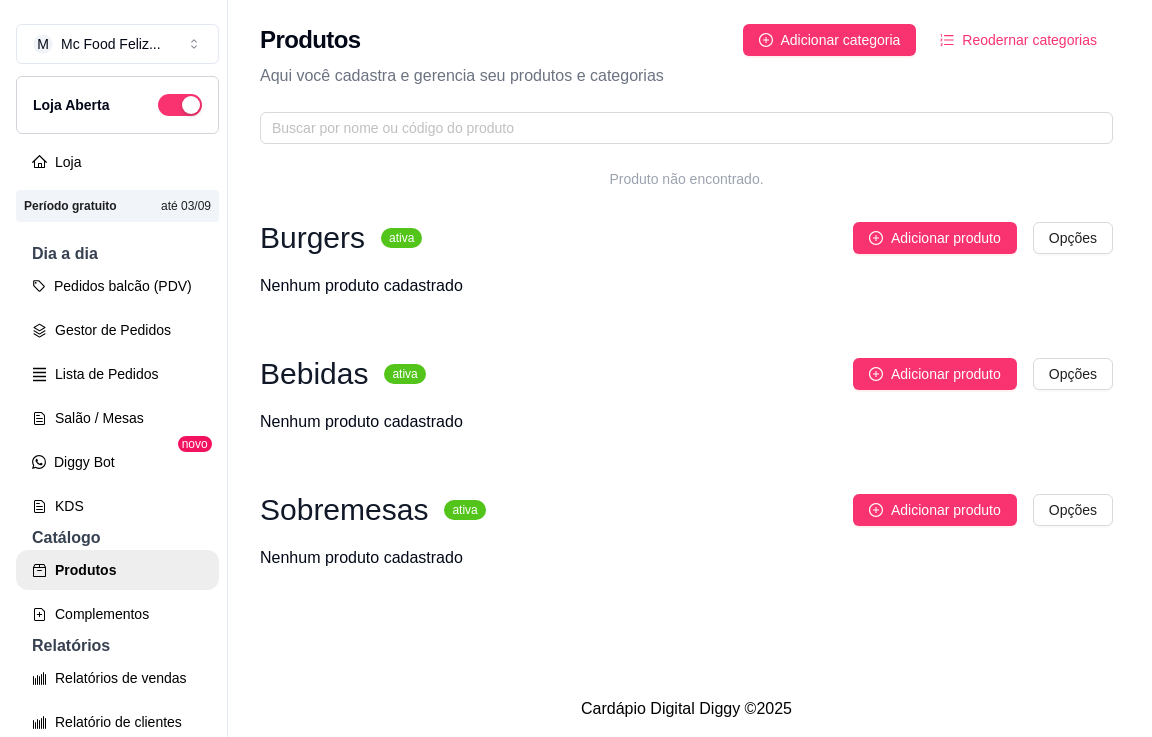 scroll, scrollTop: 32, scrollLeft: 0, axis: vertical 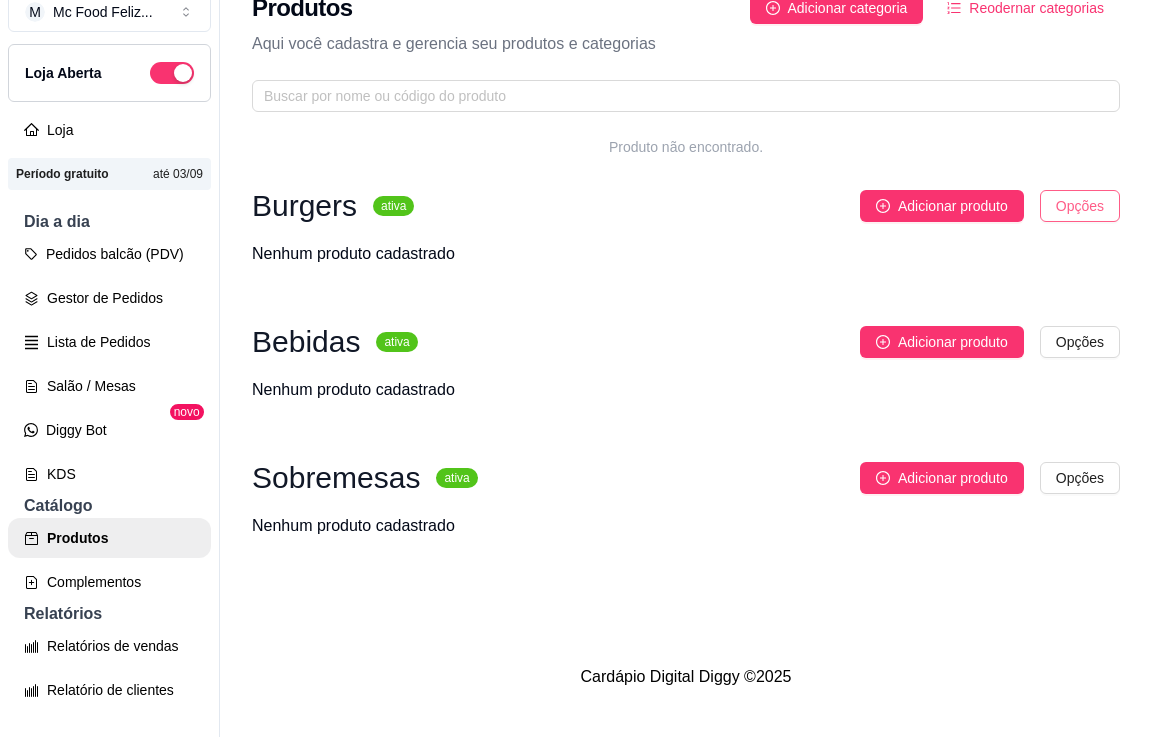 click on "M Mc Food Feliz ... Loja Aberta Loja Período gratuito até 03/09   Dia a dia Pedidos balcão (PDV) Gestor de Pedidos Lista de Pedidos Salão / Mesas Diggy Bot novo KDS Catálogo Produtos Complementos Relatórios Relatórios de vendas Relatório de clientes Relatório de mesas Relatório de fidelidade novo Gerenciar Entregadores novo Nota Fiscal (NFC-e) Controle de caixa Controle de fiado Cupons Clientes Estoque Configurações Diggy Planos Precisa de ajuda? Sair Produtos Adicionar categoria Reodernar categorias Aqui você cadastra e gerencia seu produtos e categorias Produto não encontrado. Burgers ativa Adicionar produto Opções Nenhum produto cadastrado Bebidas ativa Adicionar produto Opções Nenhum produto cadastrado Sobremesas ativa Adicionar produto Opções Nenhum produto cadastrado Cardápio Digital Diggy © 2025" at bounding box center [576, 336] 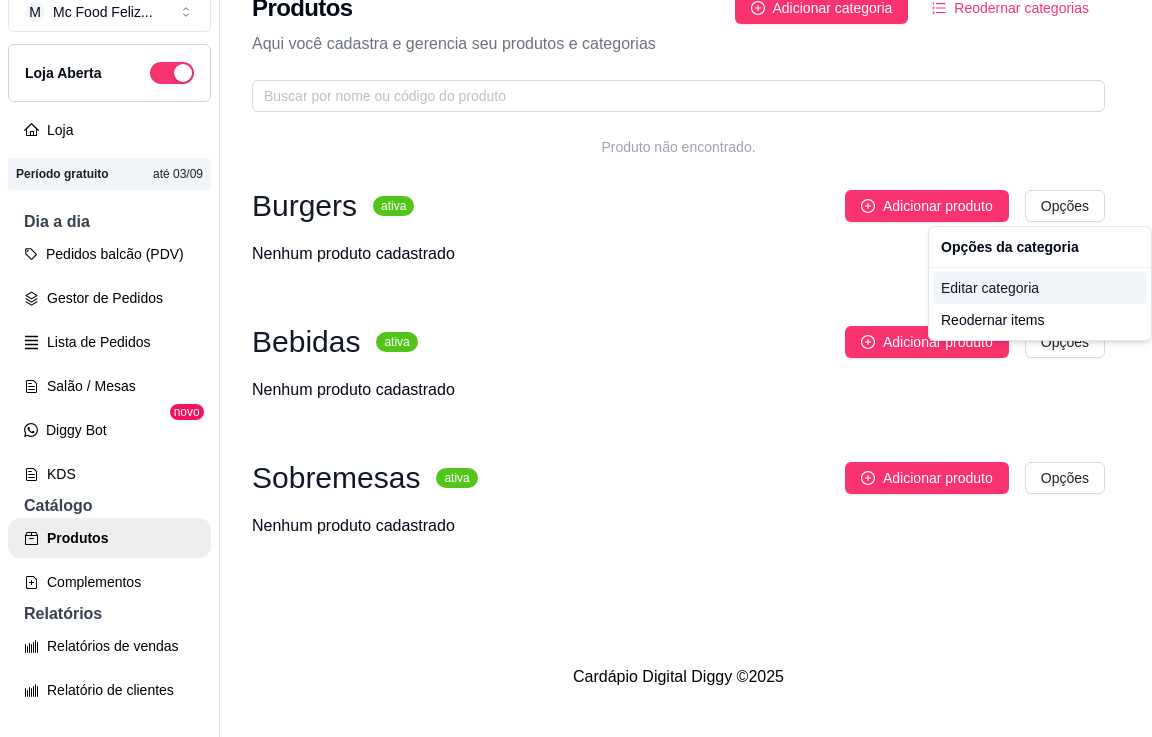 click on "Editar categoria" at bounding box center (1040, 288) 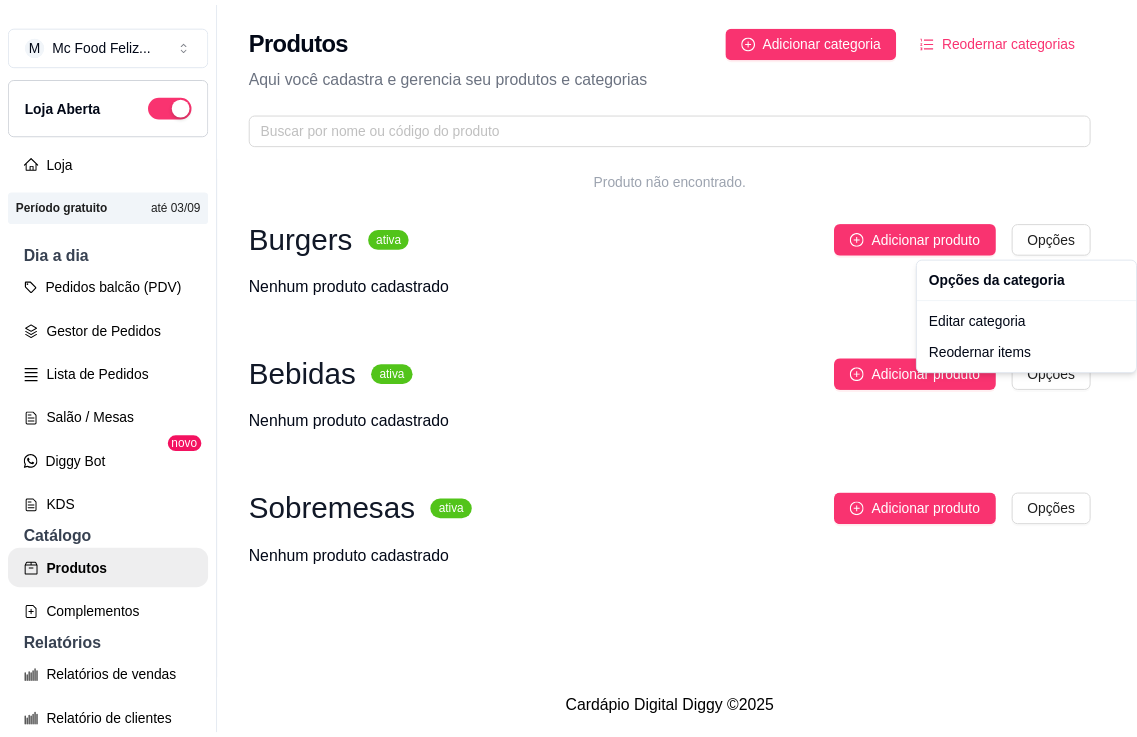 scroll, scrollTop: 0, scrollLeft: 0, axis: both 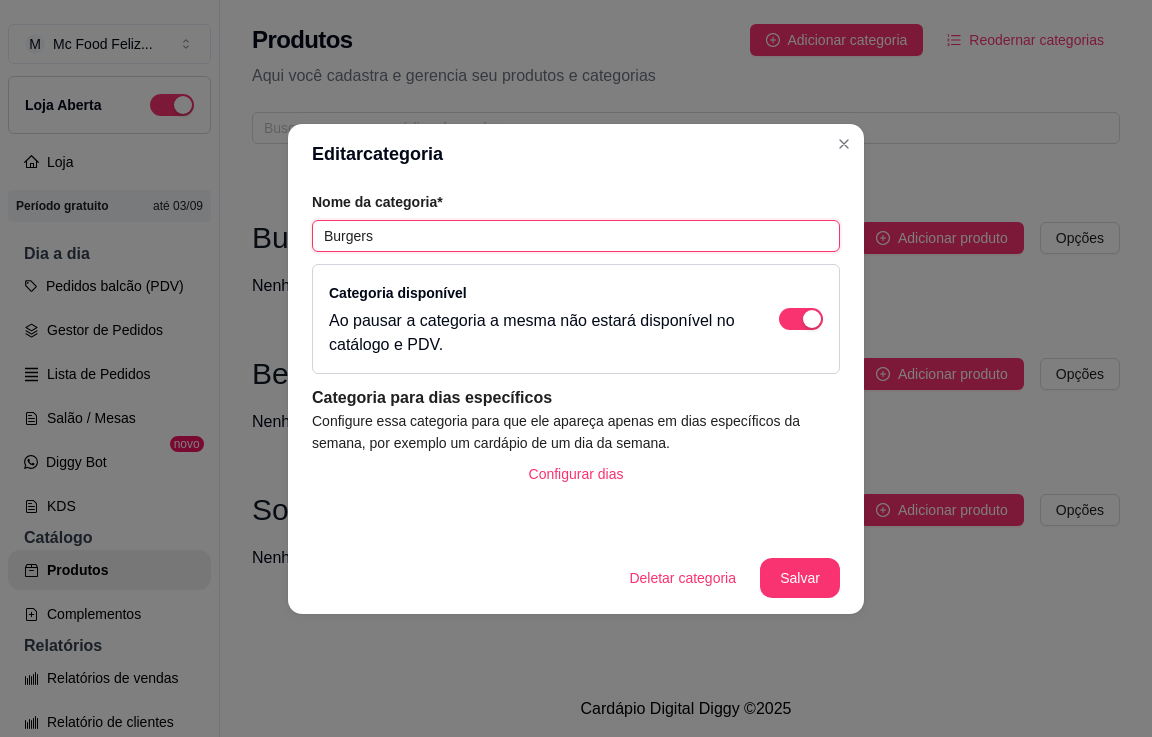 click on "Burgers" at bounding box center (576, 236) 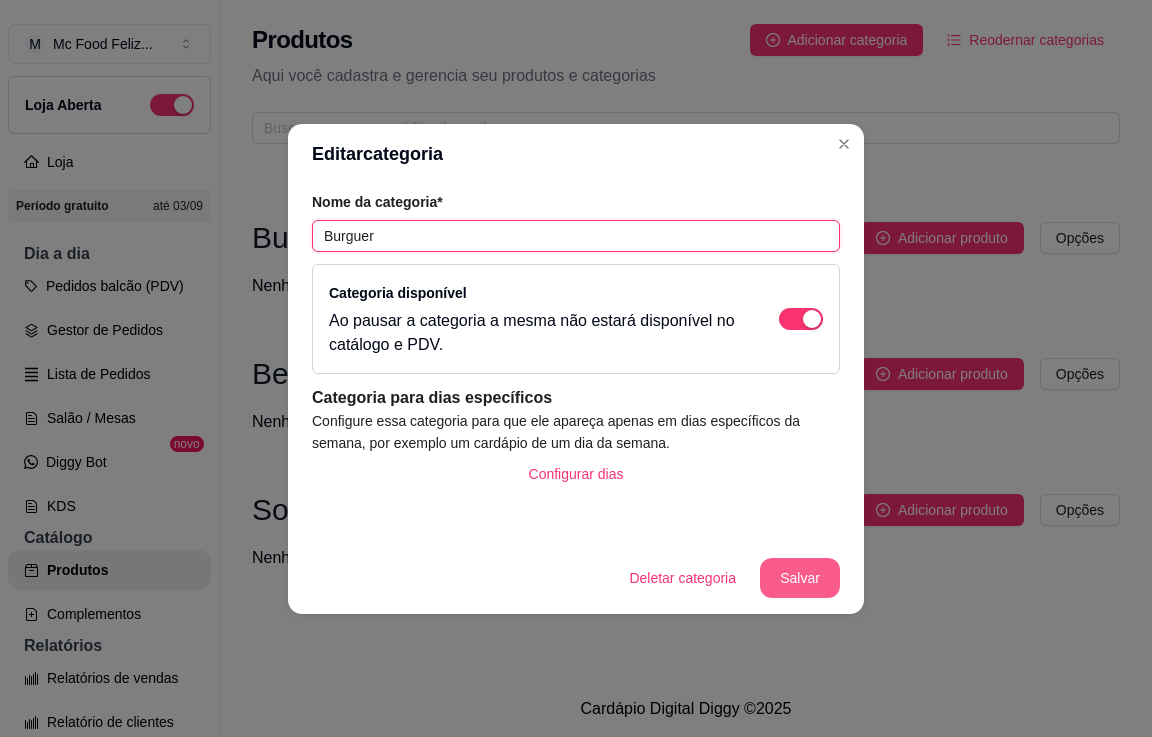 type on "Burguer" 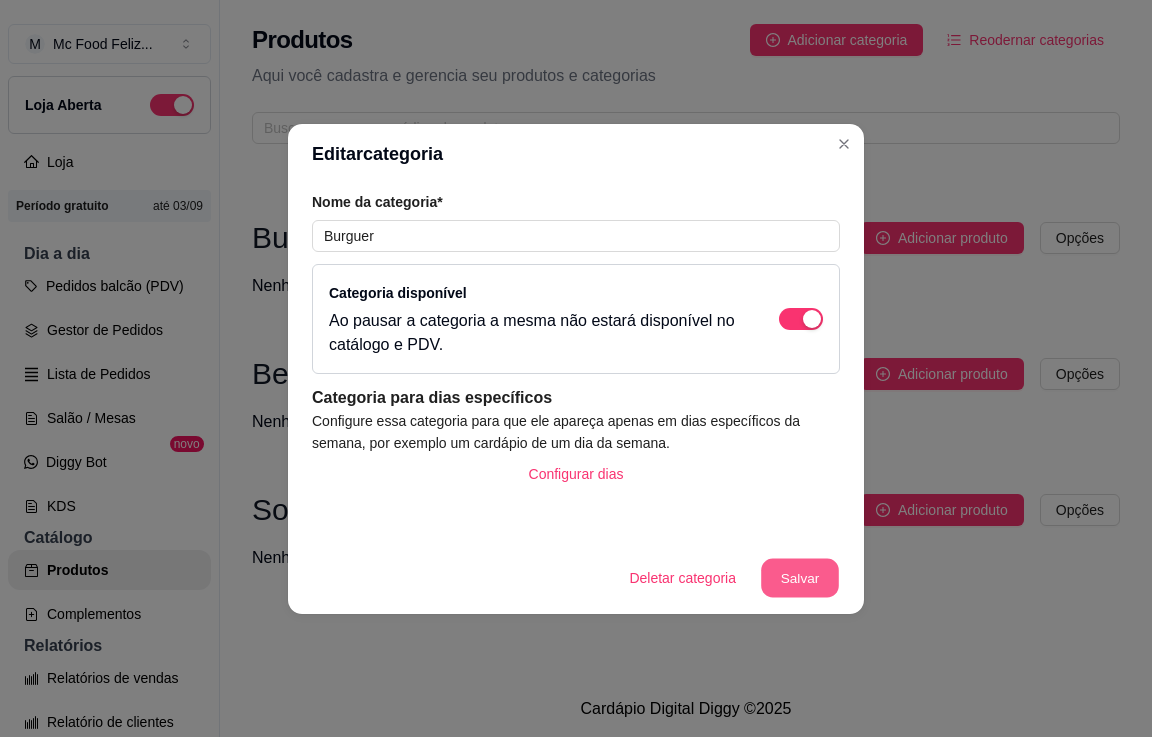 click on "Salvar" at bounding box center (800, 577) 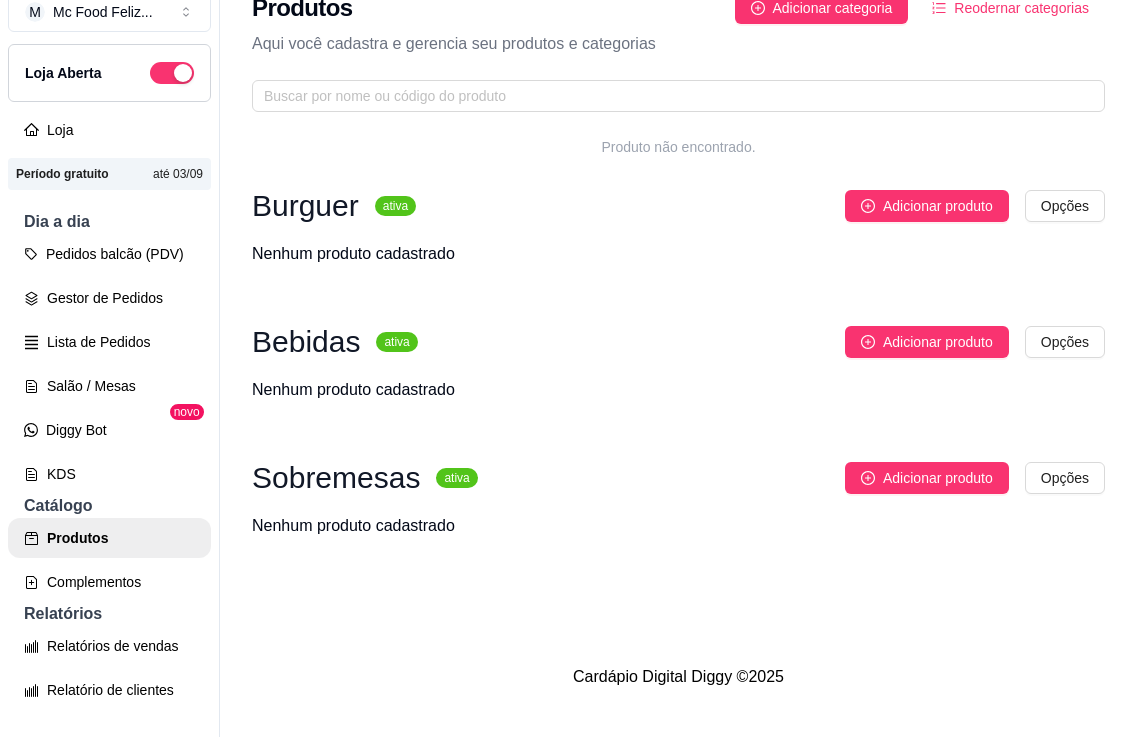scroll, scrollTop: 0, scrollLeft: 0, axis: both 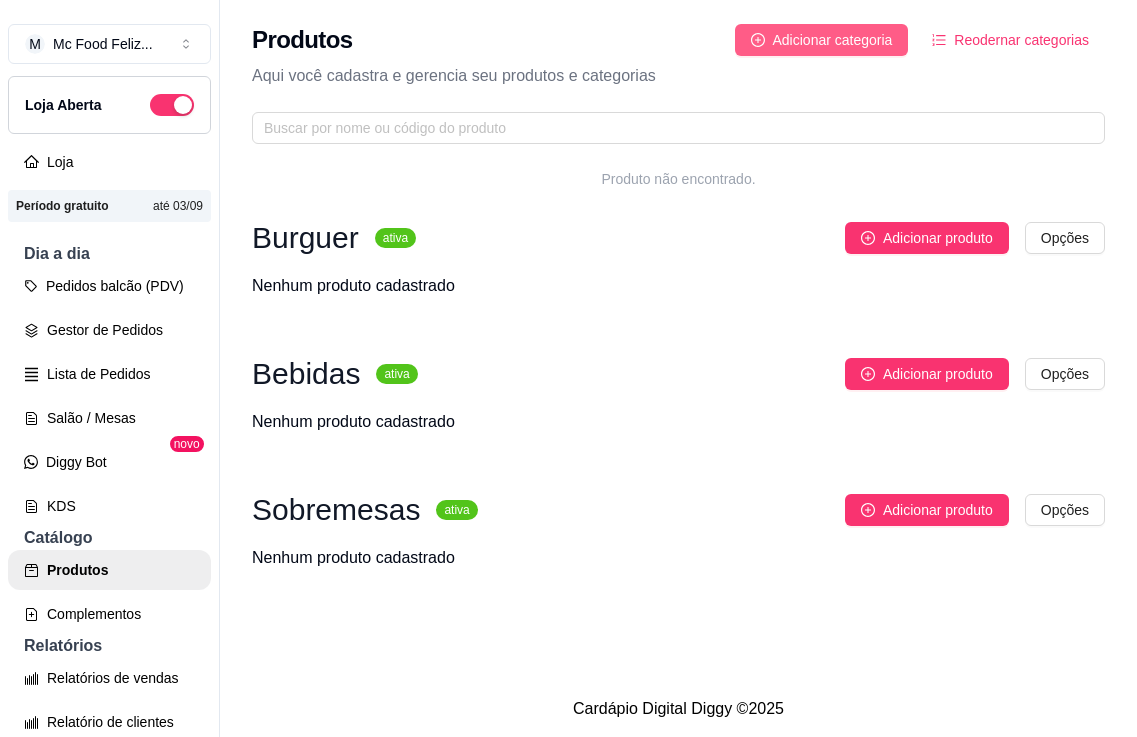 click on "Adicionar categoria" at bounding box center (833, 40) 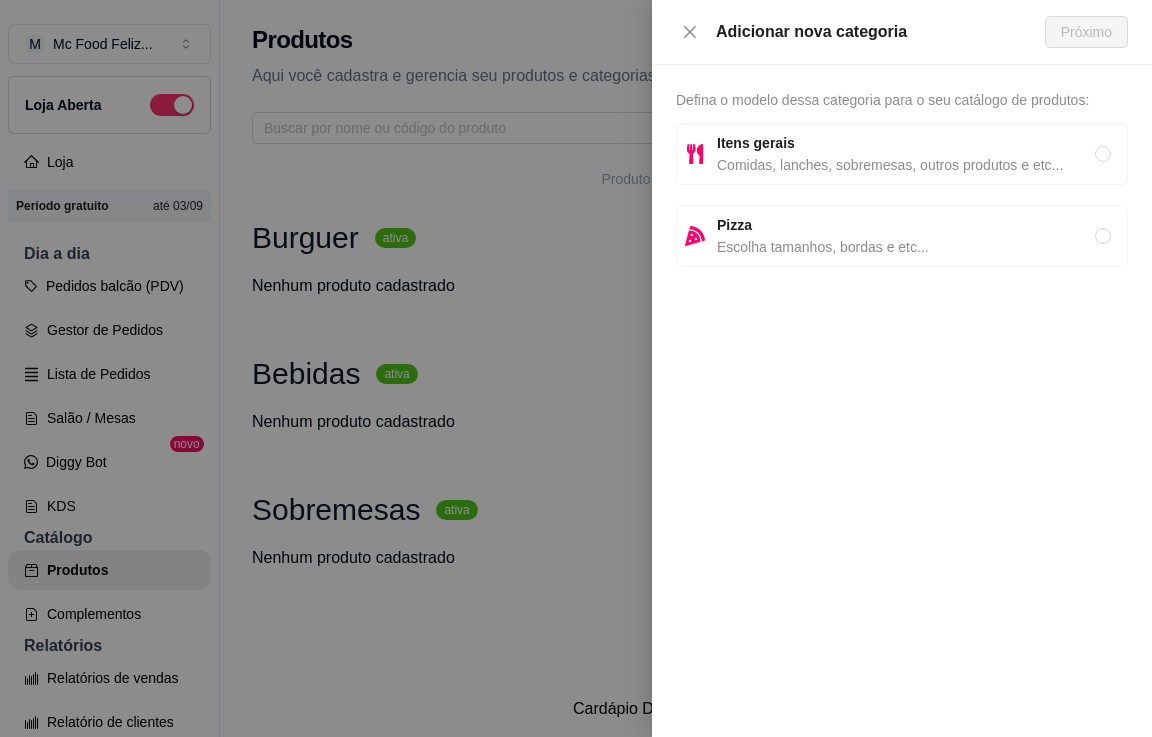 click on "Itens gerais" at bounding box center [906, 143] 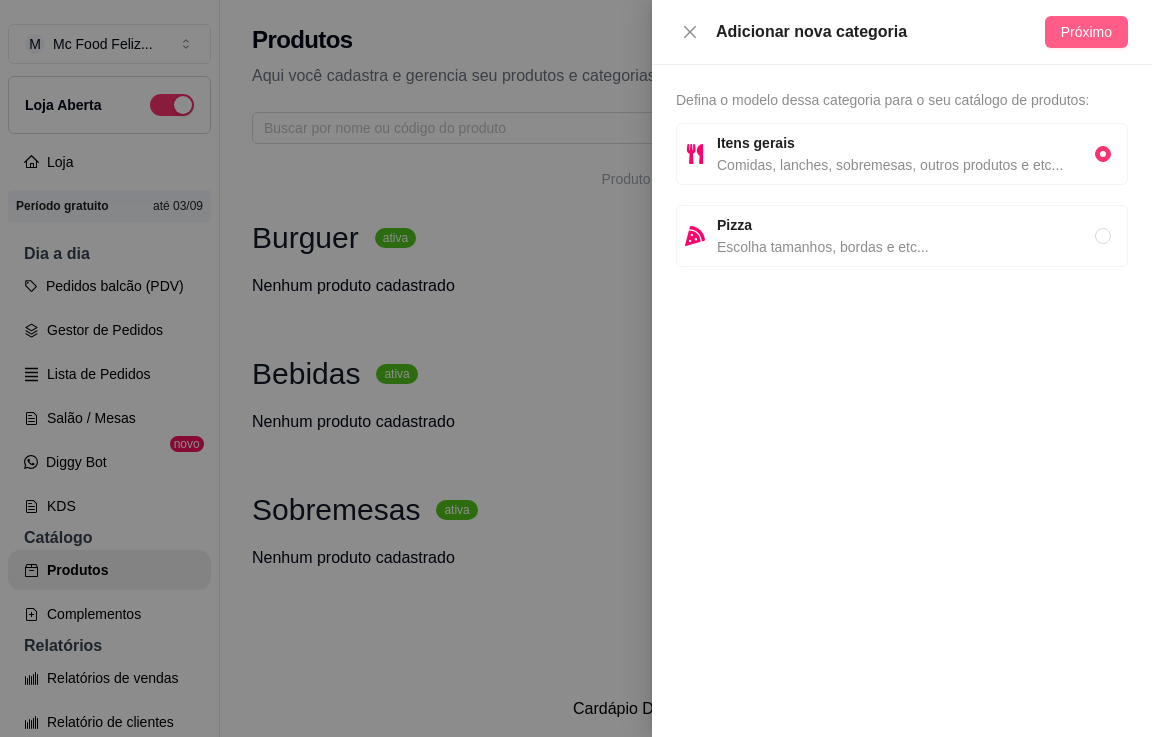 click on "Próximo" at bounding box center [1086, 32] 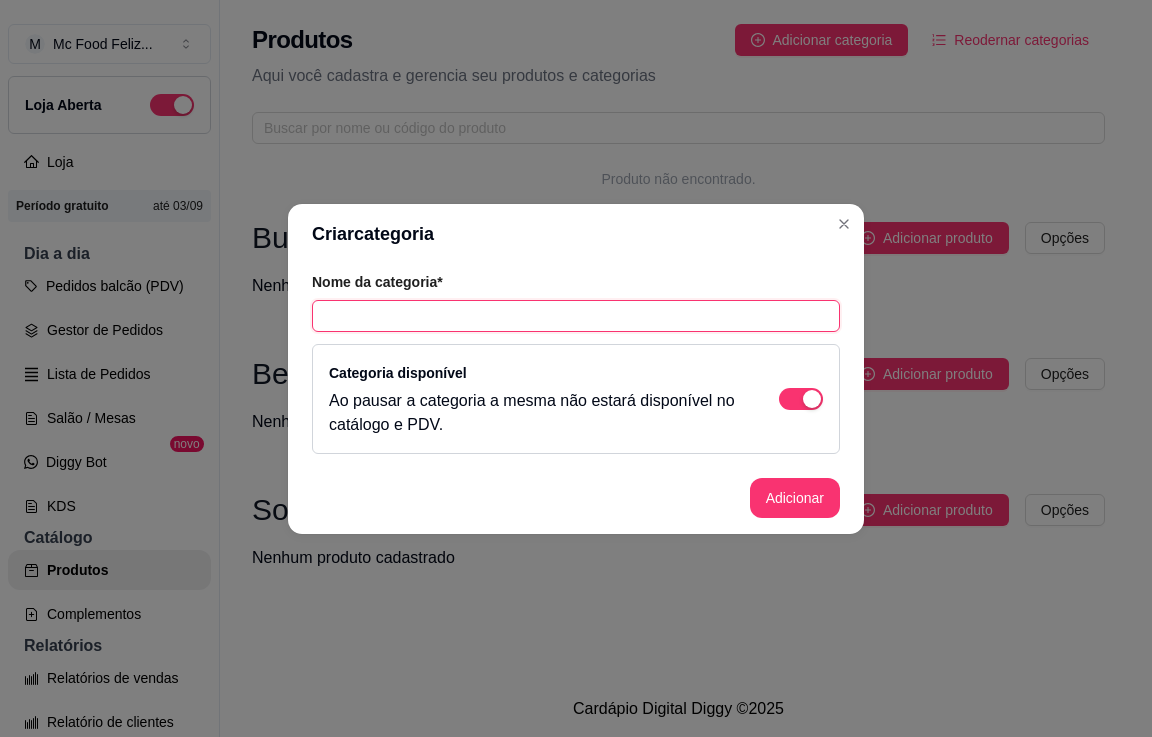 click at bounding box center [576, 316] 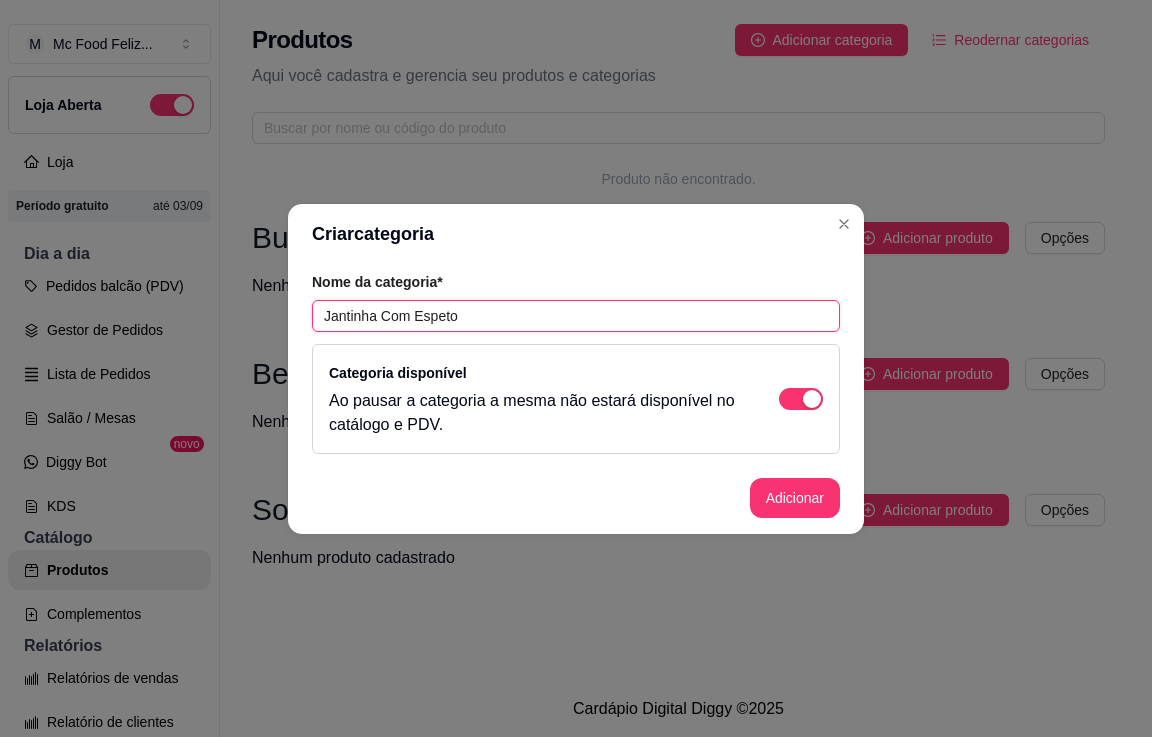 click on "Jantinha Com Espeto" at bounding box center (576, 316) 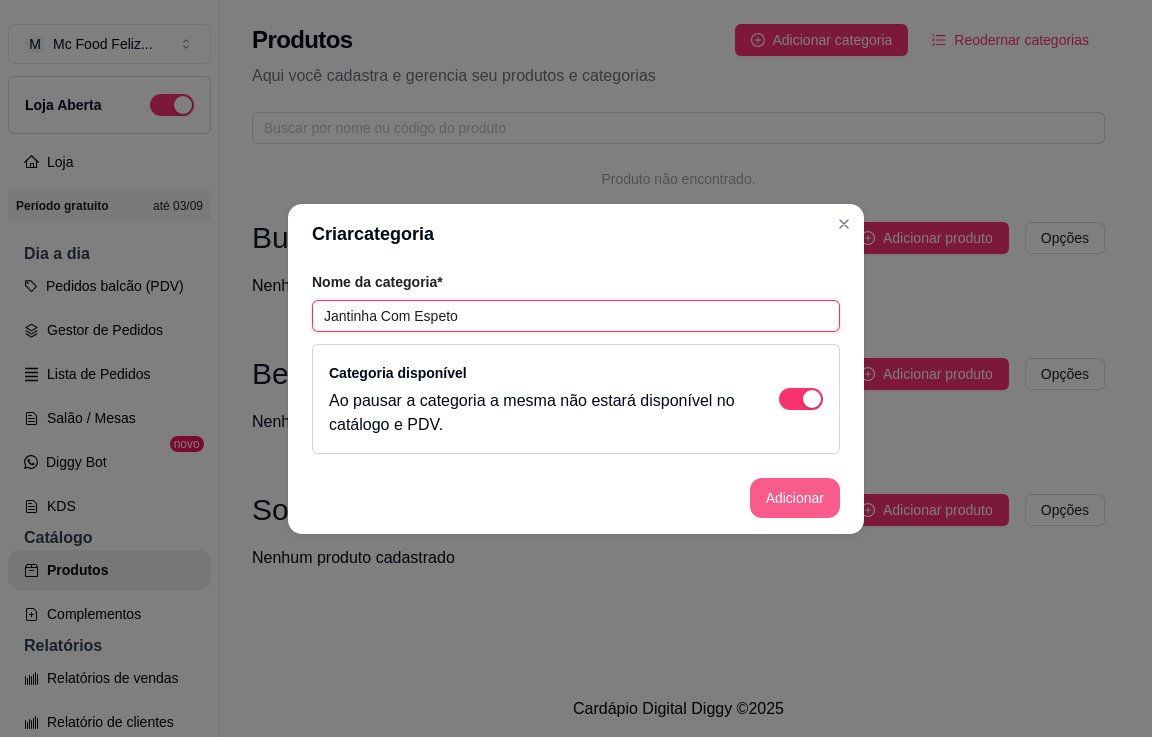 type on "Jantinha Com Espeto" 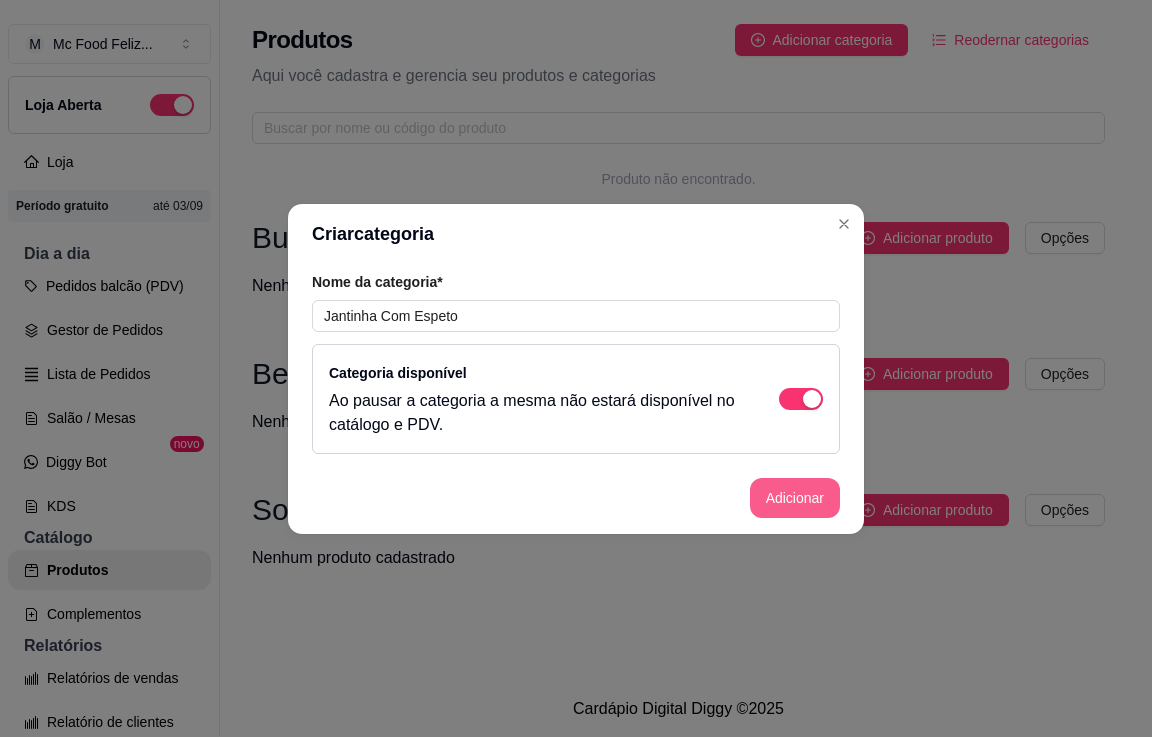 click on "Adicionar" at bounding box center [795, 498] 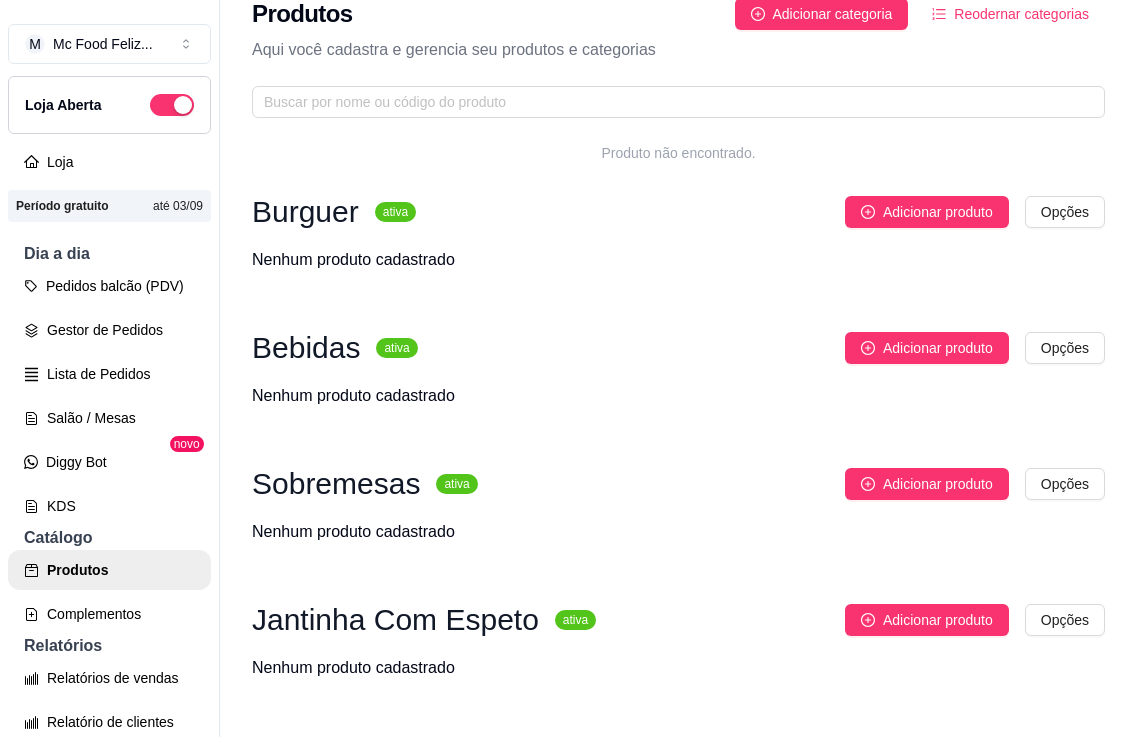 scroll, scrollTop: 0, scrollLeft: 0, axis: both 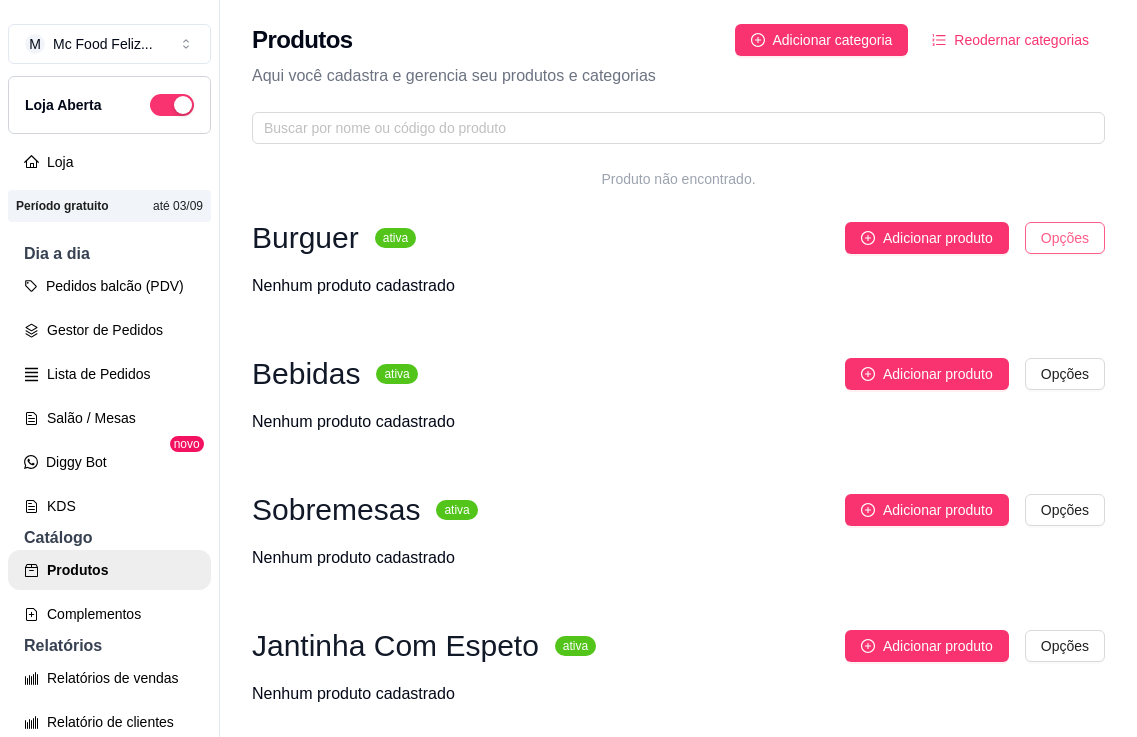 click on "M Mc Food Feliz ... Loja Aberta Loja Período gratuito até 03/09   Dia a dia Pedidos balcão (PDV) Gestor de Pedidos Lista de Pedidos Salão / Mesas Diggy Bot novo KDS Catálogo Produtos Complementos Relatórios Relatórios de vendas Relatório de clientes Relatório de mesas Relatório de fidelidade novo Gerenciar Entregadores novo Nota Fiscal (NFC-e) Controle de caixa Controle de fiado Cupons Clientes Estoque Configurações Diggy Planos Precisa de ajuda? Sair Produtos Adicionar categoria Reodernar categorias Aqui você cadastra e gerencia seu produtos e categorias Produto não encontrado. Burguer ativa Adicionar produto Opções Nenhum produto cadastrado Bebidas ativa Adicionar produto Opções Nenhum produto cadastrado Sobremesas ativa Adicionar produto Opções Nenhum produto cadastrado Cardápio Digital Diggy © 2025" at bounding box center [568, 368] 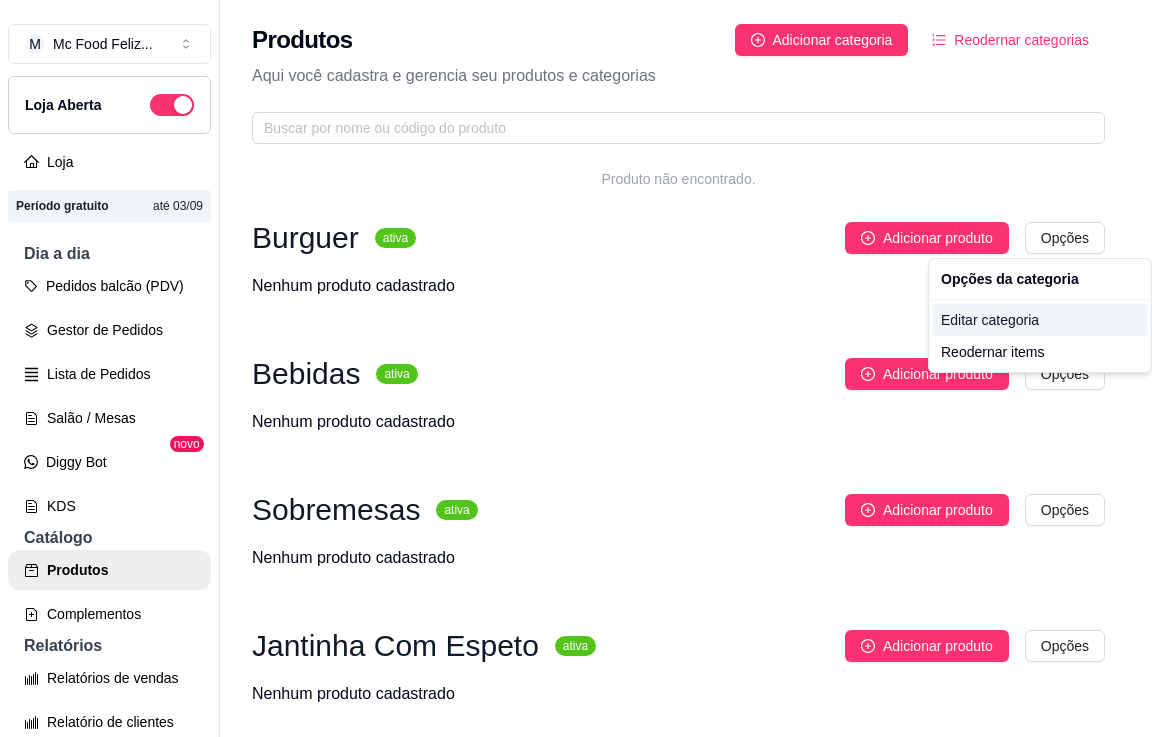 click on "Editar categoria" at bounding box center (1040, 320) 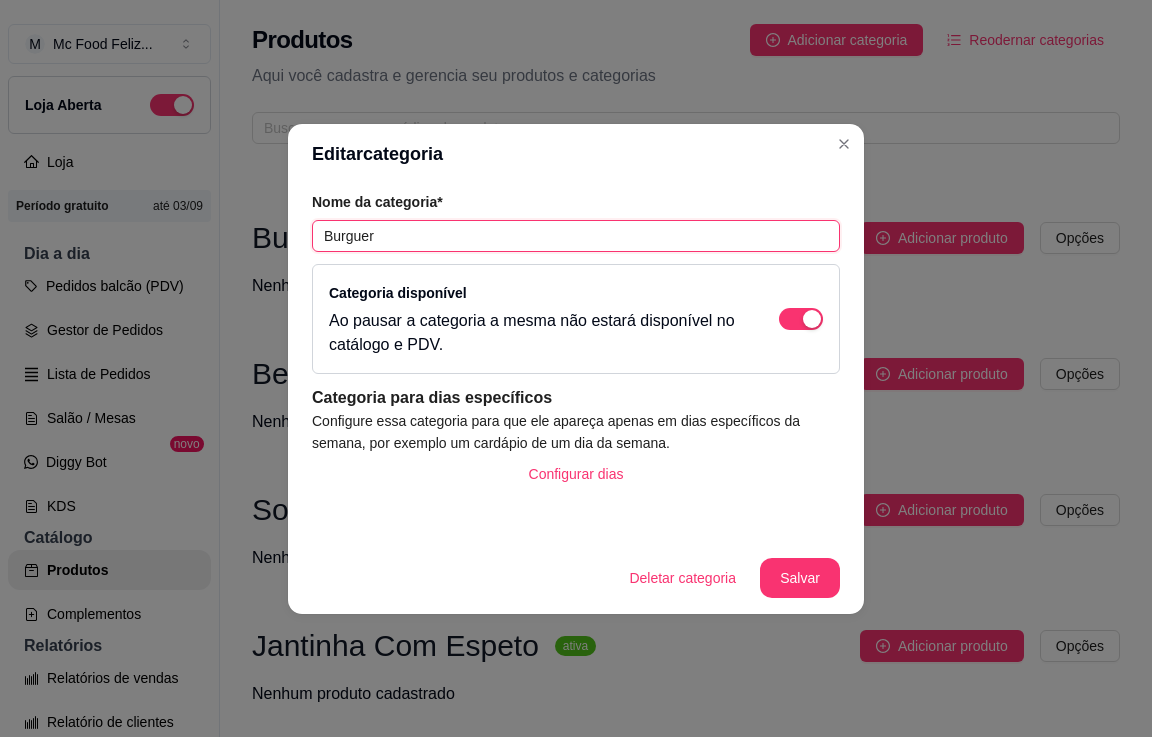 click on "Burguer" at bounding box center (576, 236) 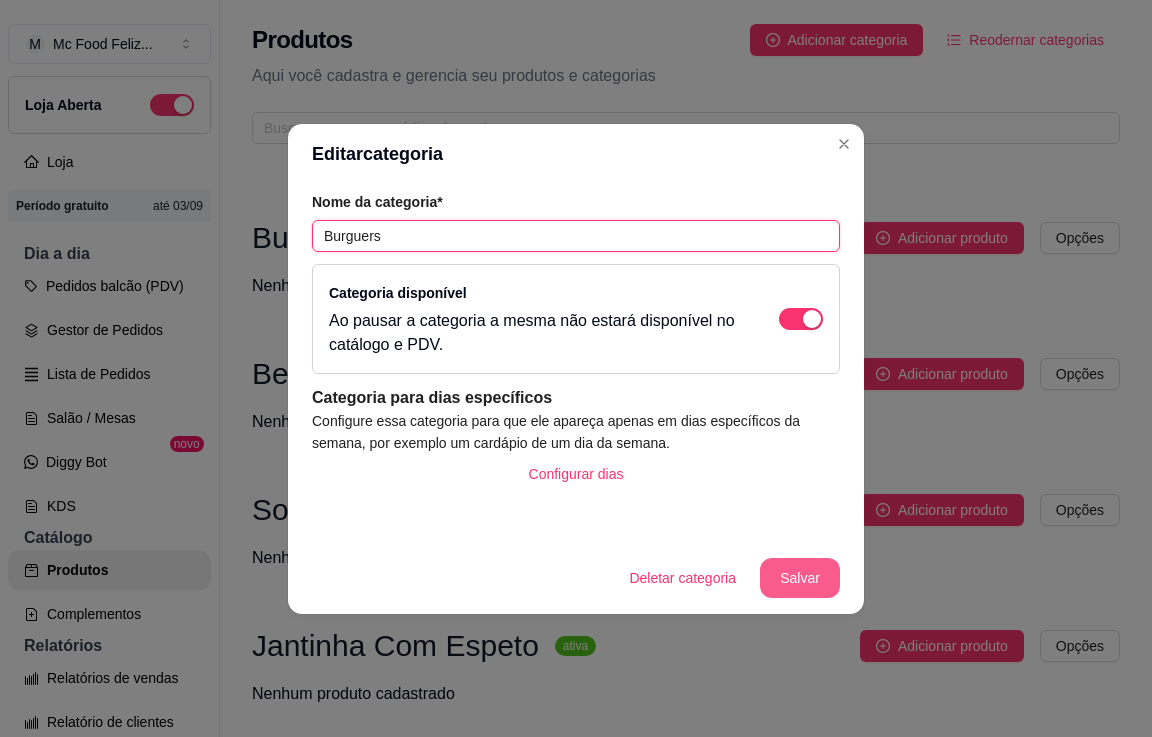 type on "Burguers" 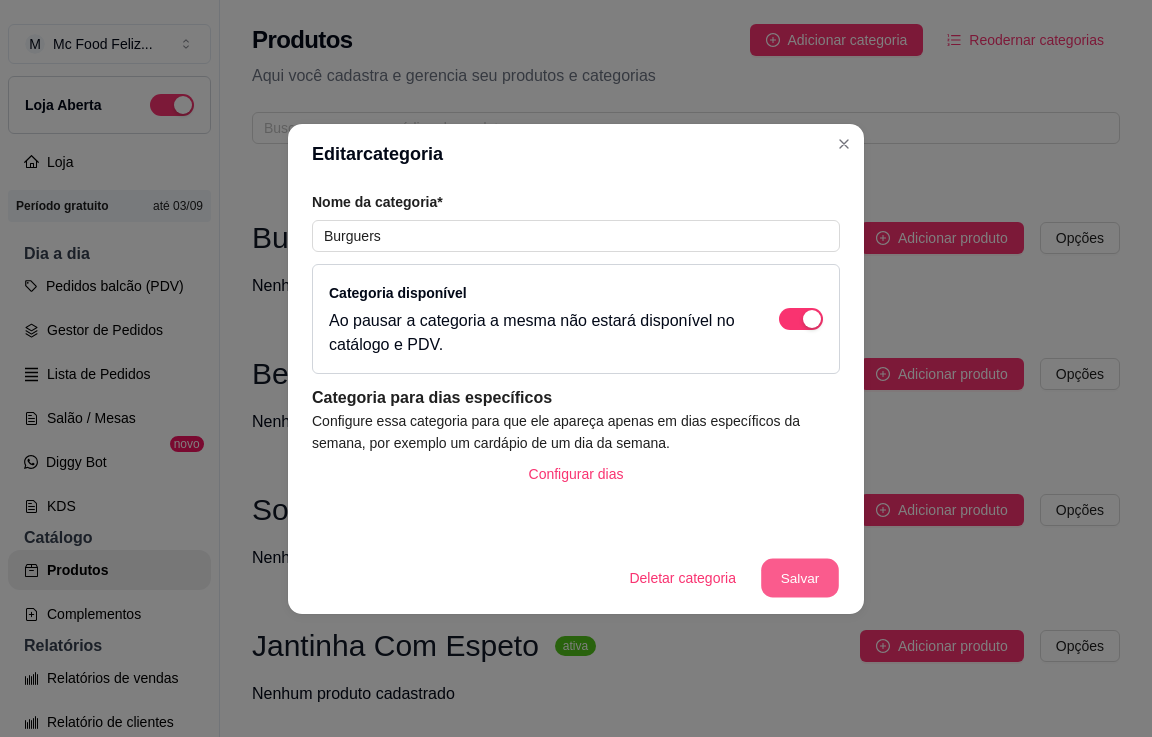 click on "Salvar" at bounding box center [800, 577] 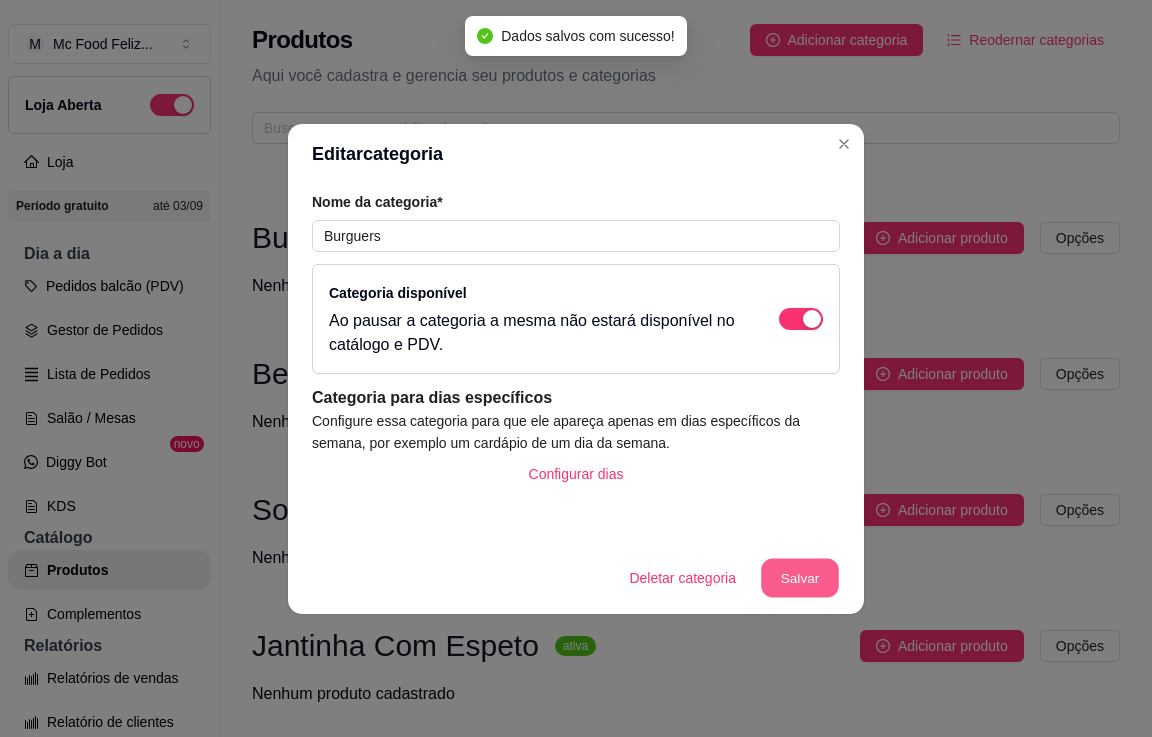 click on "Salvar" at bounding box center [800, 577] 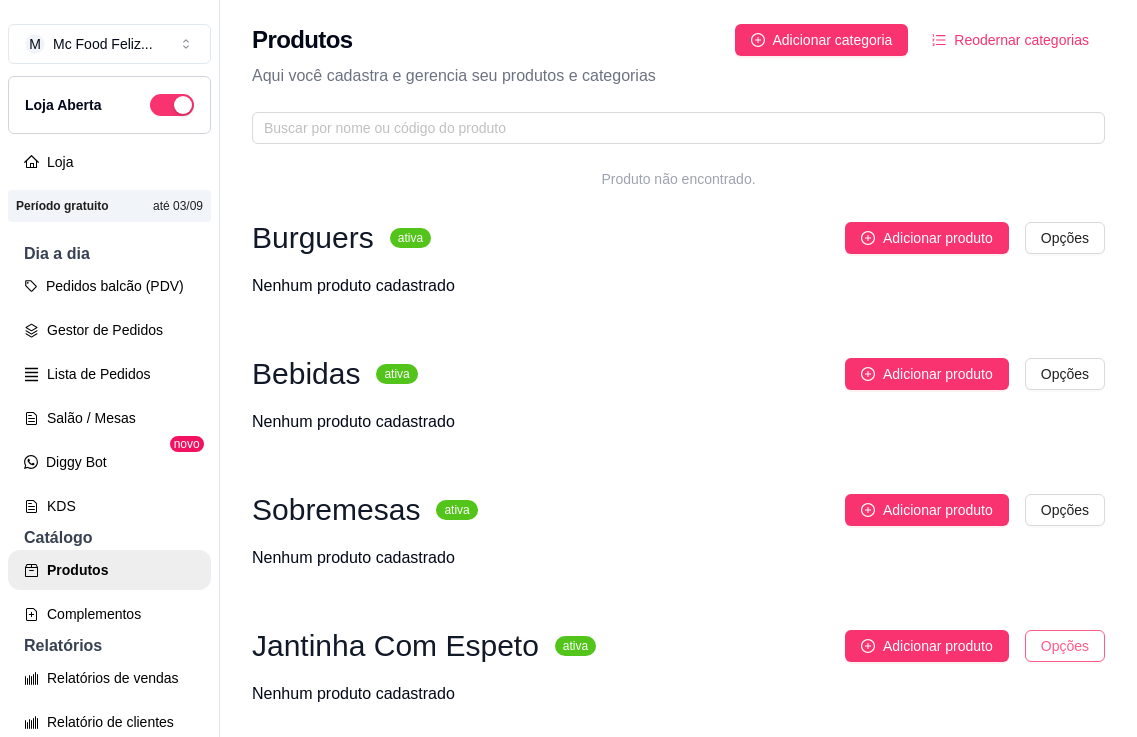click on "M Mc Food Feliz ... Loja Aberta Loja Período gratuito até 03/09   Dia a dia Pedidos balcão (PDV) Gestor de Pedidos Lista de Pedidos Salão / Mesas Diggy Bot novo KDS Catálogo Produtos Complementos Relatórios Relatórios de vendas Relatório de clientes Relatório de mesas Relatório de fidelidade novo Gerenciar Entregadores novo Nota Fiscal (NFC-e) Controle de caixa Controle de fiado Cupons Clientes Estoque Configurações Diggy Planos Precisa de ajuda? Sair Produtos Adicionar categoria Reodernar categorias Aqui você cadastra e gerencia seu produtos e categorias Produto não encontrado. Burgers ativa Adicionar produto Opções Nenhum produto cadastrado Bebidas ativa Adicionar produto Opções Nenhum produto cadastrado Sobremesas ativa Adicionar produto Opções Nenhum produto cadastrado Cardápio Digital Diggy © 2025" at bounding box center [568, 368] 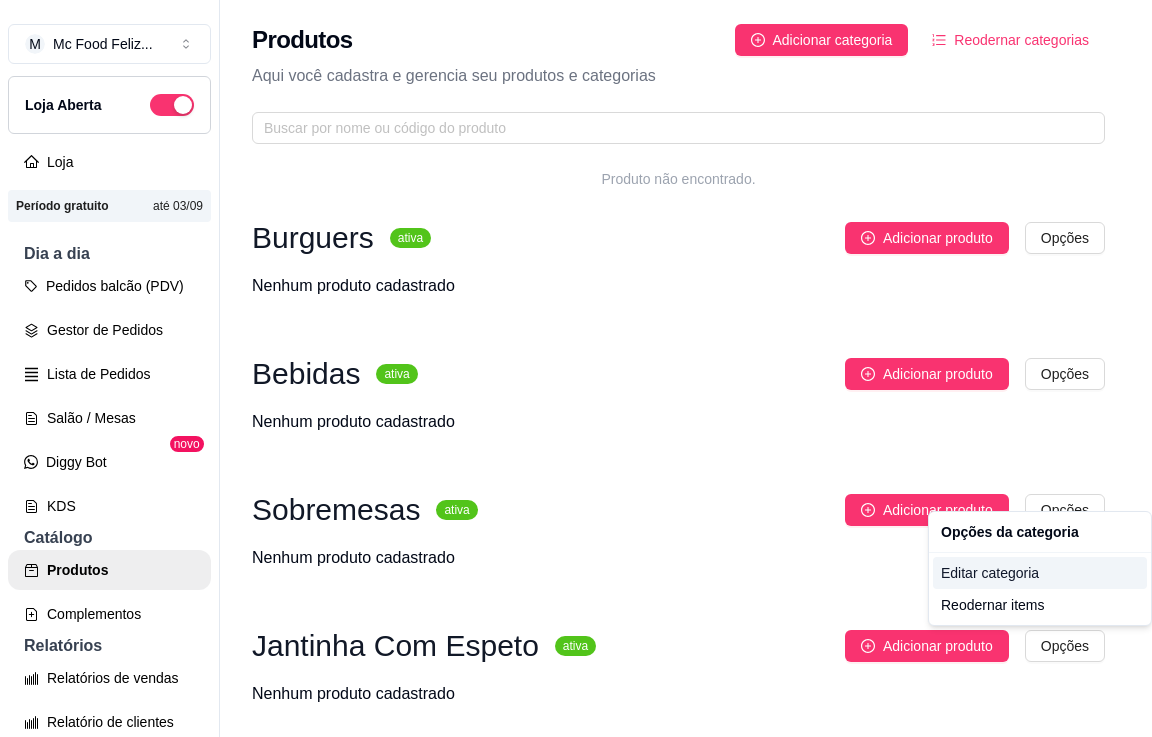 click on "Editar categoria" at bounding box center (1040, 573) 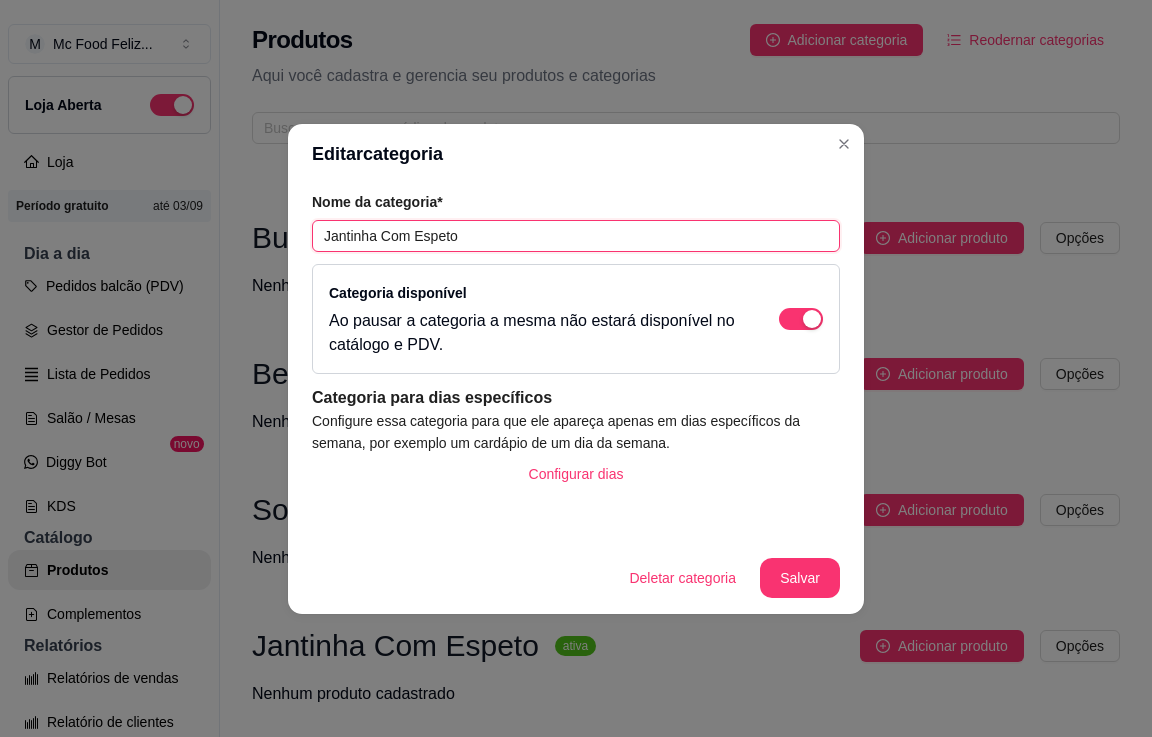 click on "Jantinha Com Espeto" at bounding box center [576, 236] 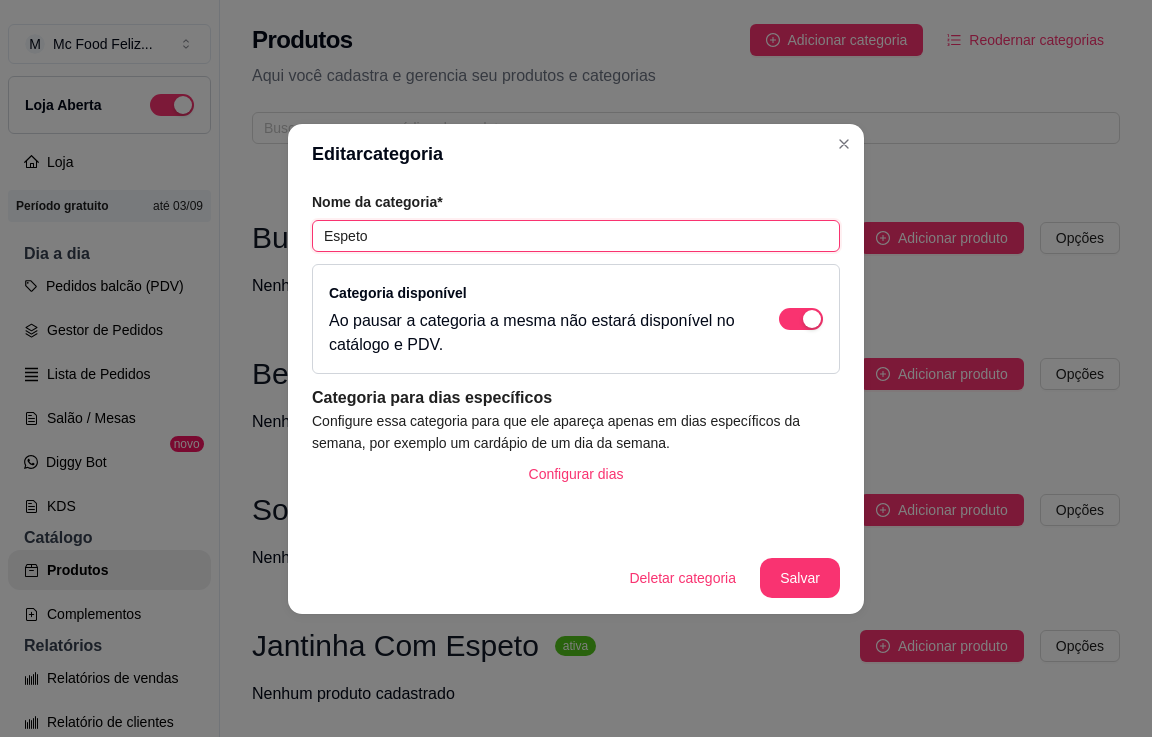 click on "Espeto" at bounding box center [576, 236] 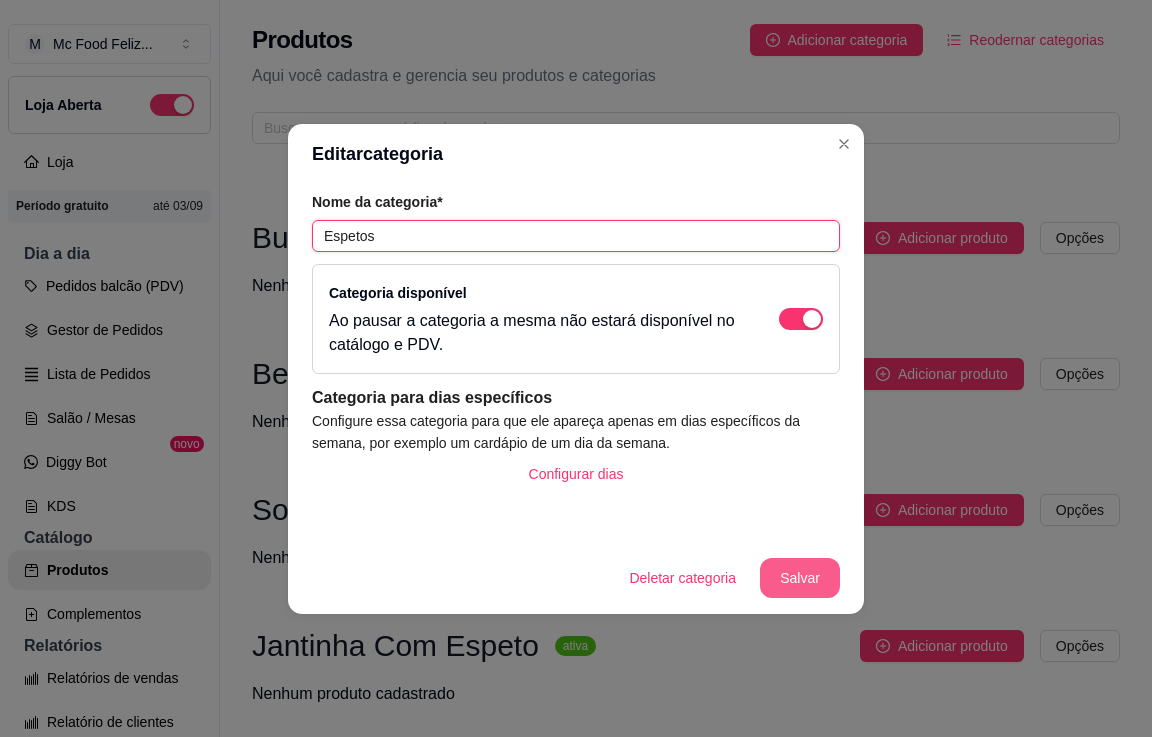 type on "Espetos" 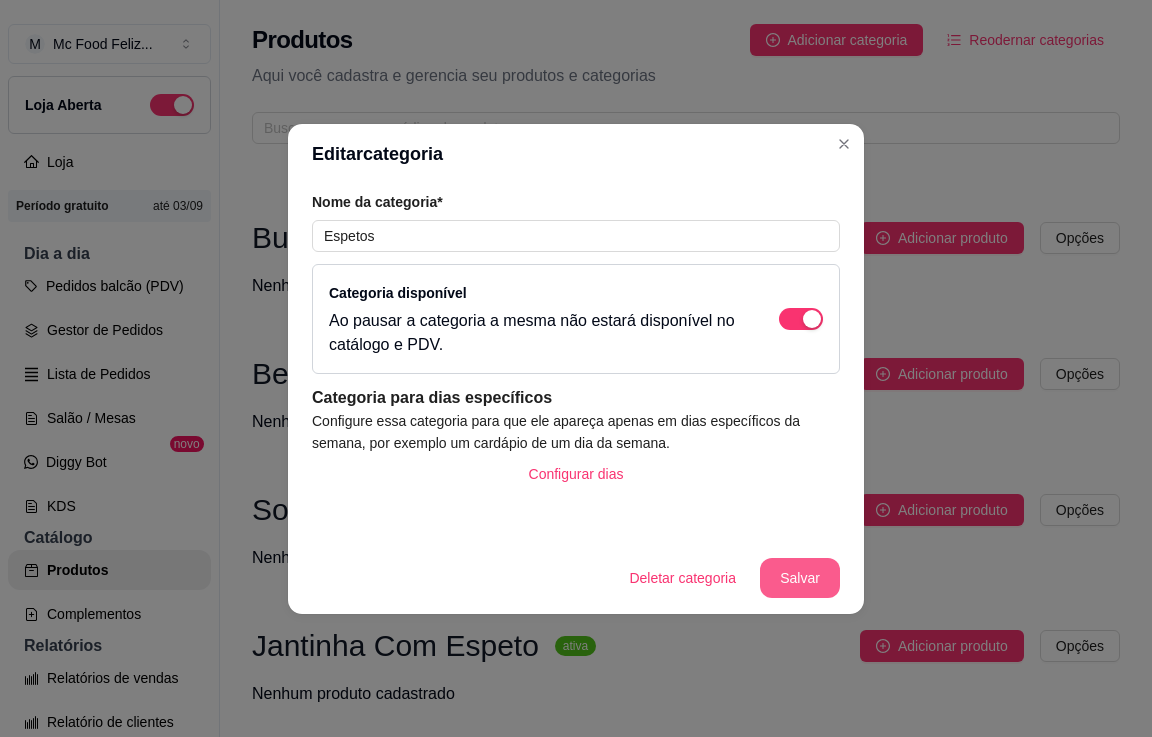 click on "Salvar" at bounding box center [800, 578] 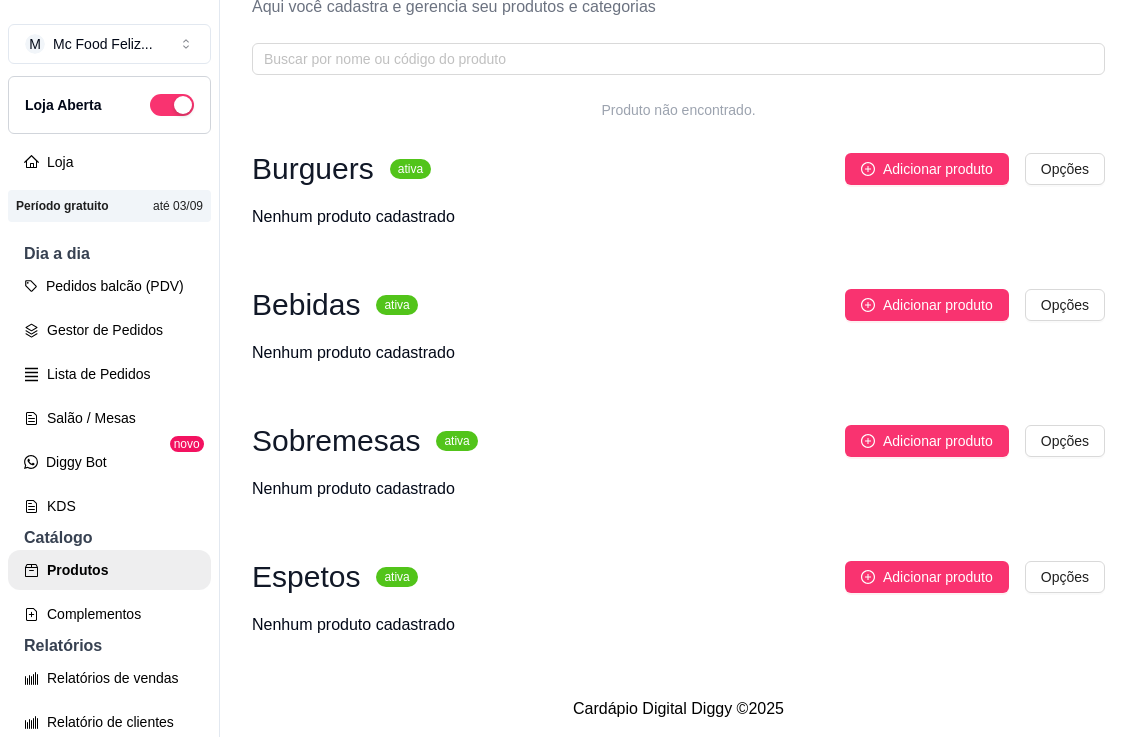 scroll, scrollTop: 0, scrollLeft: 0, axis: both 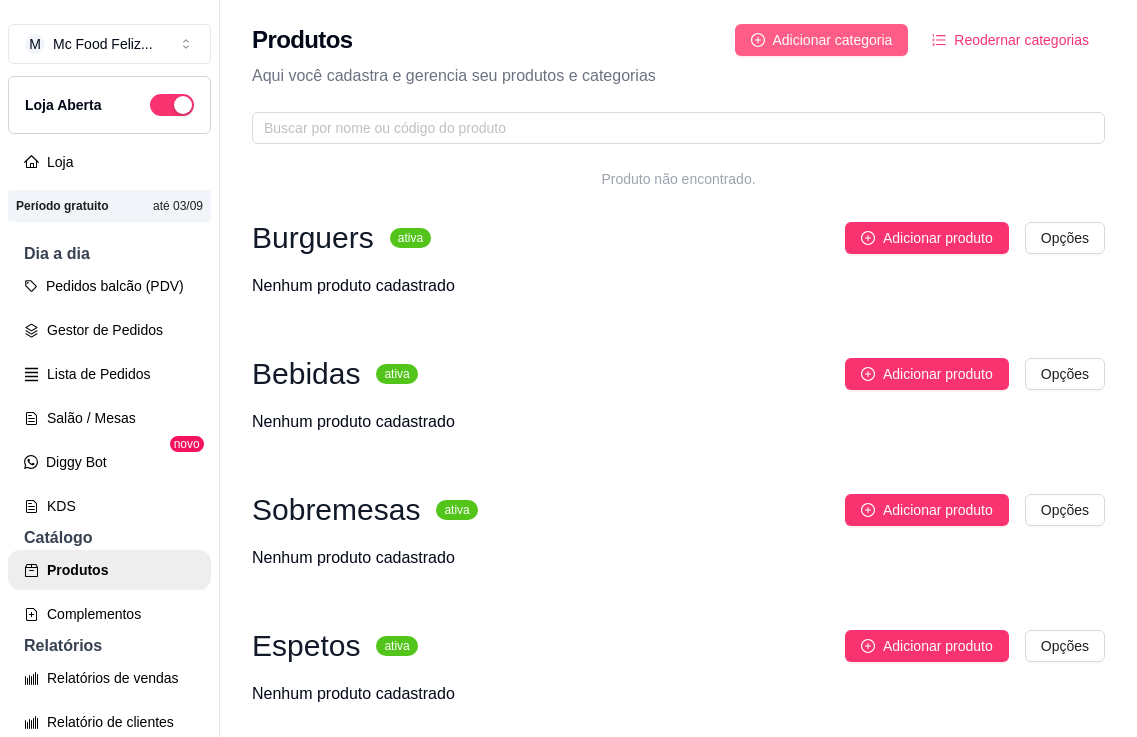 click on "Adicionar categoria" at bounding box center [833, 40] 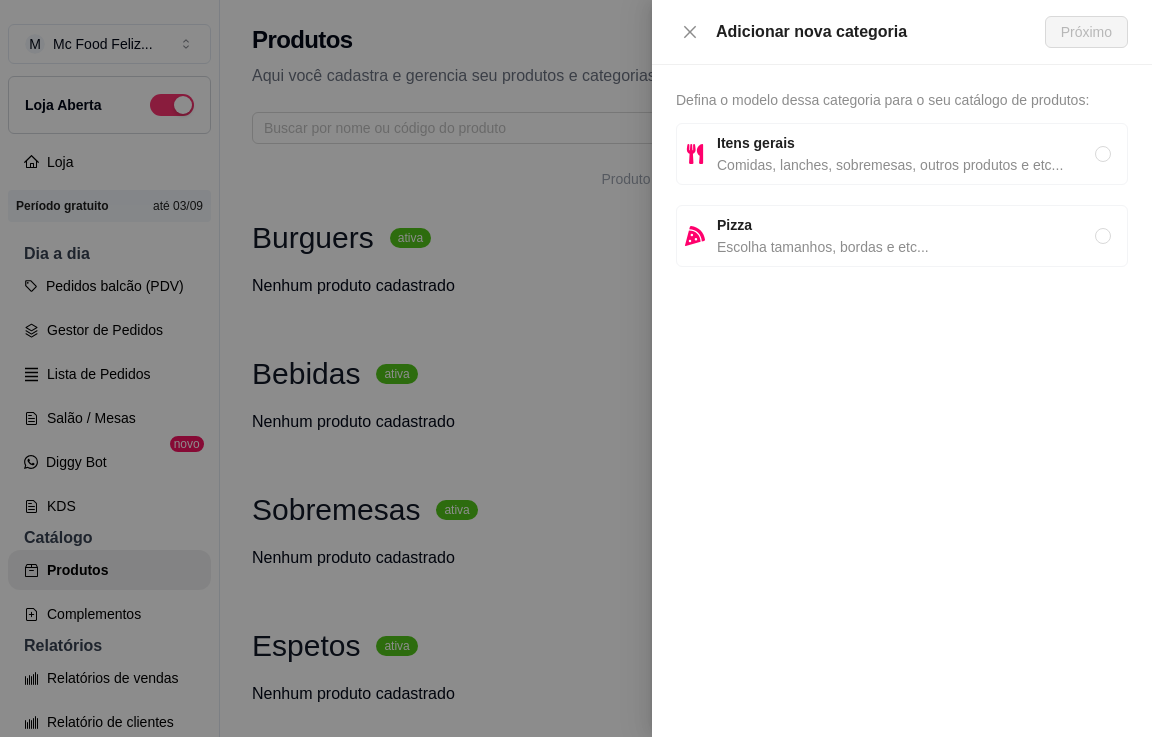 click on "Itens gerais" at bounding box center (756, 143) 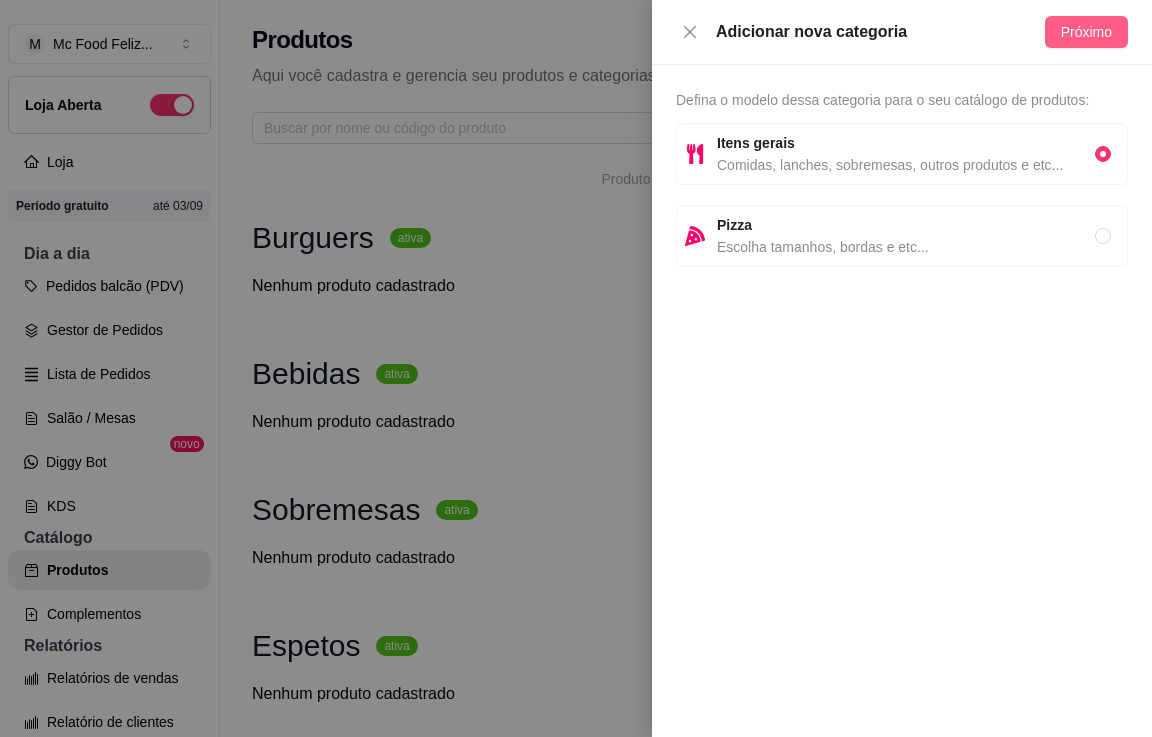 click on "Próximo" at bounding box center (1086, 32) 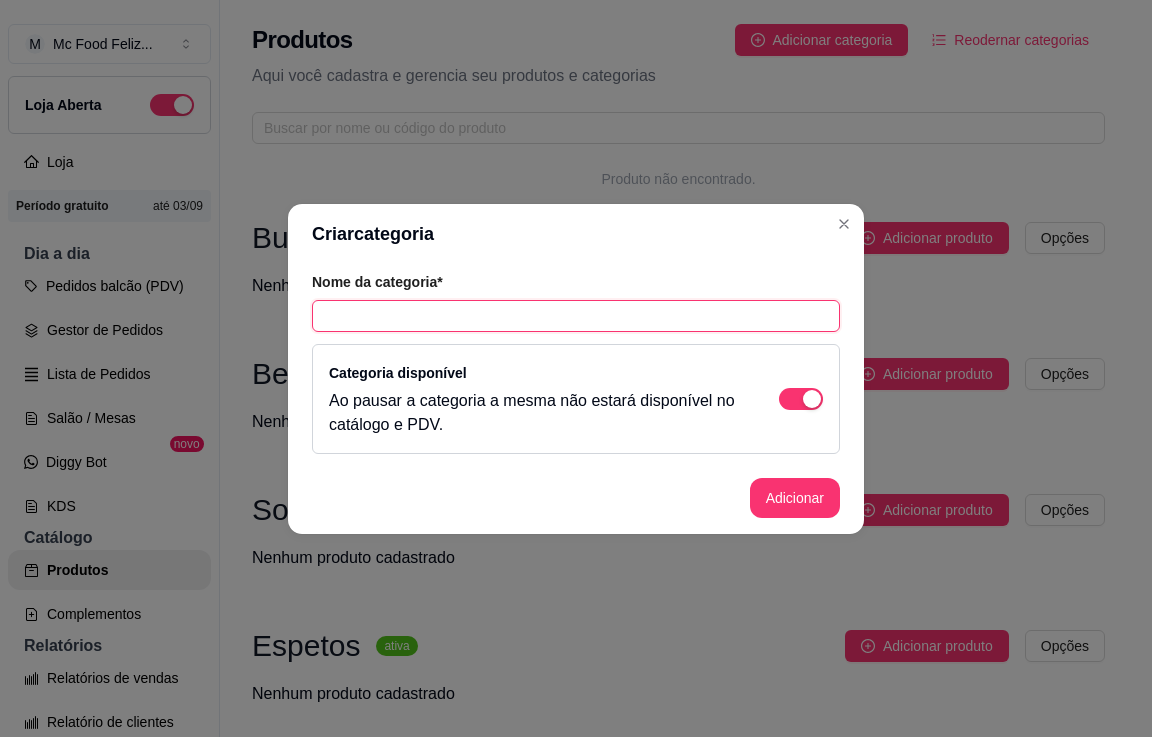click at bounding box center (576, 316) 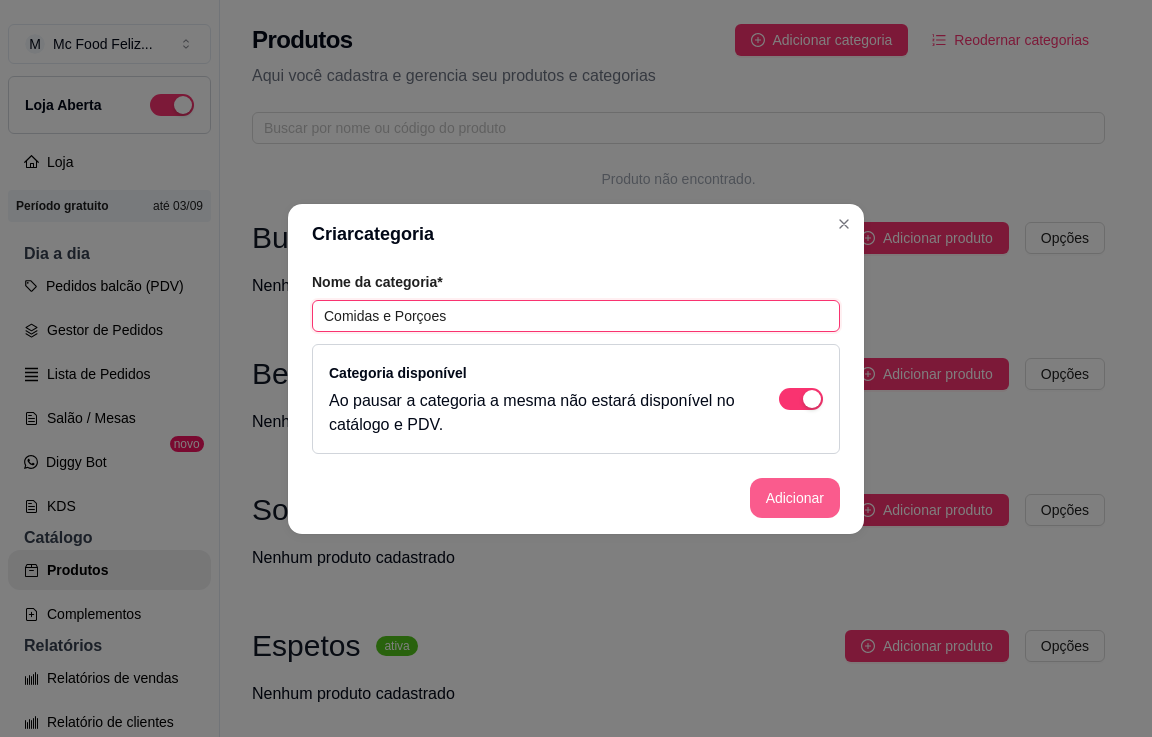 type on "Comidas e Porçoes" 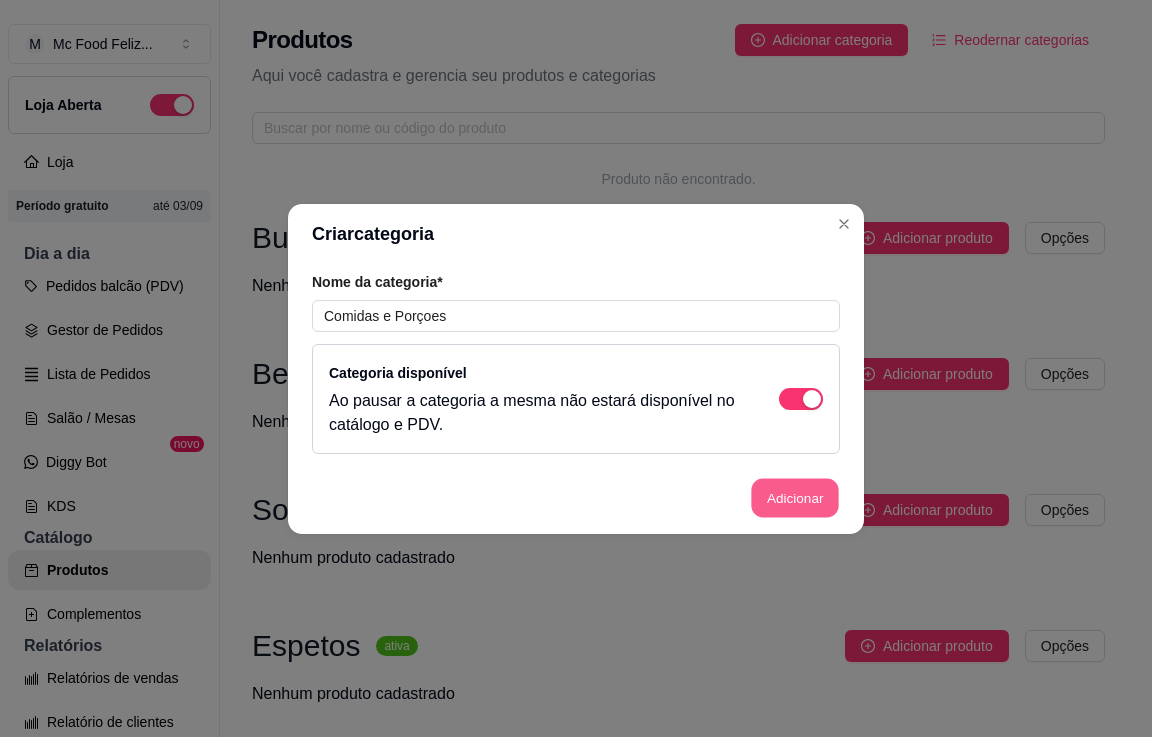 click on "Adicionar" at bounding box center (795, 497) 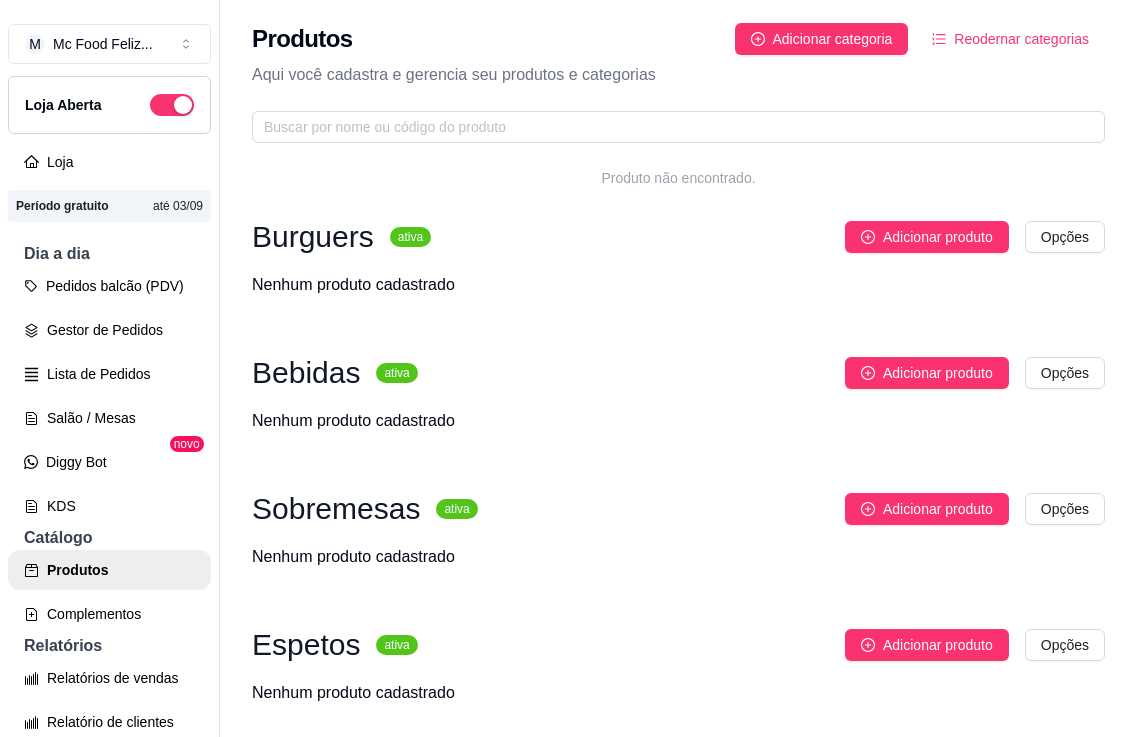 scroll, scrollTop: 0, scrollLeft: 0, axis: both 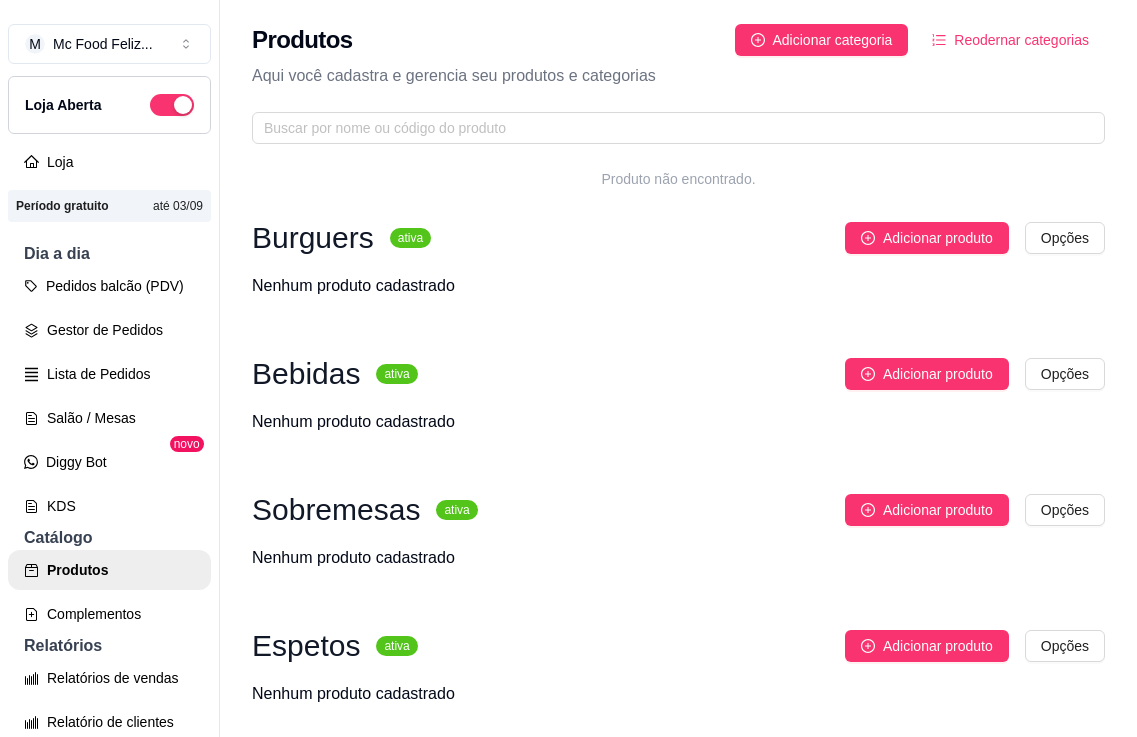 click on "Reodernar categorias" at bounding box center (1021, 40) 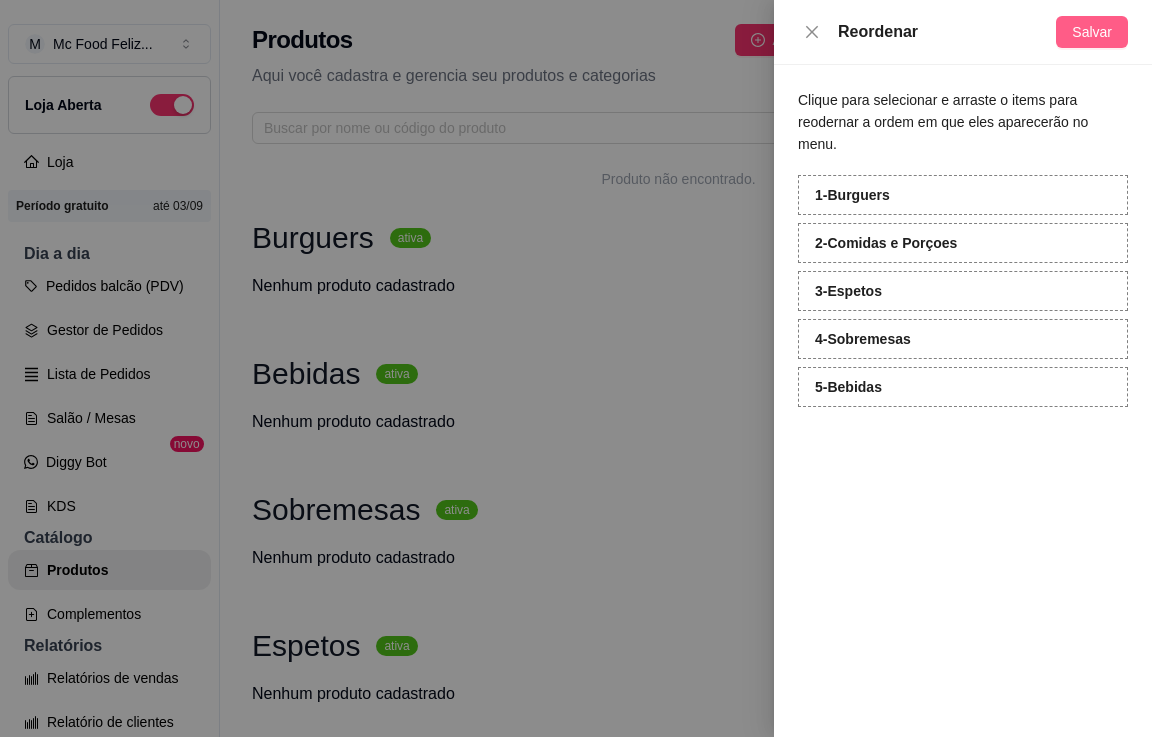 click on "Salvar" at bounding box center (1092, 32) 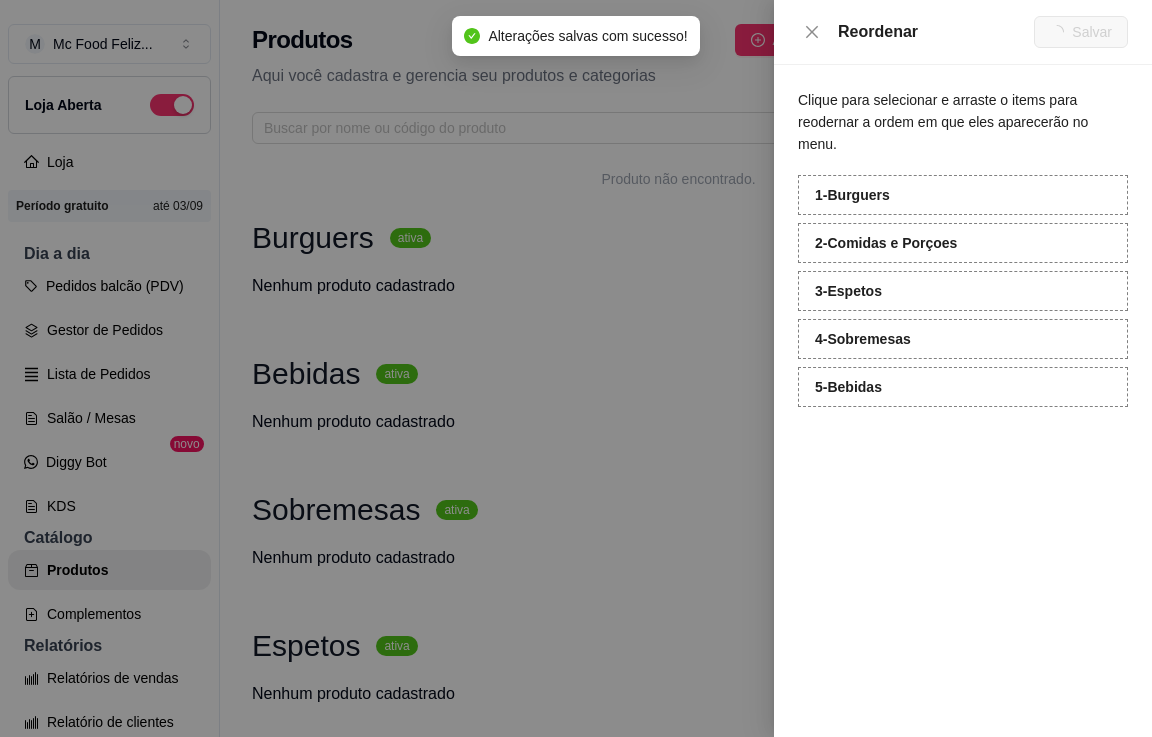 click at bounding box center [576, 368] 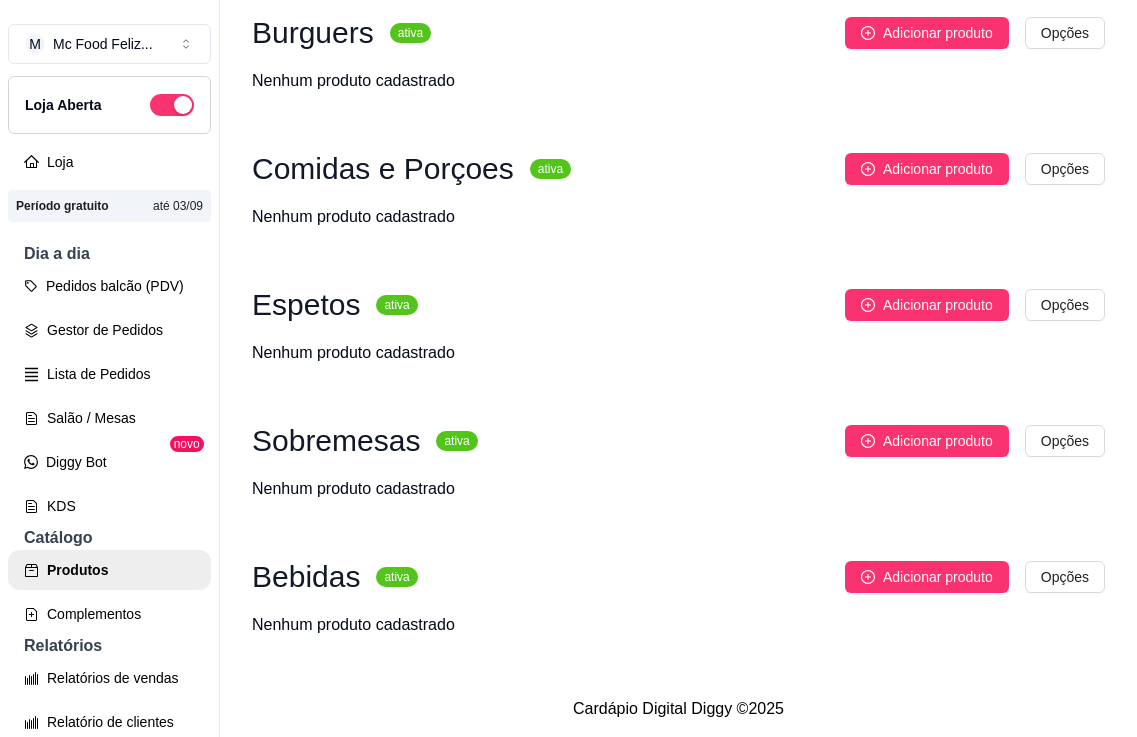 scroll, scrollTop: 220, scrollLeft: 0, axis: vertical 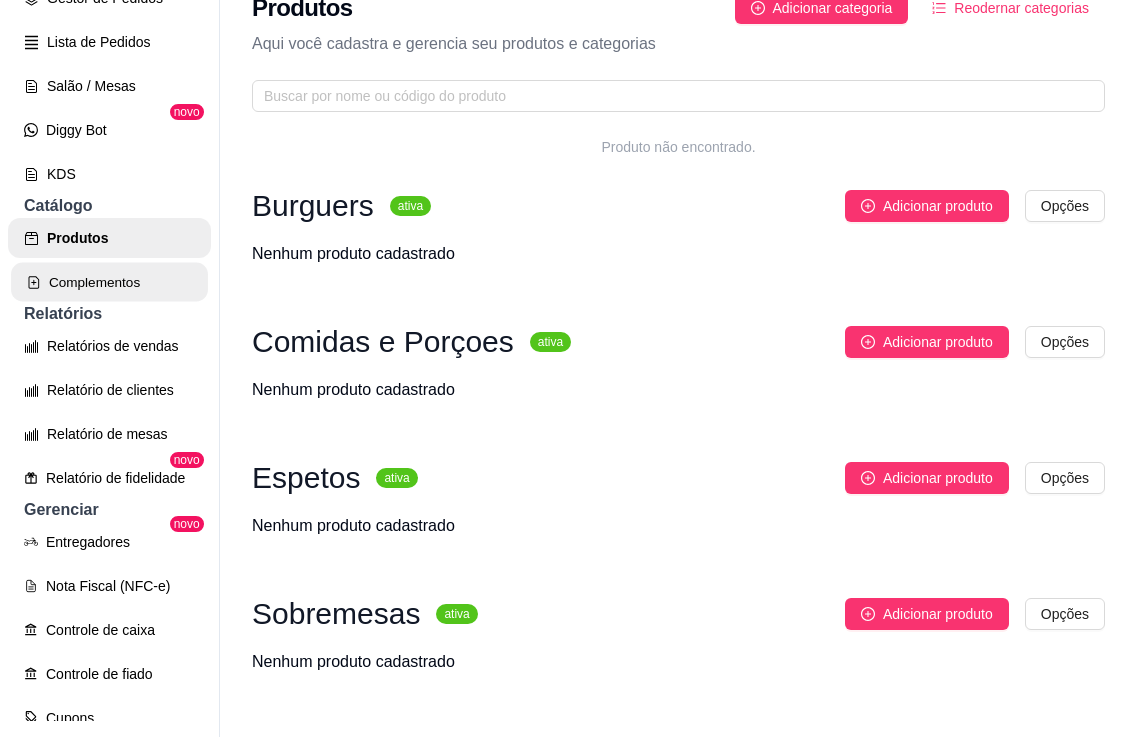 click on "Complementos" at bounding box center (109, 282) 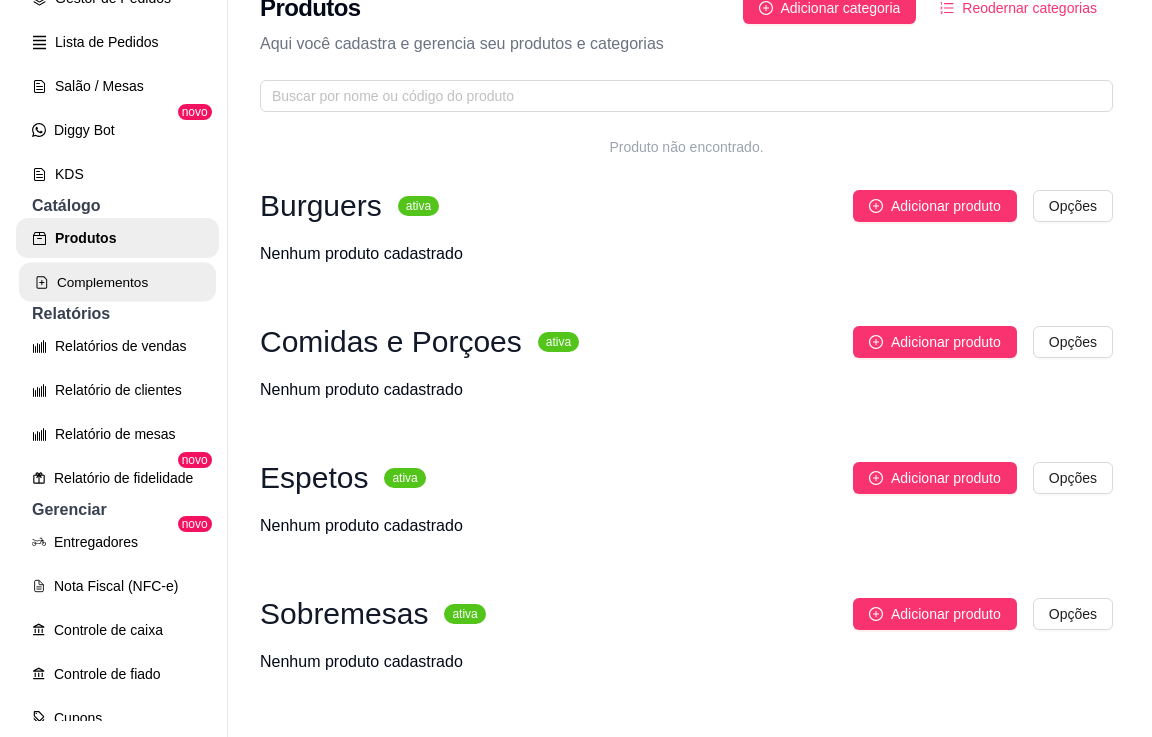 scroll, scrollTop: 0, scrollLeft: 0, axis: both 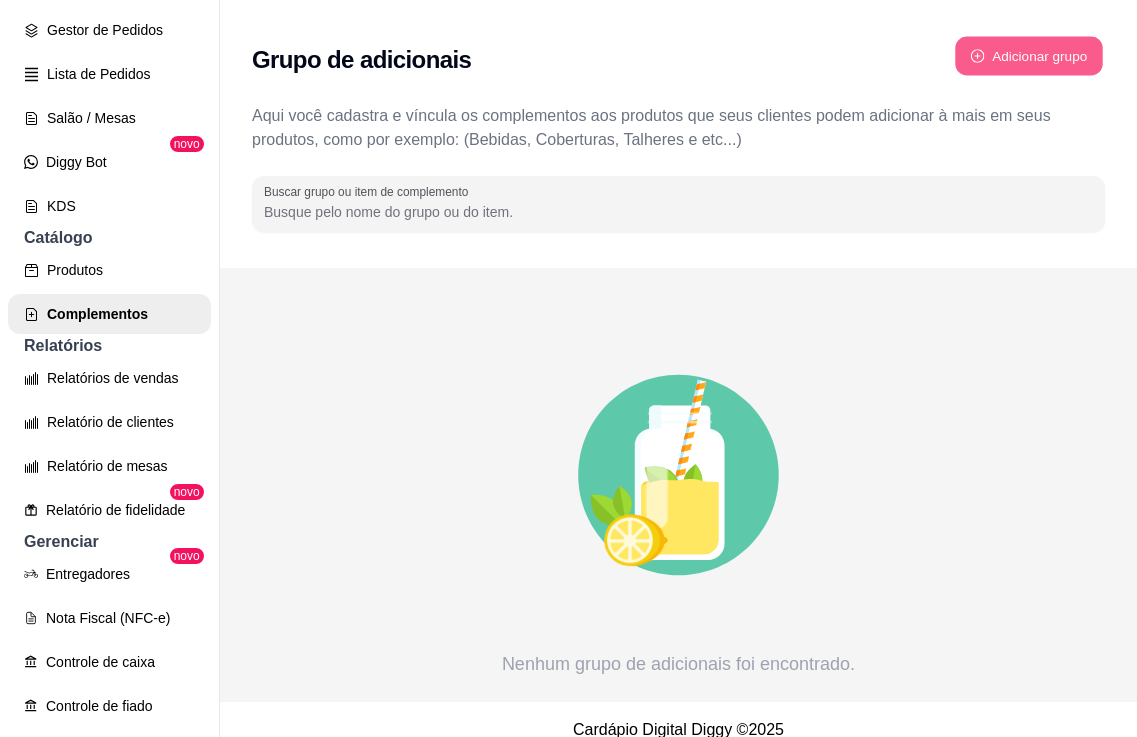 click on "Adicionar grupo" at bounding box center [1029, 56] 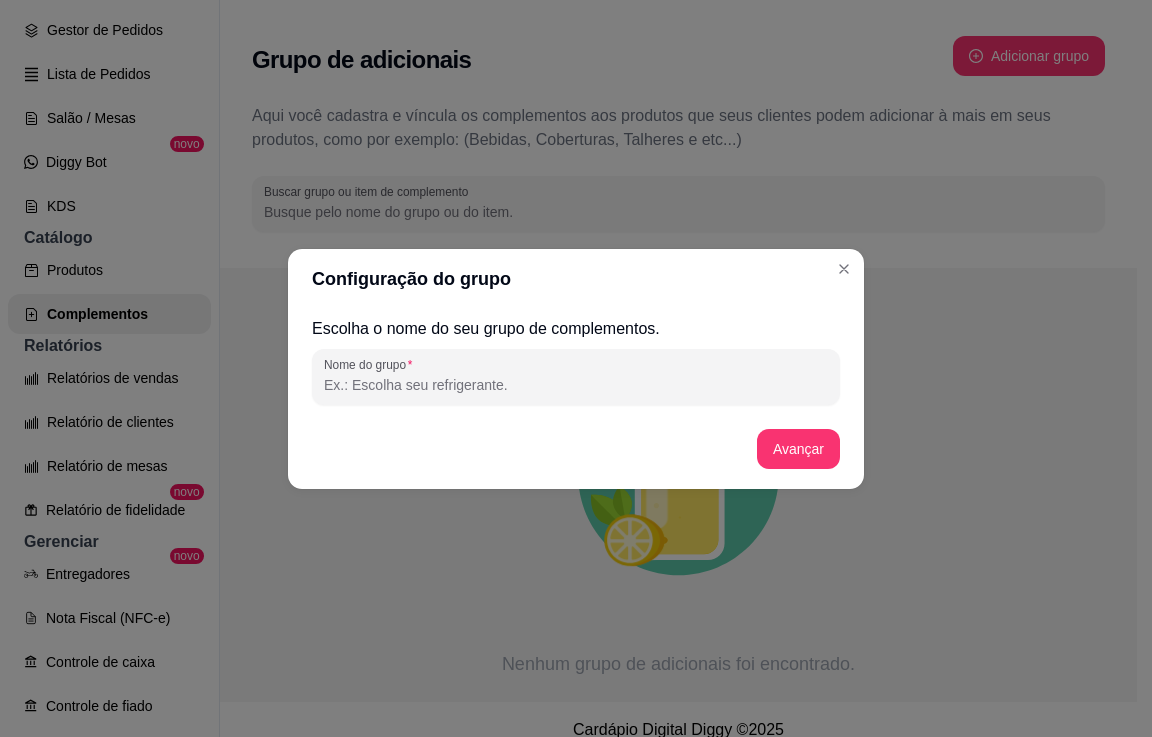 click on "Nome do grupo" at bounding box center (576, 385) 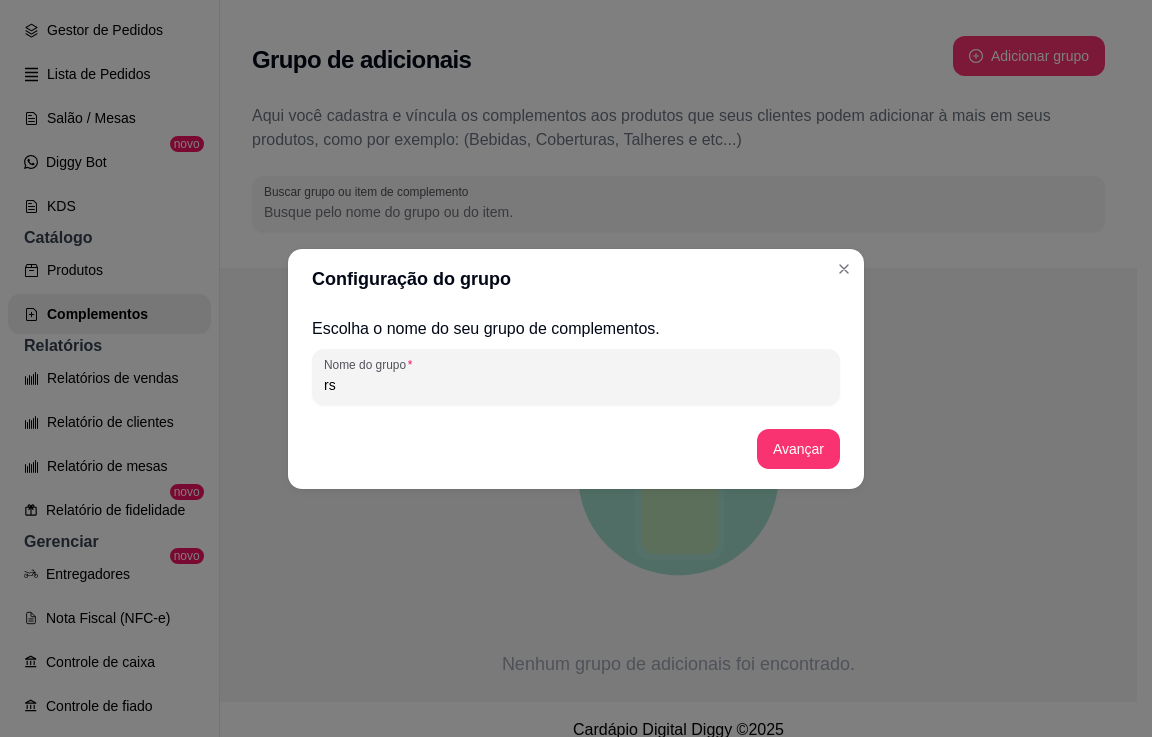type on "r" 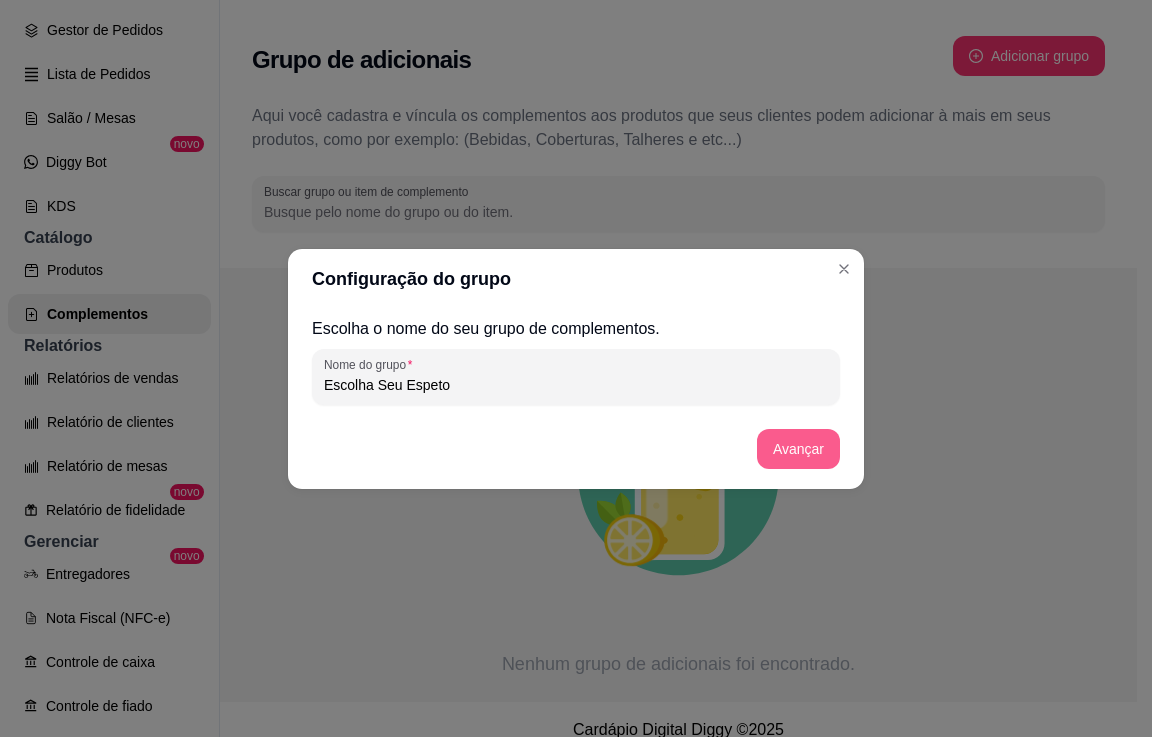 type on "Escolha Seu Espeto" 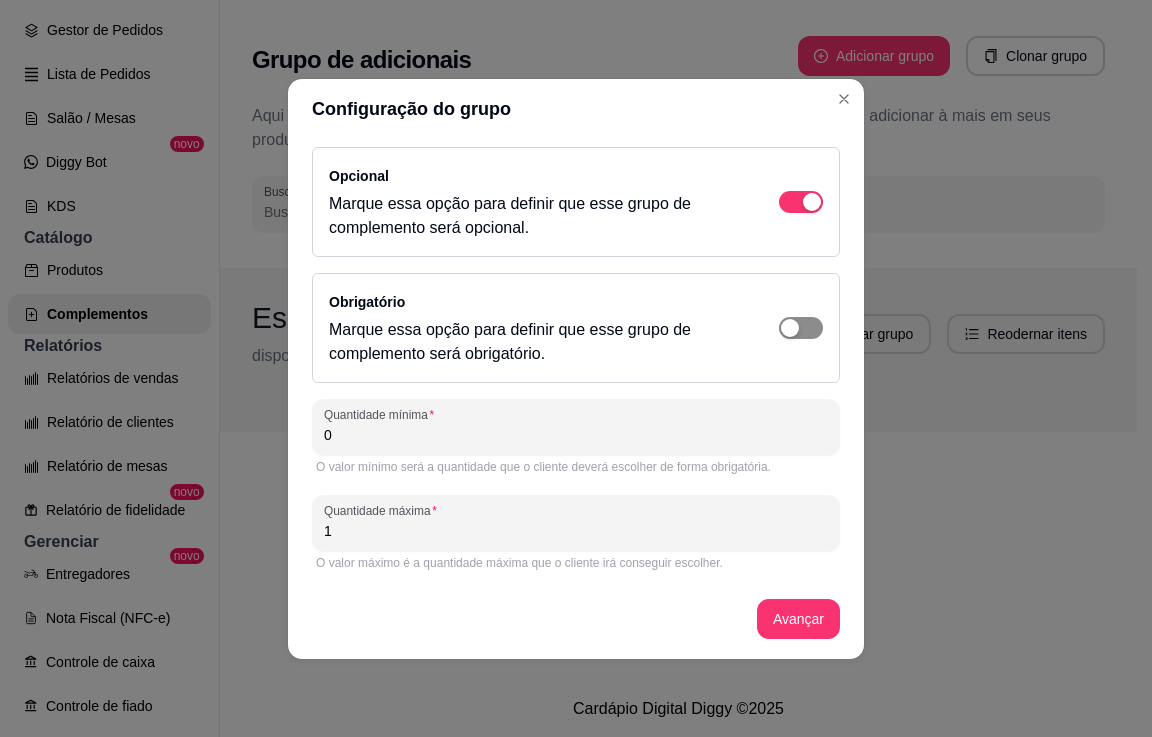 click at bounding box center (812, 202) 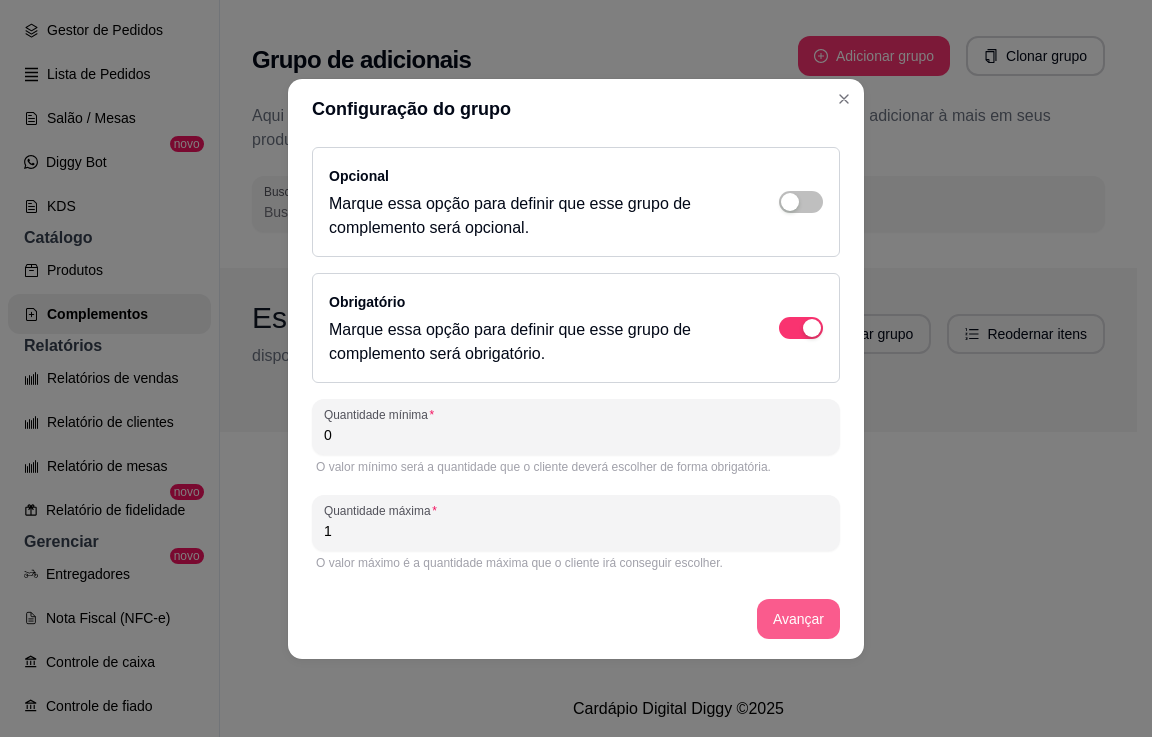 click on "Avançar" at bounding box center (798, 619) 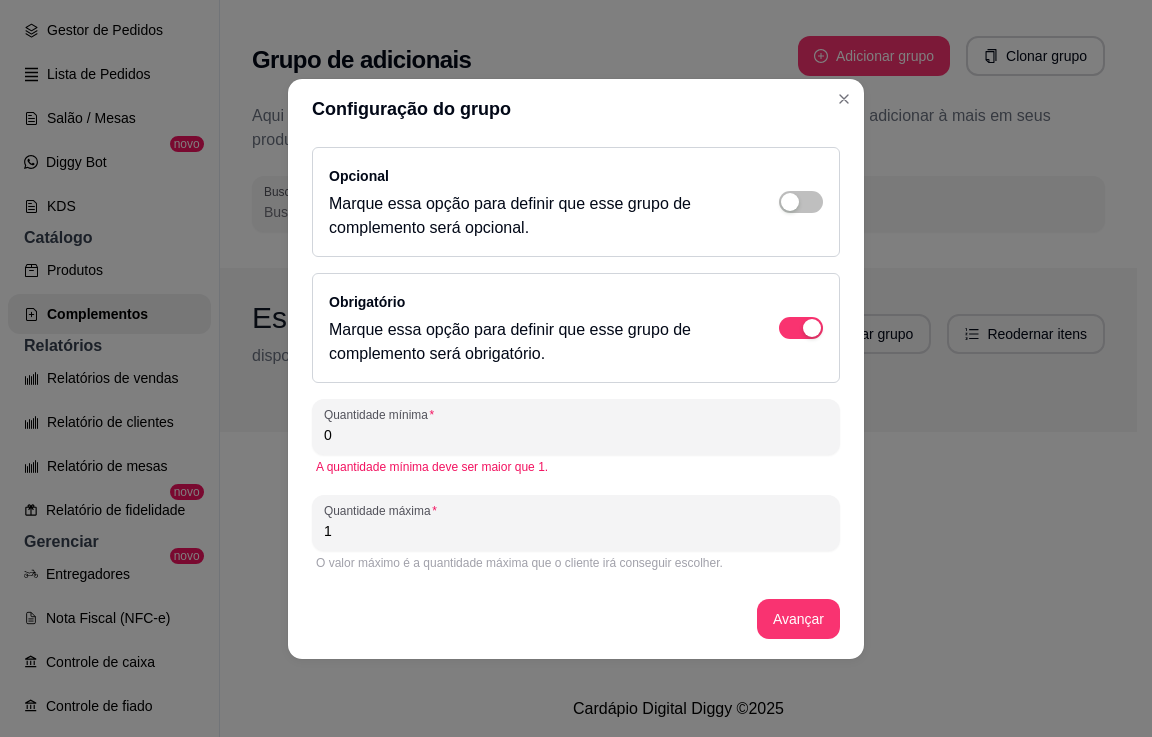 click on "0" at bounding box center [576, 435] 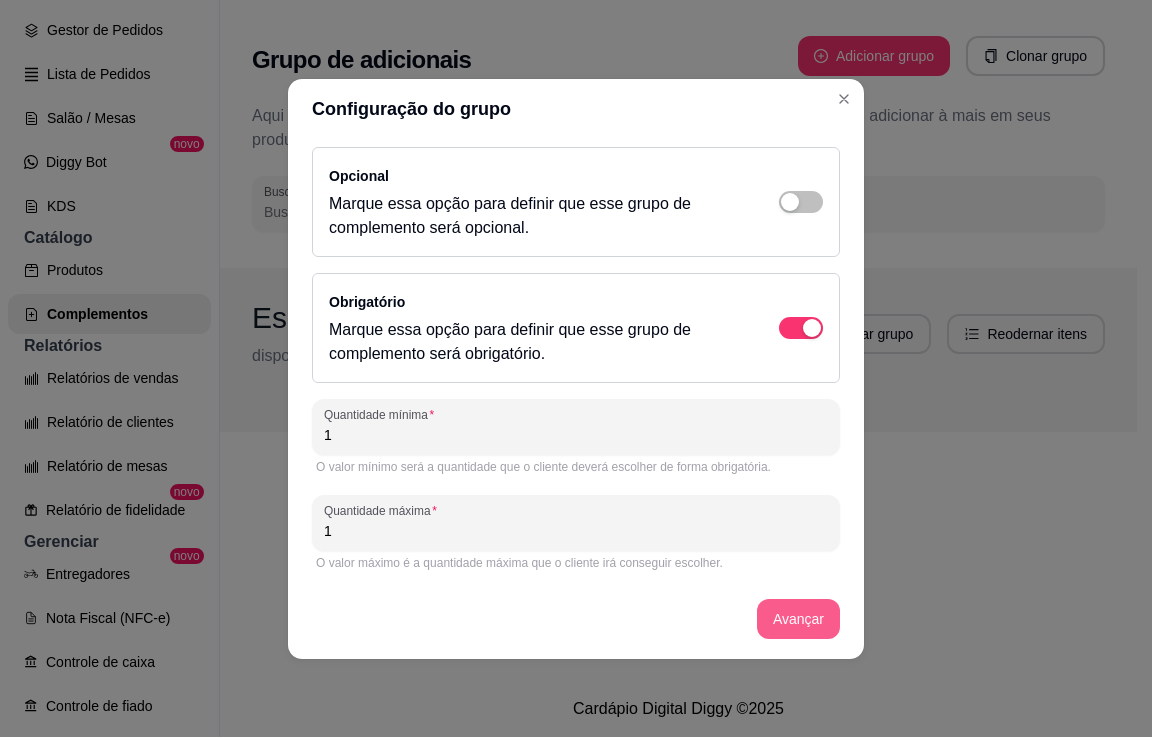 type on "1" 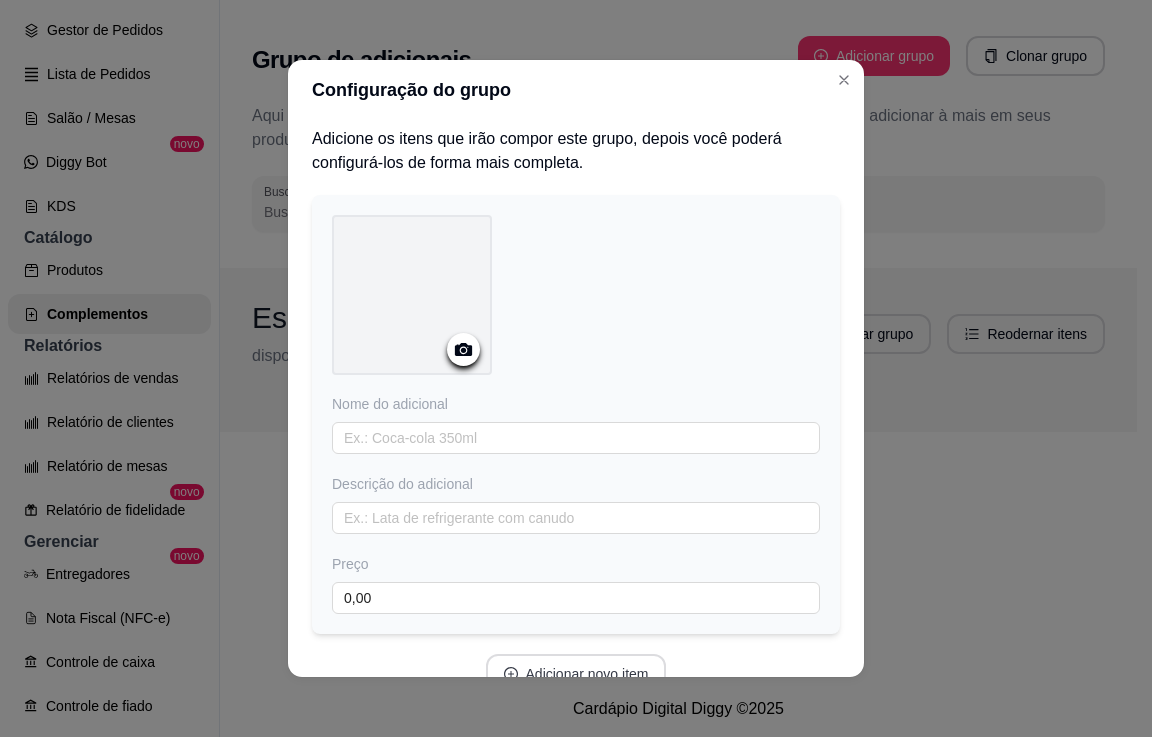 scroll, scrollTop: 0, scrollLeft: 0, axis: both 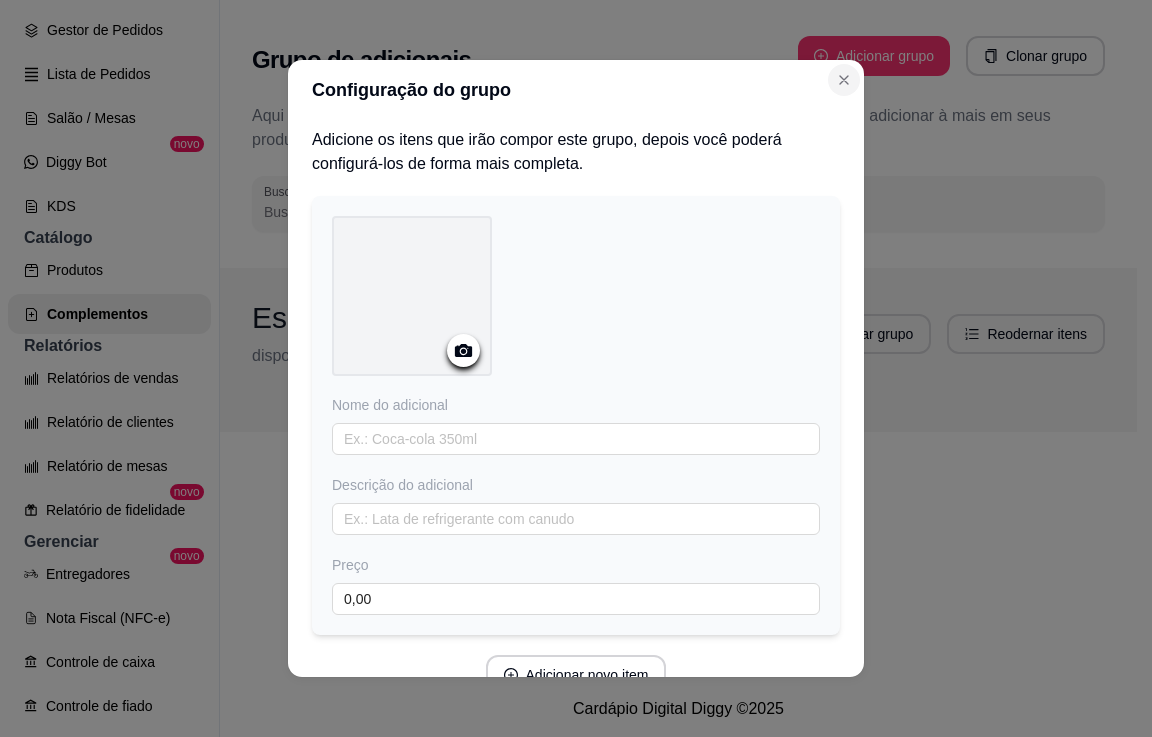 click 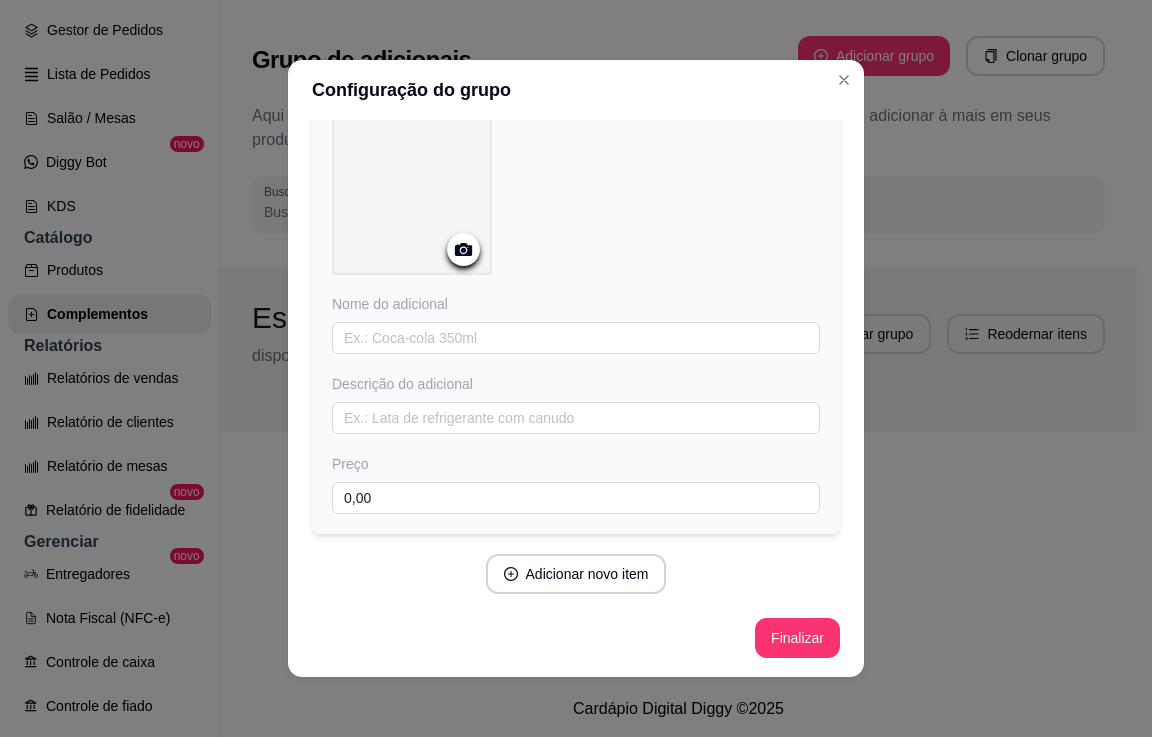 scroll, scrollTop: 0, scrollLeft: 0, axis: both 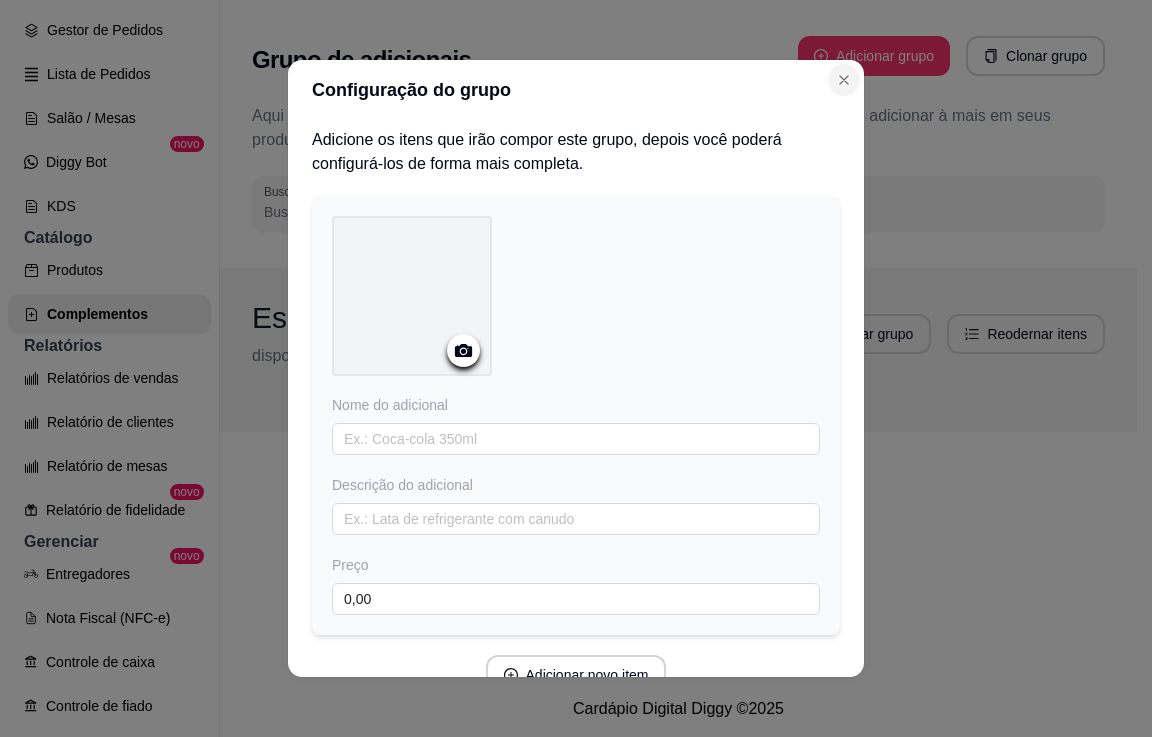 click 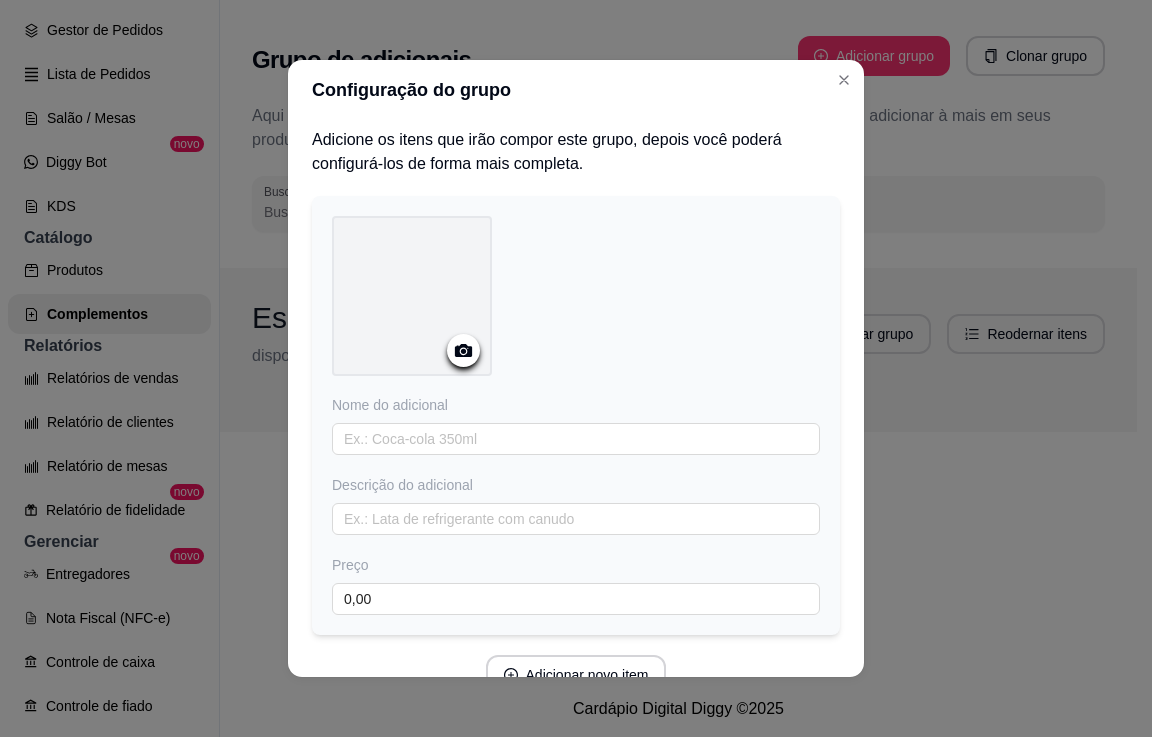 click 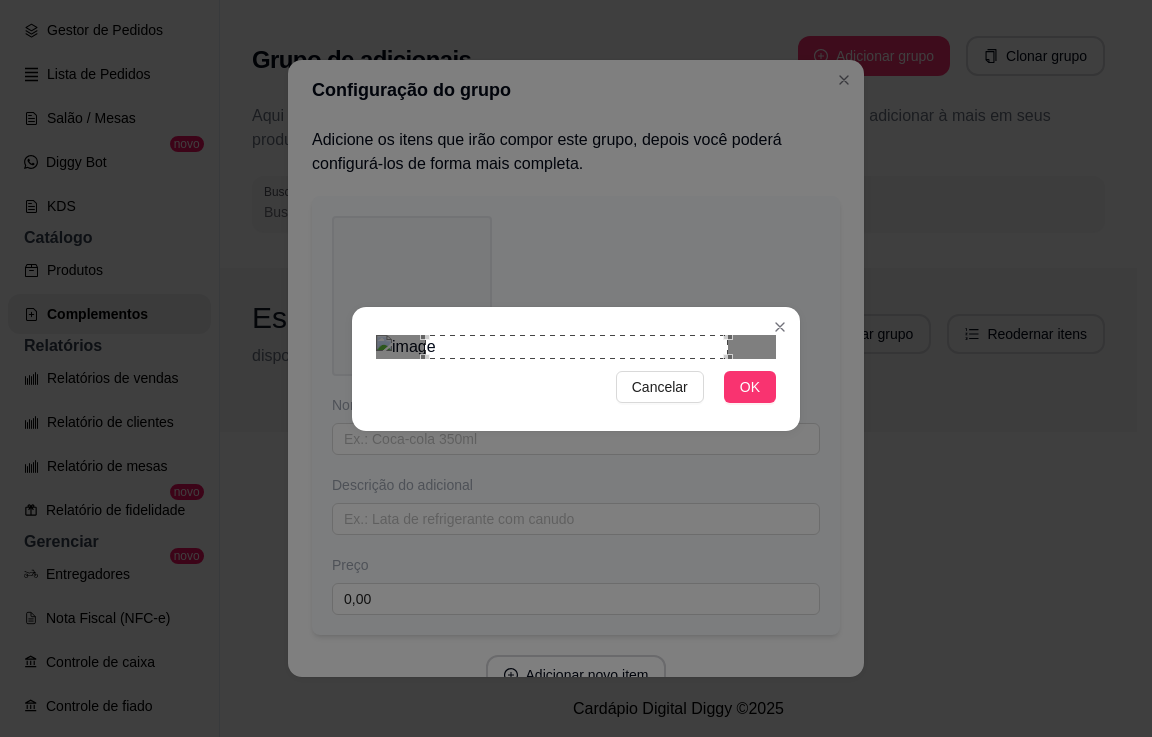 click at bounding box center [576, 347] 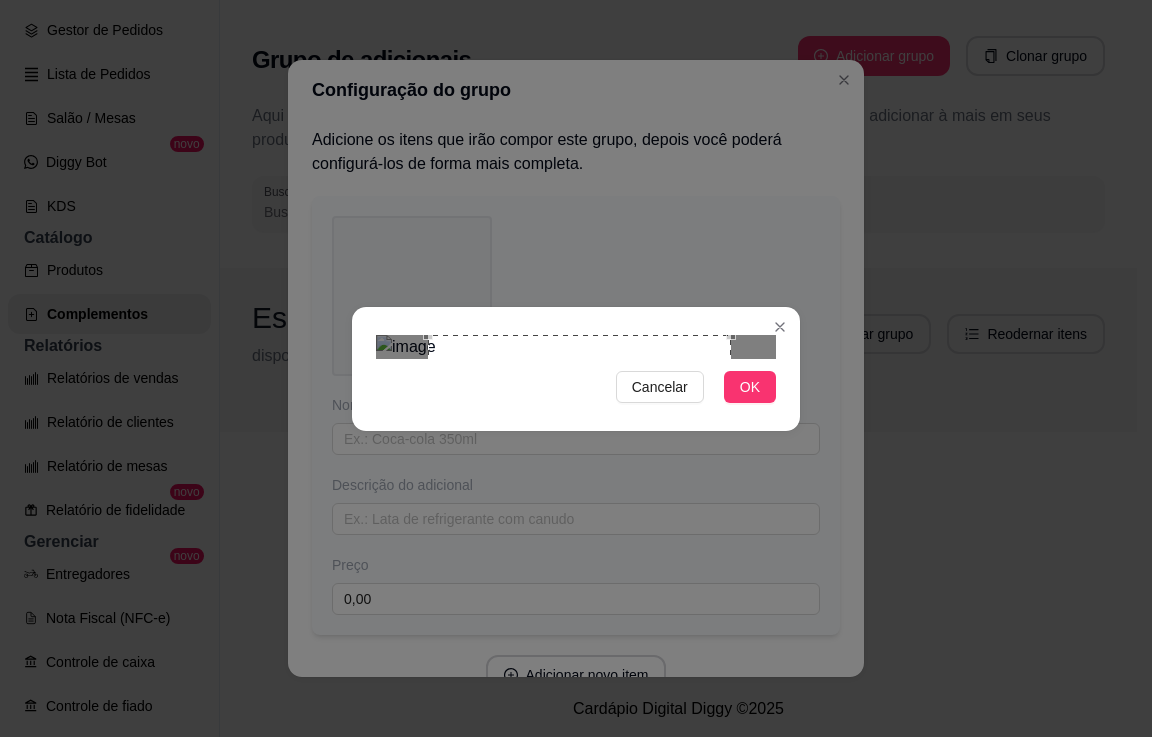 click at bounding box center [579, 486] 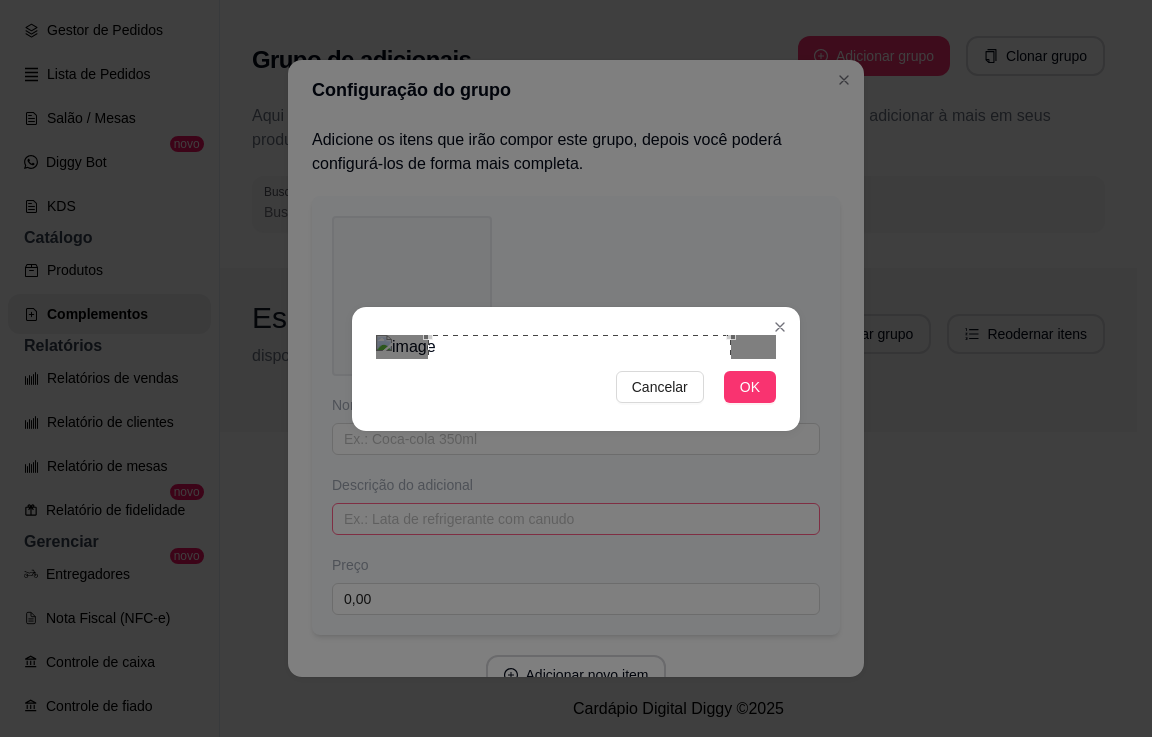 click on "Cancelar" at bounding box center [660, 387] 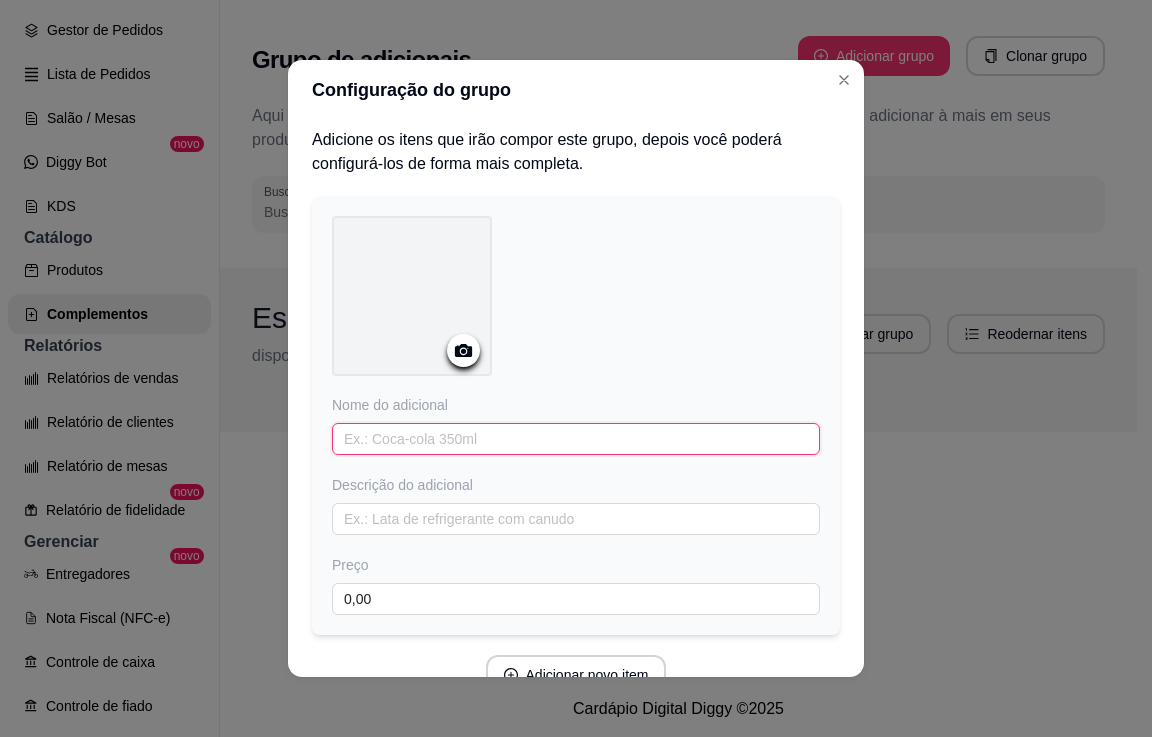 click at bounding box center (576, 439) 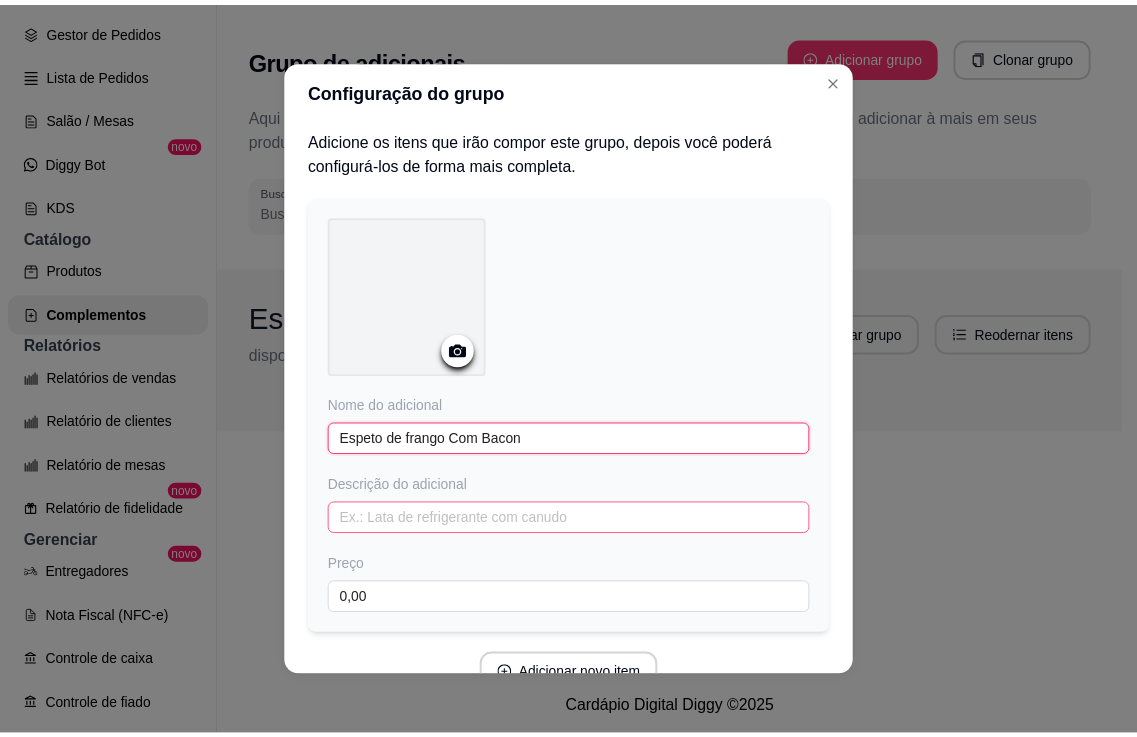 scroll, scrollTop: 101, scrollLeft: 0, axis: vertical 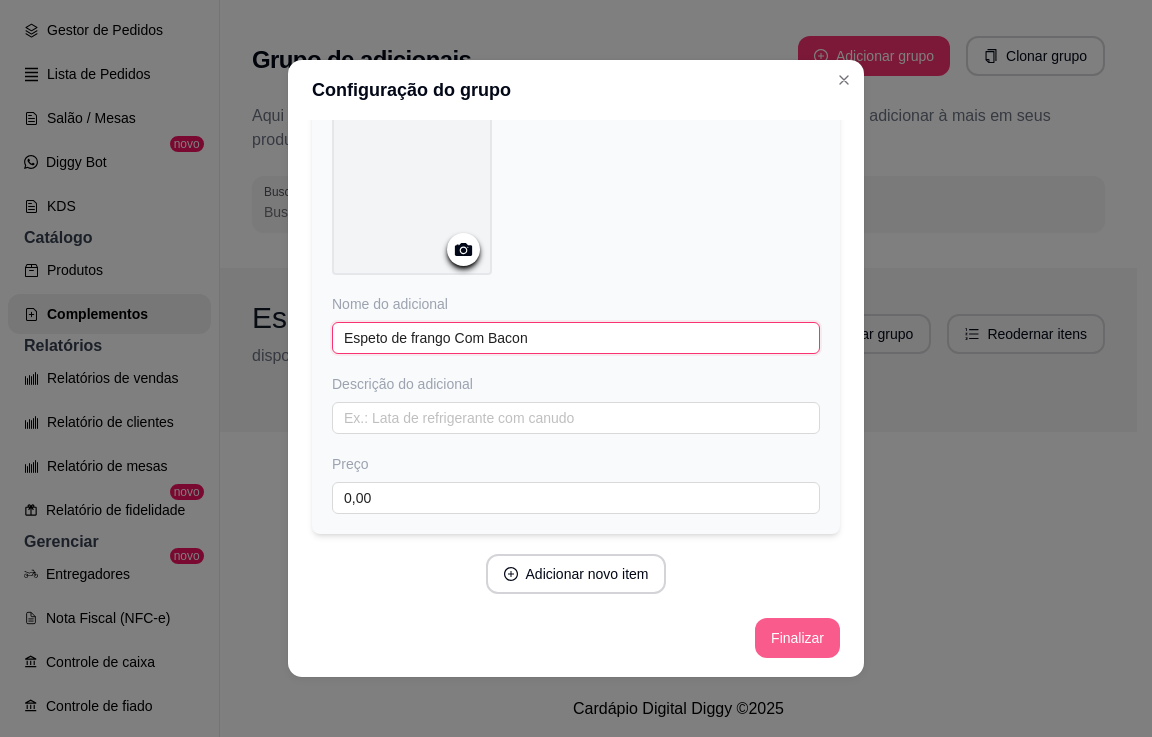 type on "Espeto de frango Com Bacon" 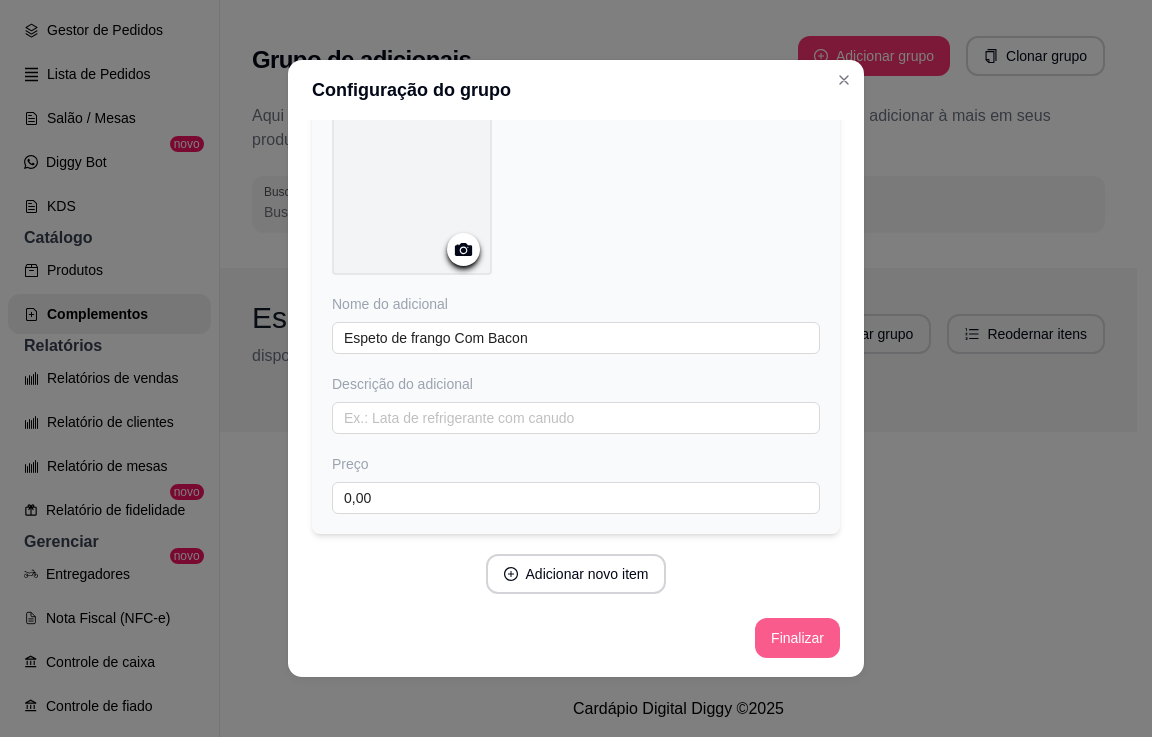 click on "Finalizar" at bounding box center (797, 638) 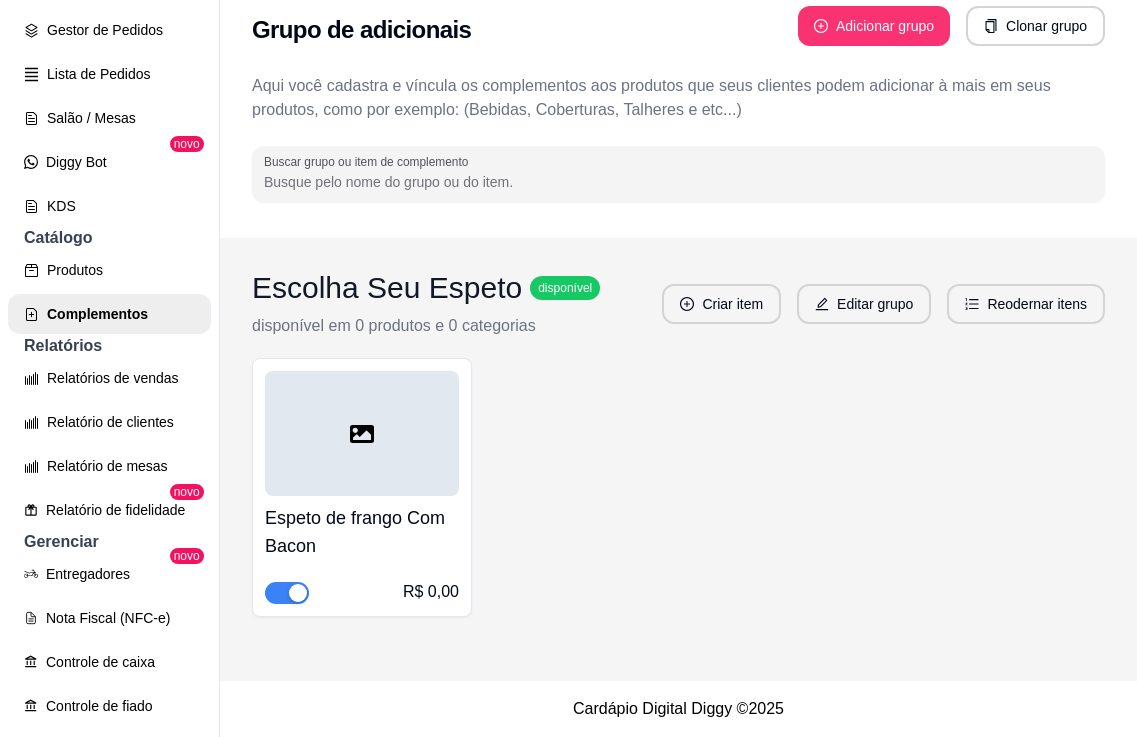 scroll, scrollTop: 0, scrollLeft: 0, axis: both 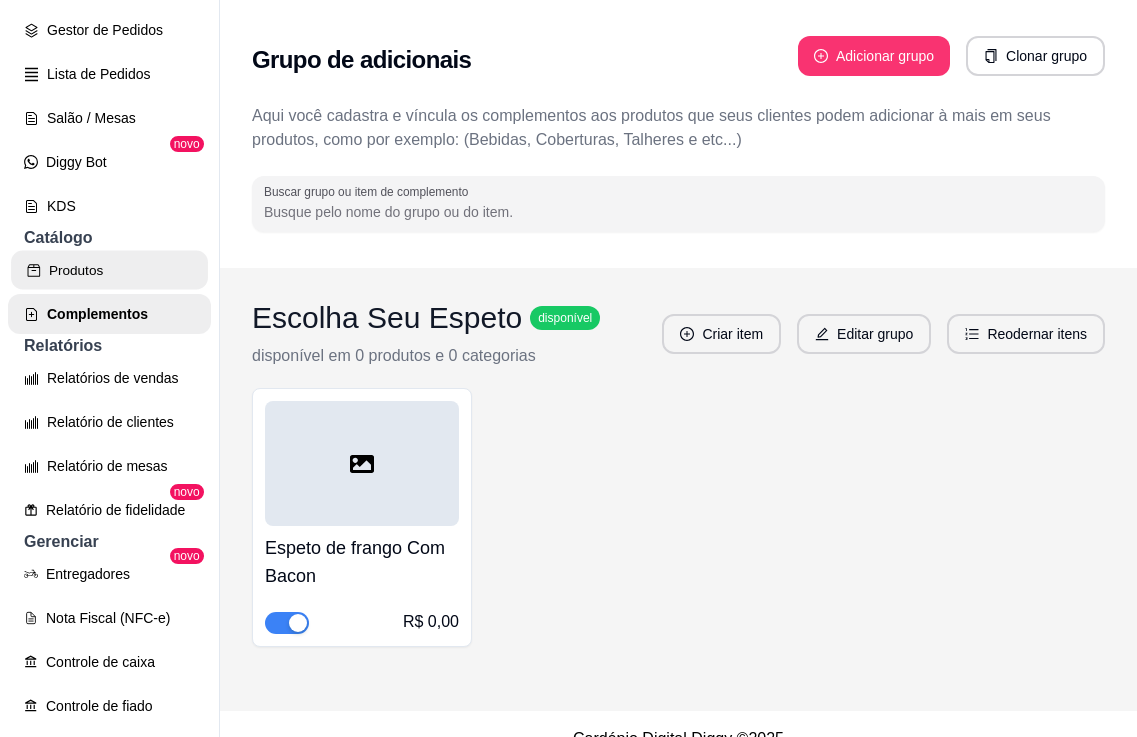 click on "Produtos" at bounding box center [109, 270] 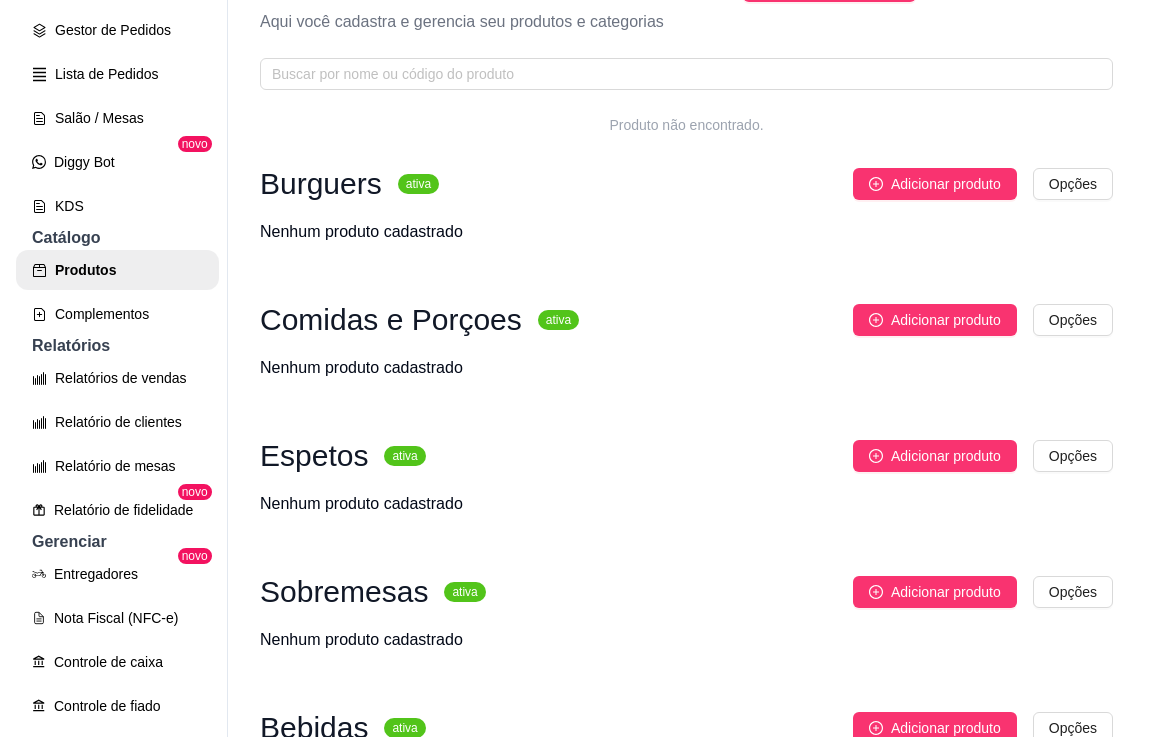 scroll, scrollTop: 220, scrollLeft: 0, axis: vertical 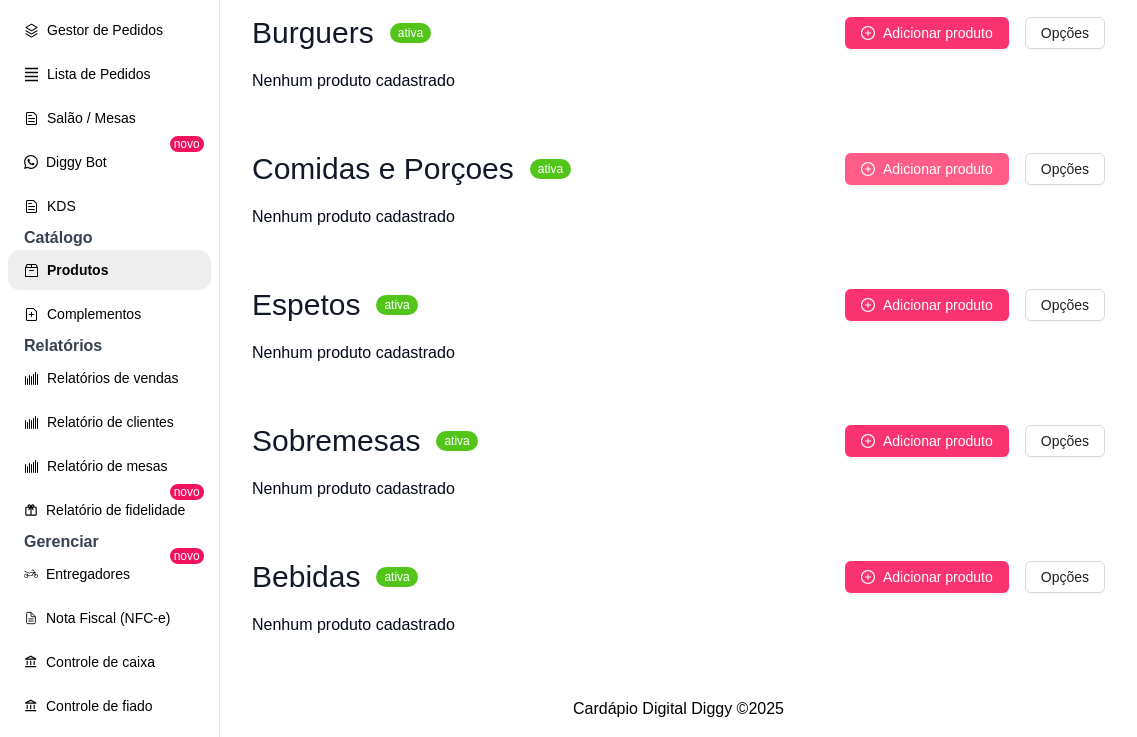 click on "Adicionar produto" at bounding box center (938, 169) 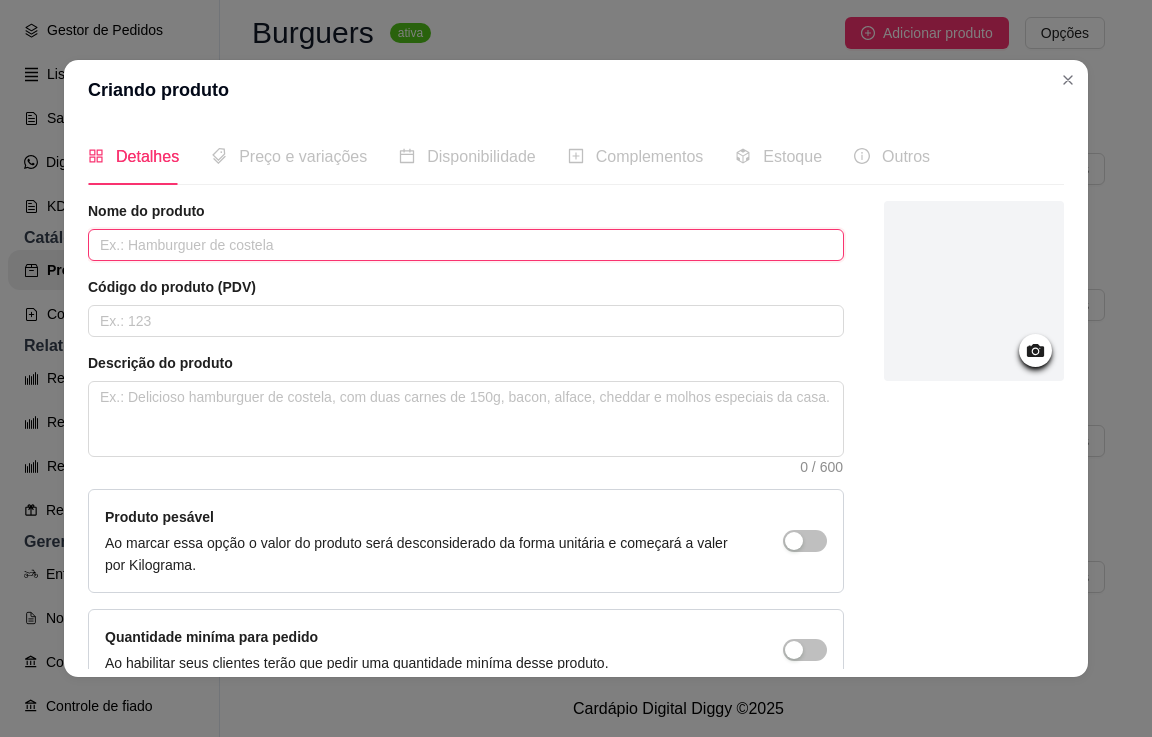 click at bounding box center (466, 245) 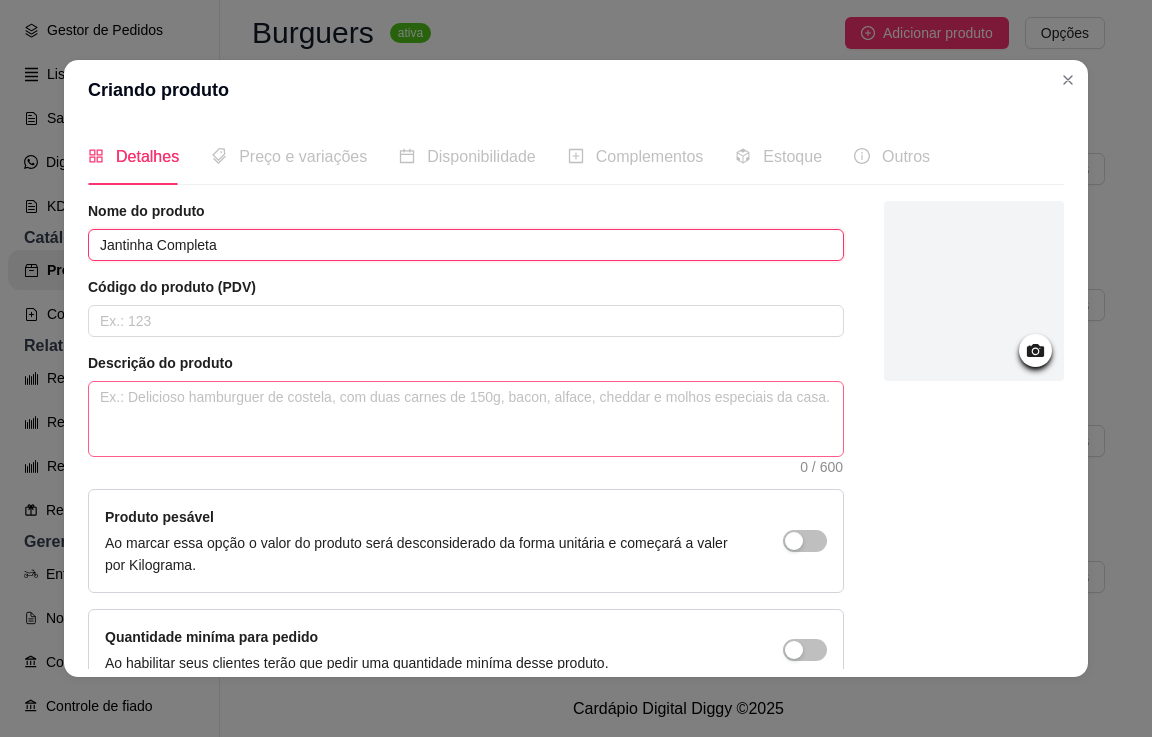 type on "Jantinha Completa" 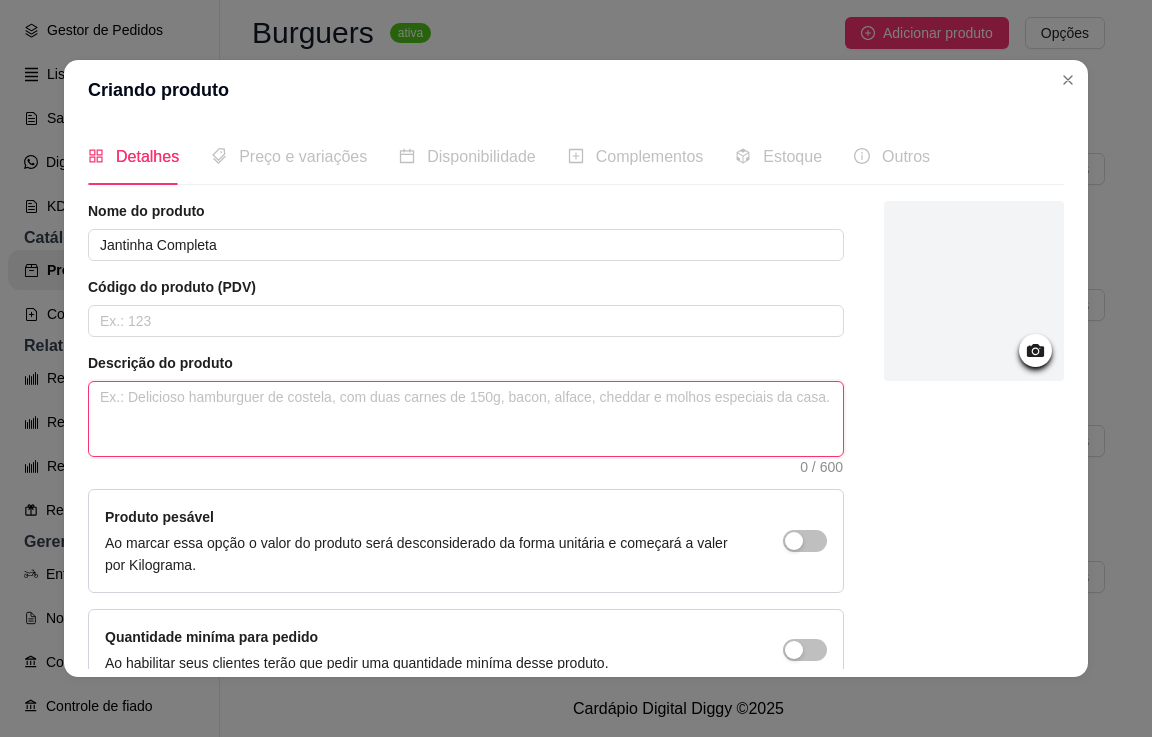 click at bounding box center (466, 419) 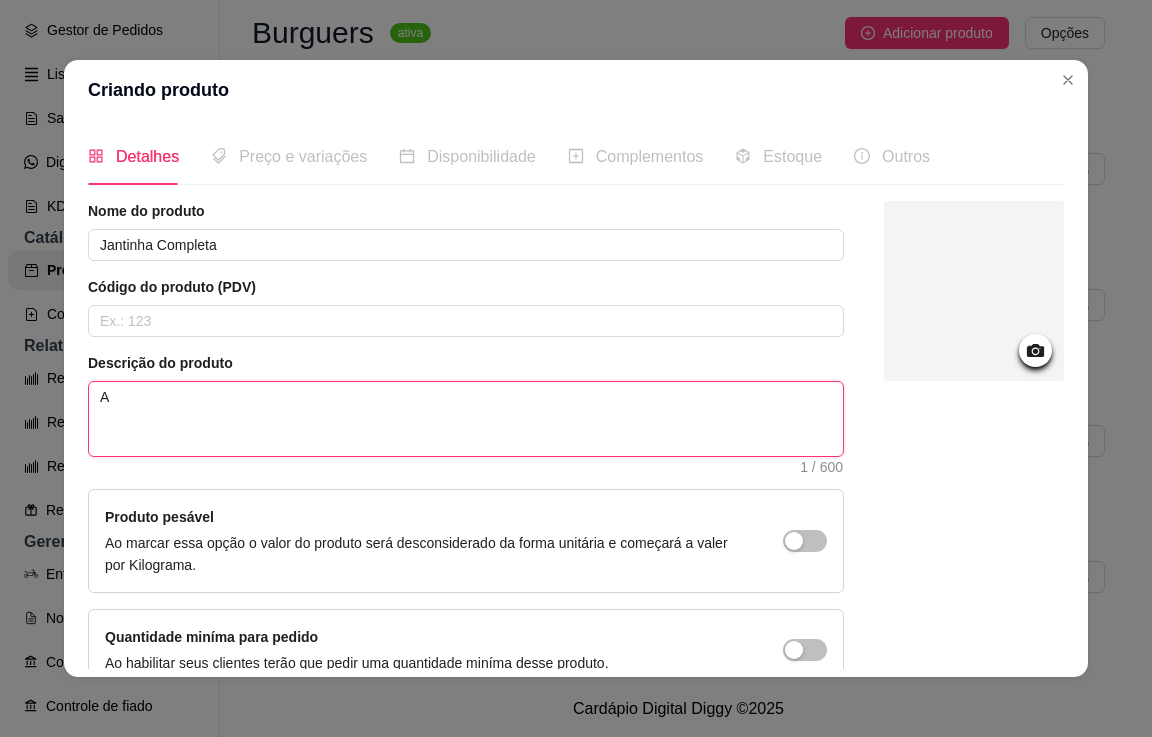 type on "Ar" 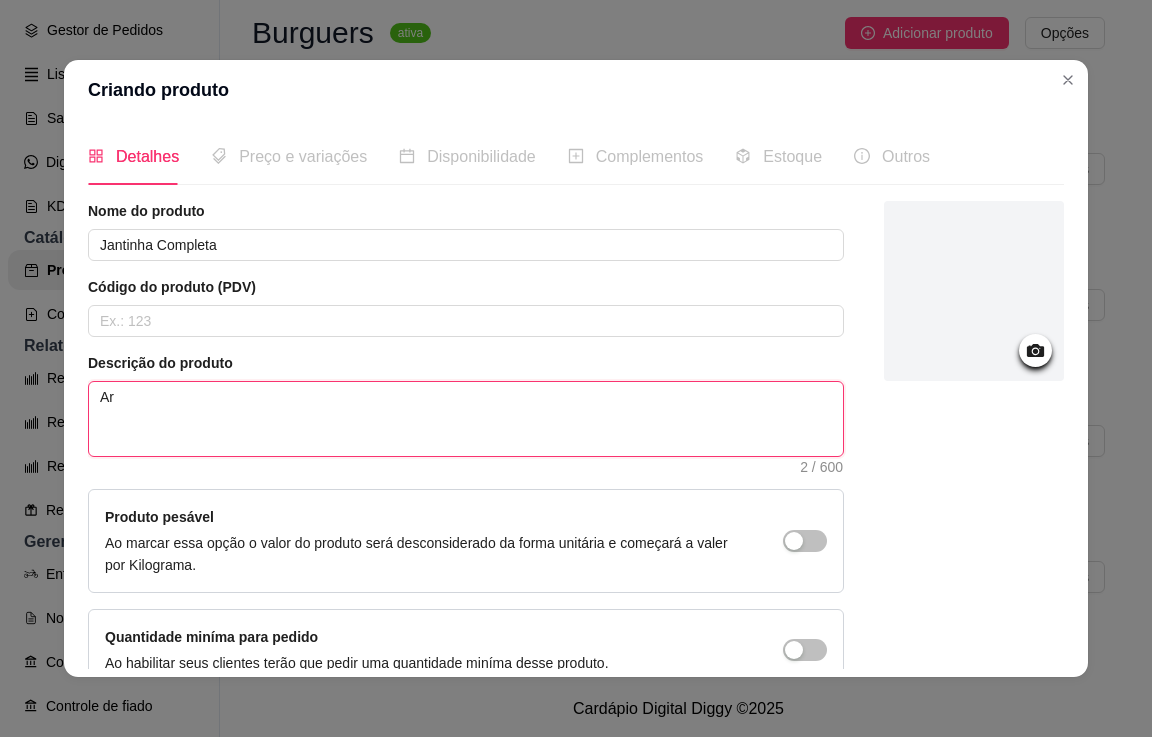 type on "Arr" 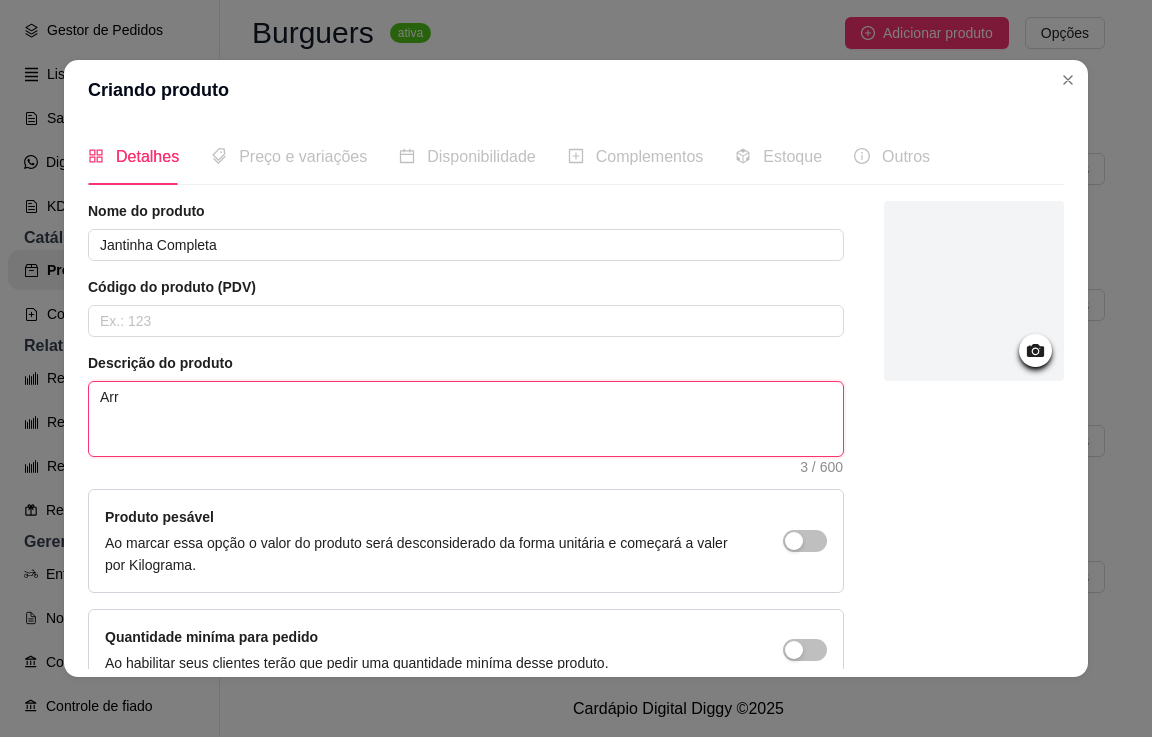 type on "Arro" 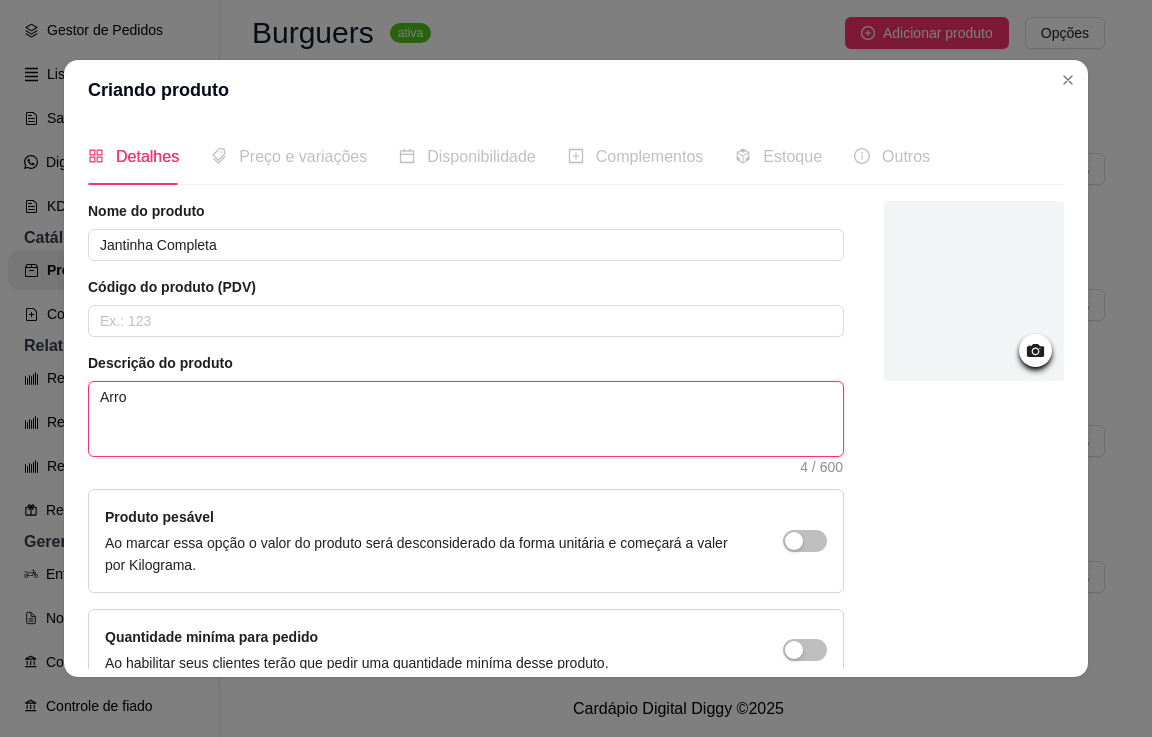 type on "Arroz" 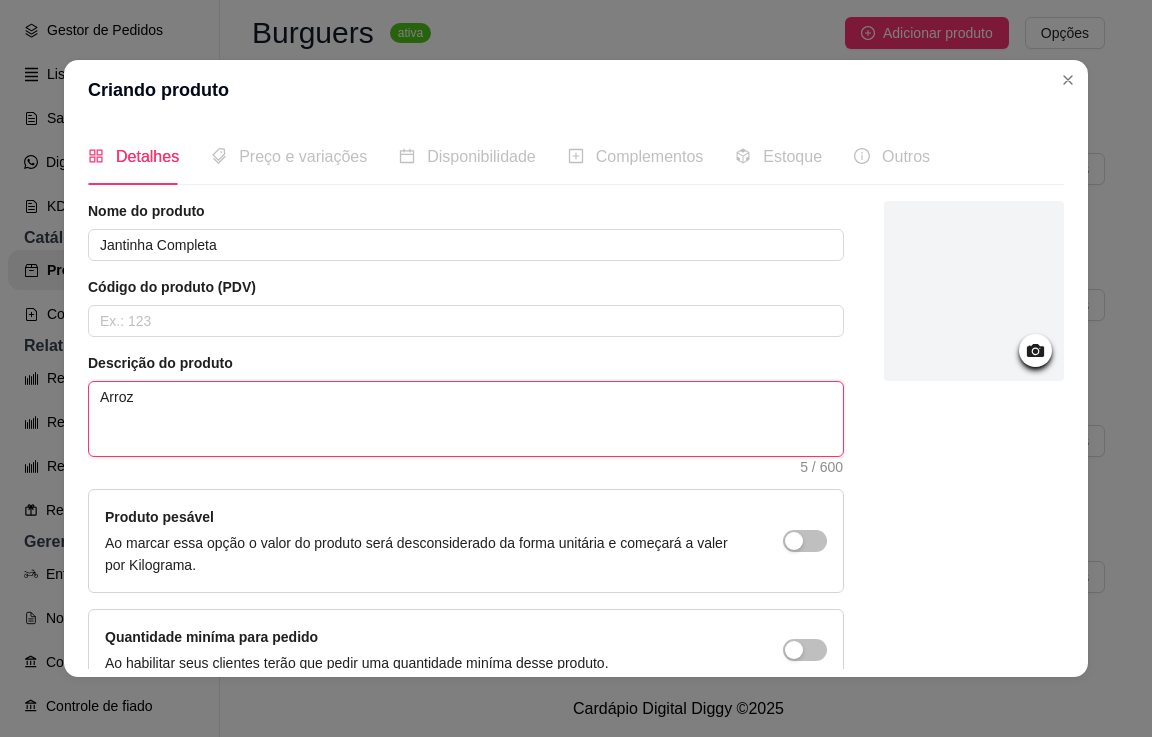 type on "Arroz" 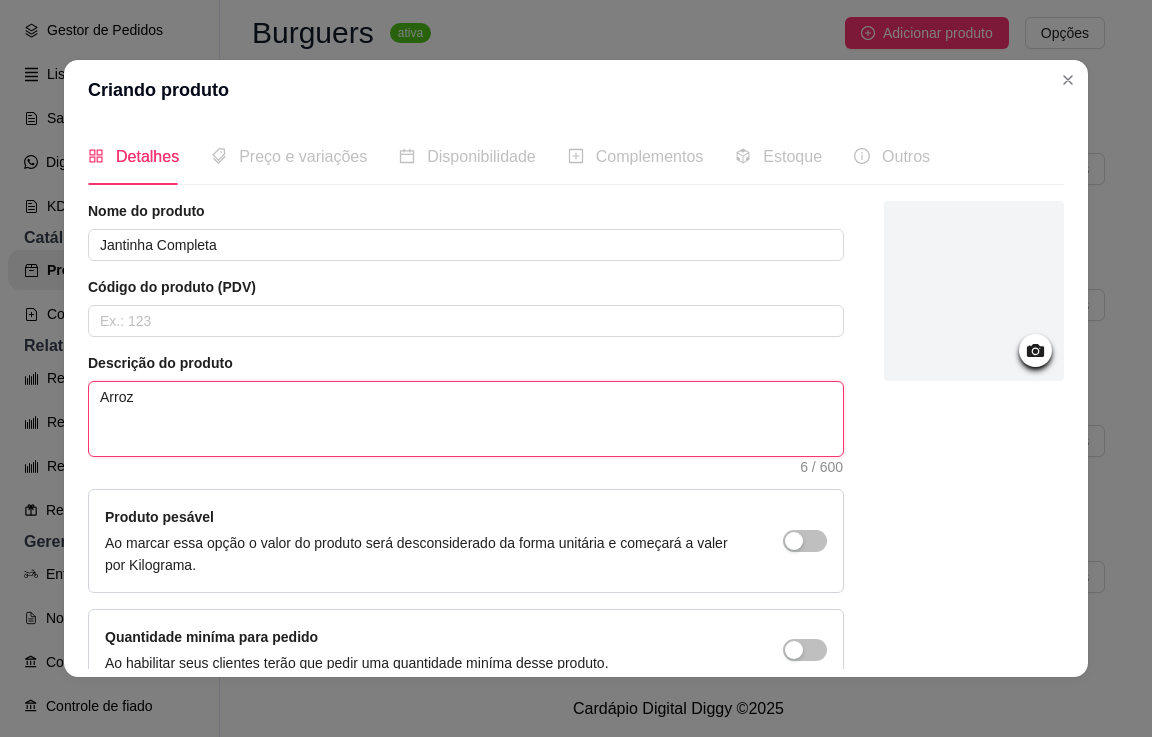 type on "Arroz" 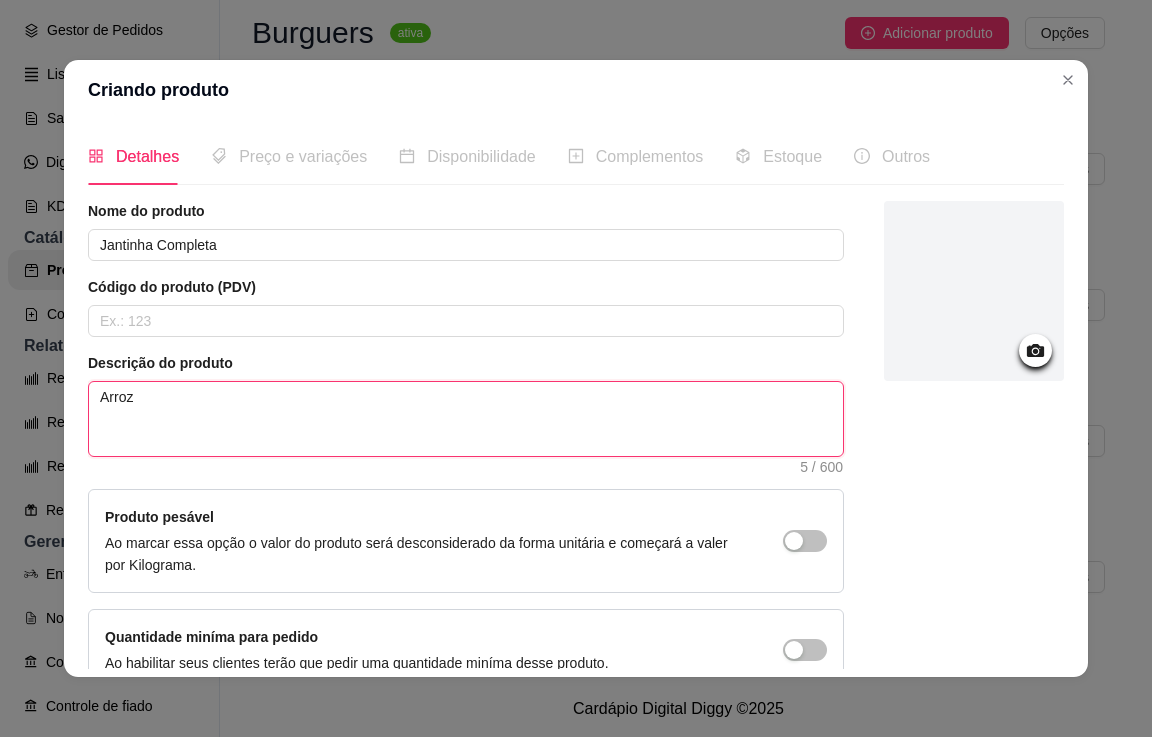 type on "Arroz," 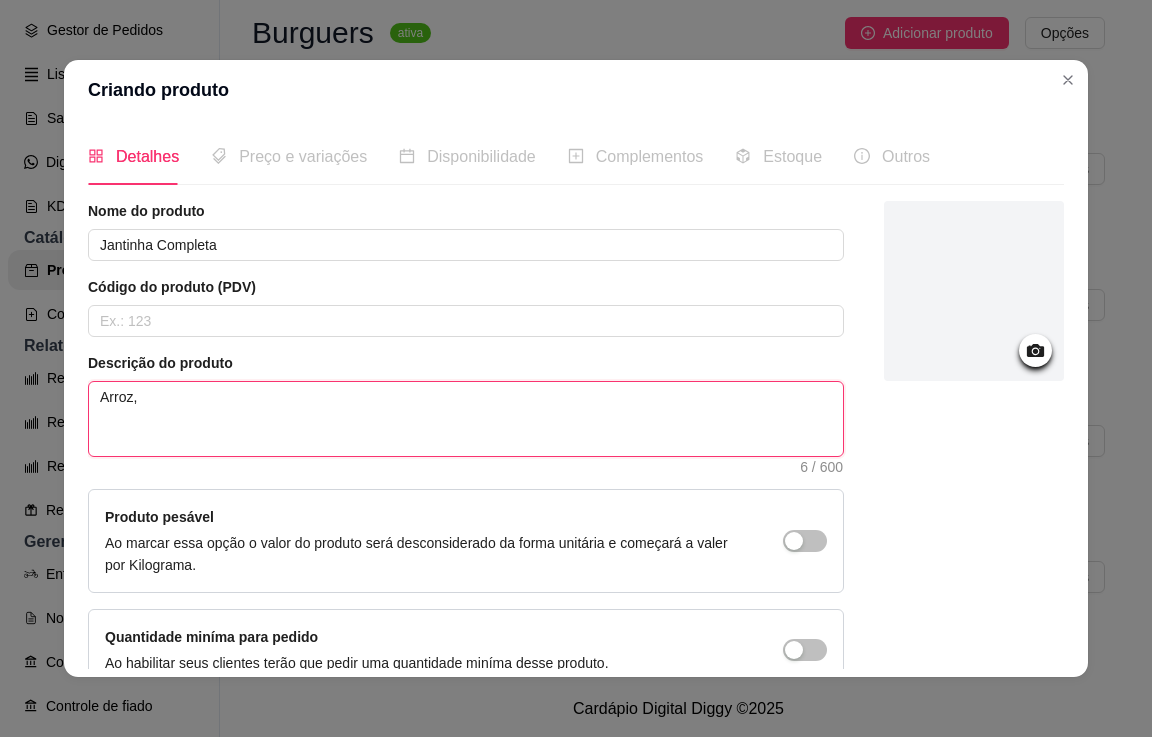 type on "Arroz," 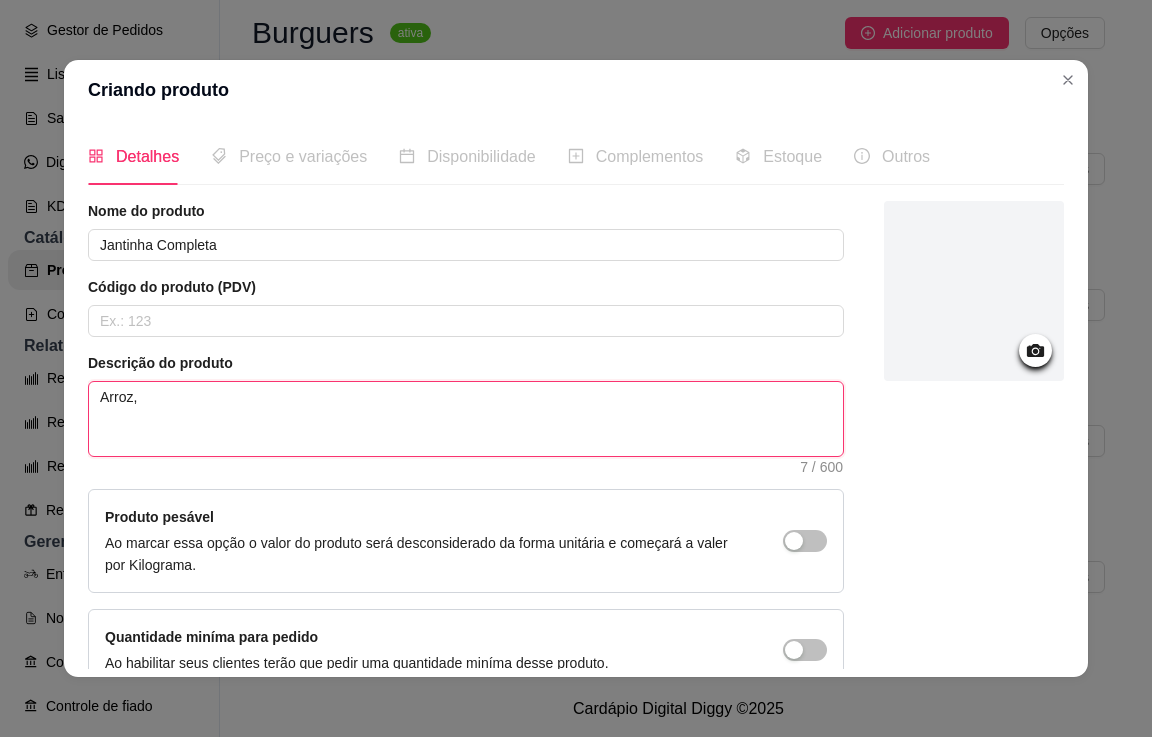 type on "Arroz, F" 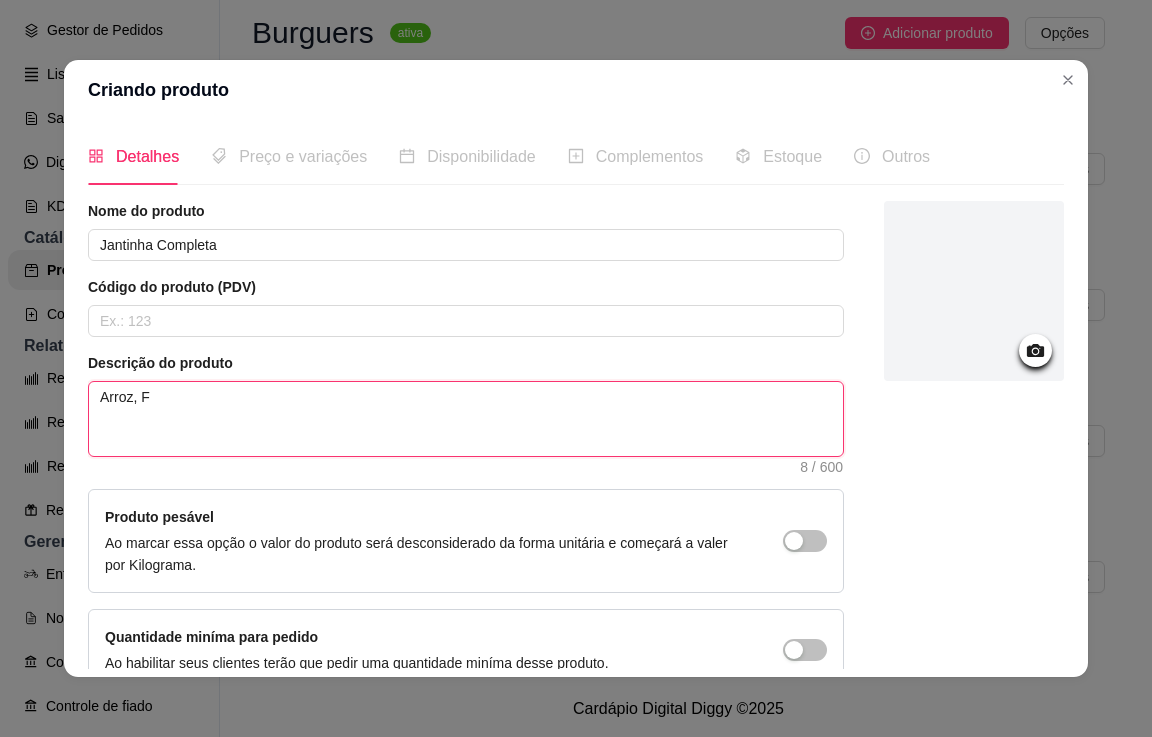 type on "Arroz, Fe" 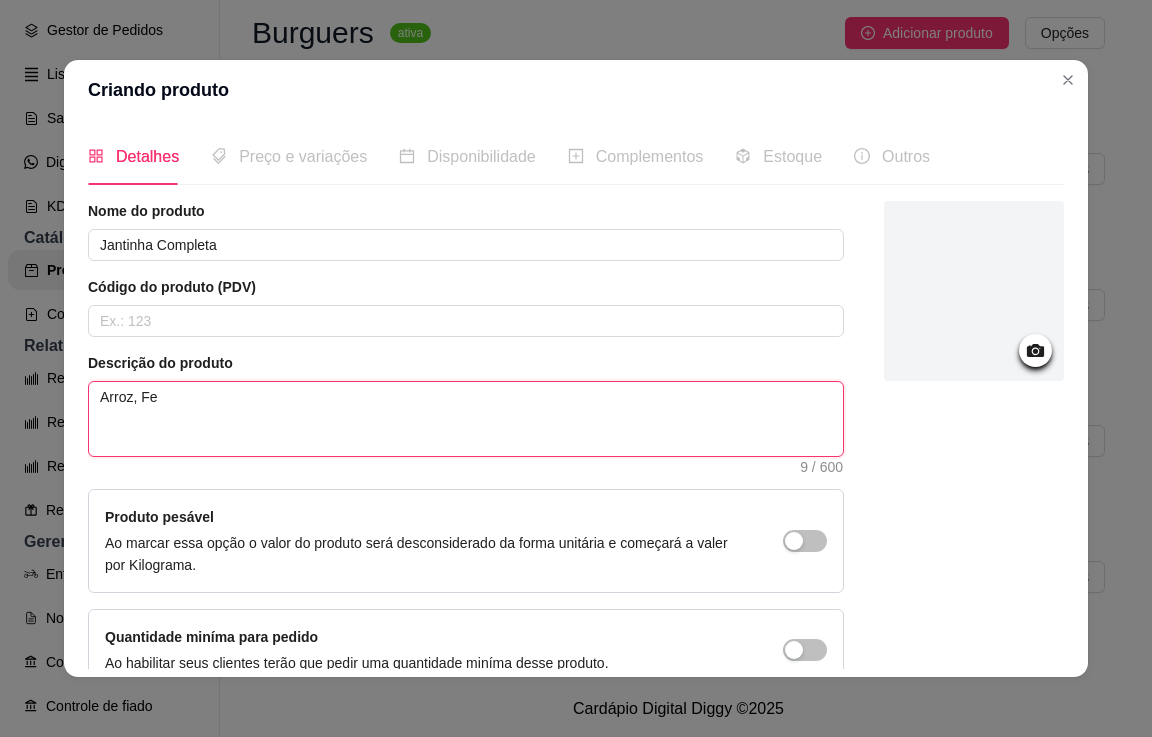 type on "Arroz, Fei" 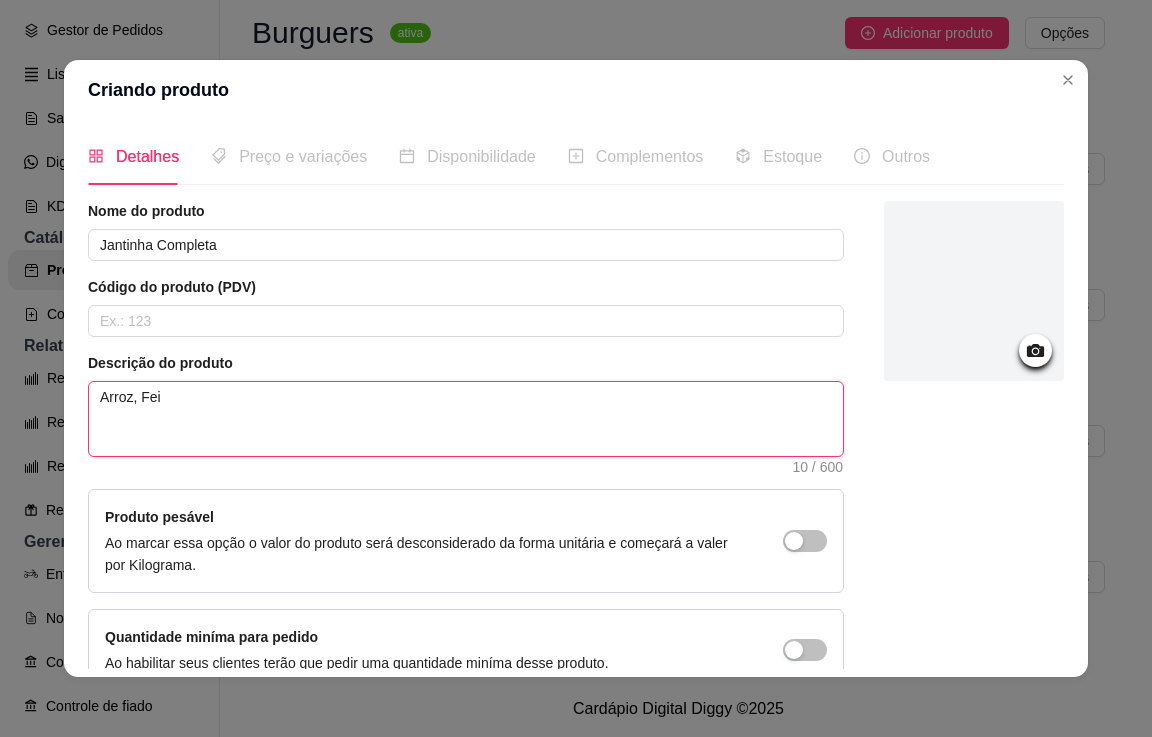 type on "Arroz, Feij" 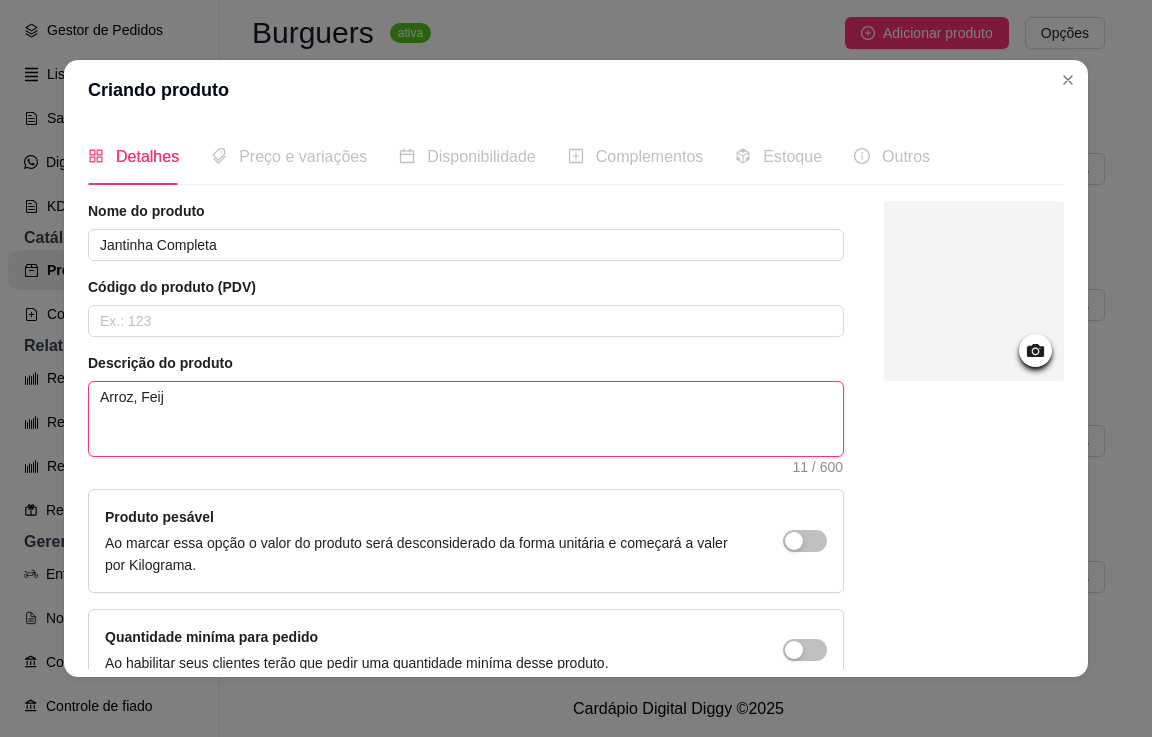 type on "Arroz, Feija" 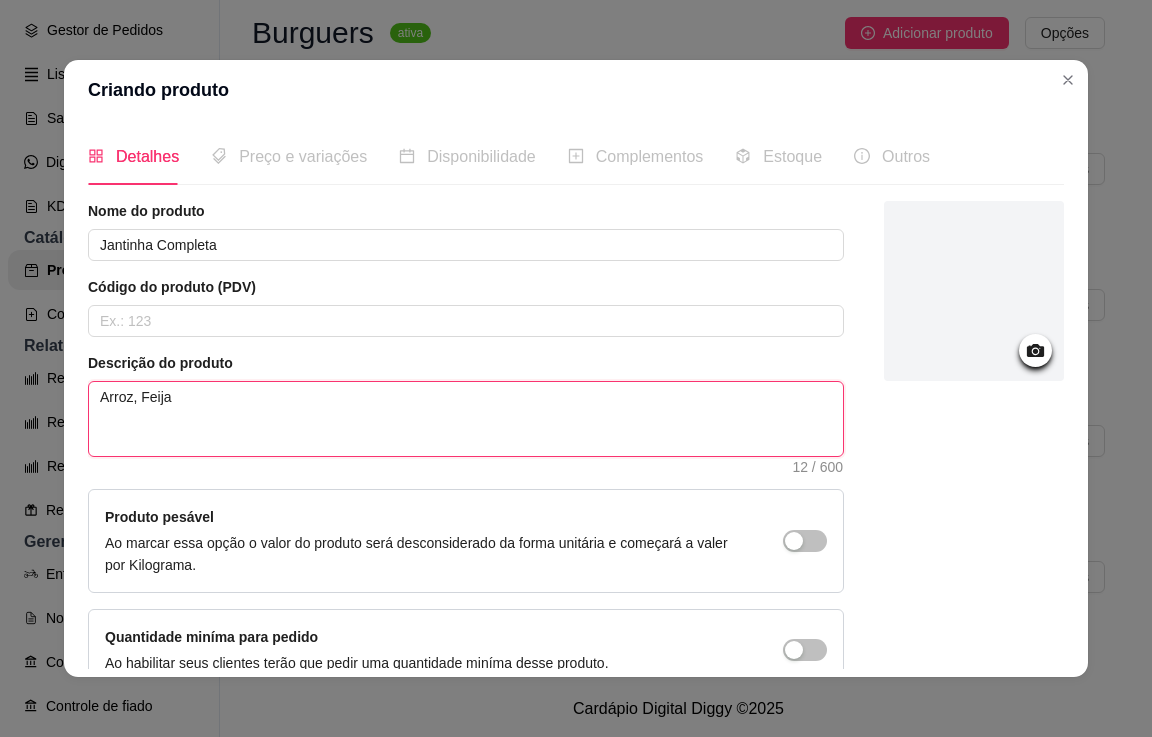 type on "Arroz, Feijao" 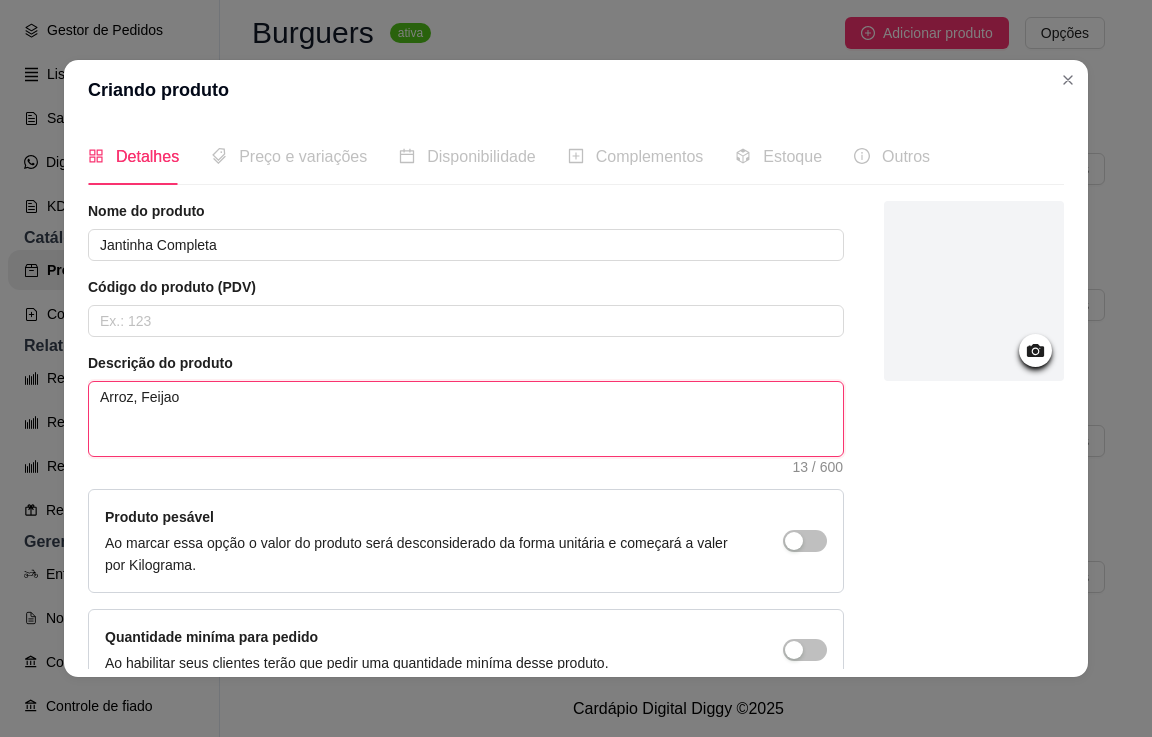 type on "Arroz, Feijao" 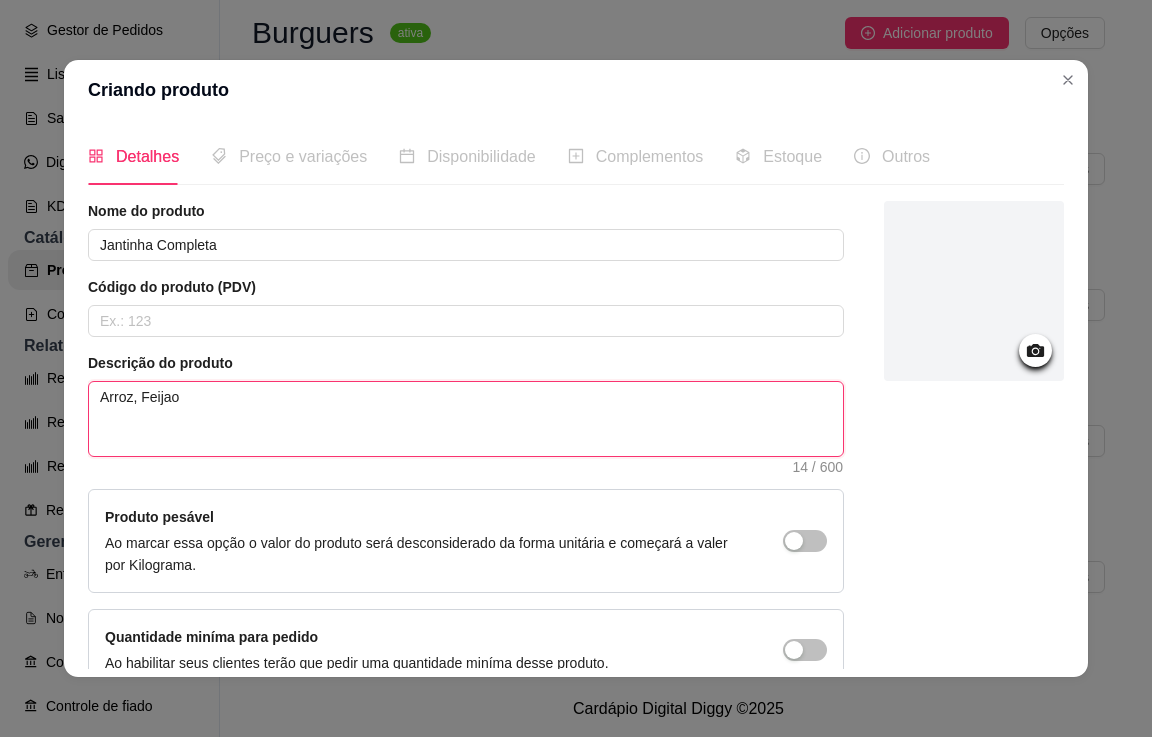 type on "Arroz, Feijao T" 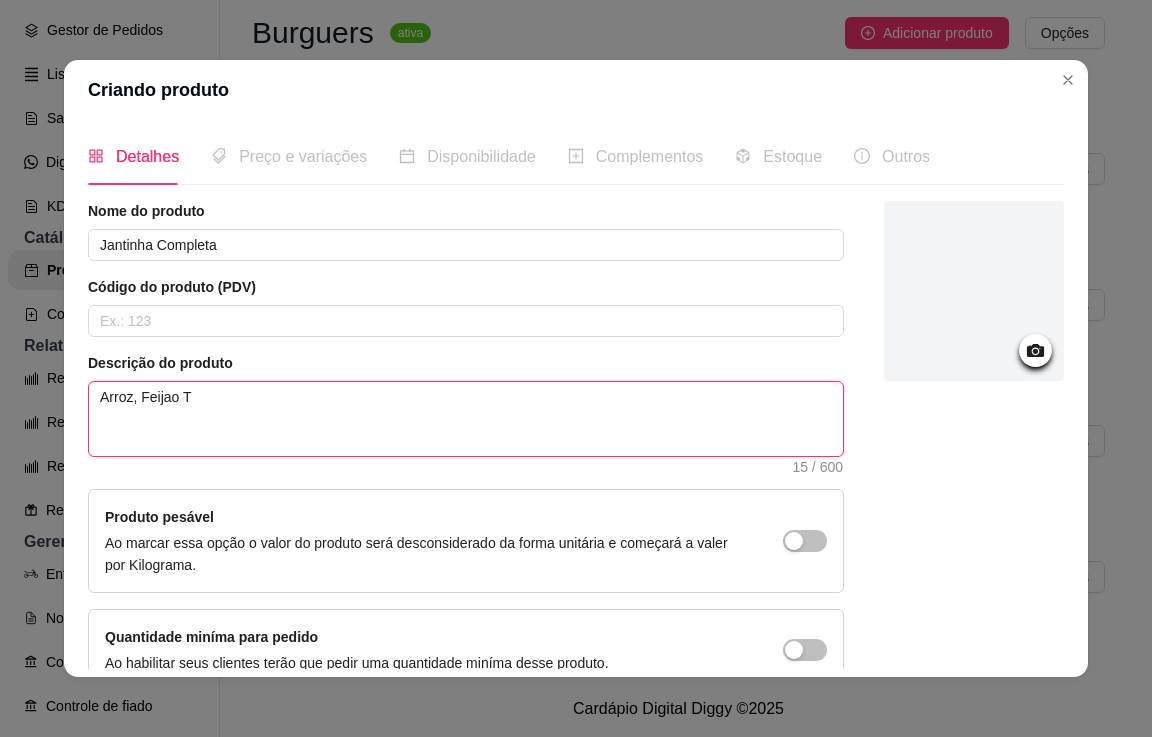 type on "Arroz, Feijao TR" 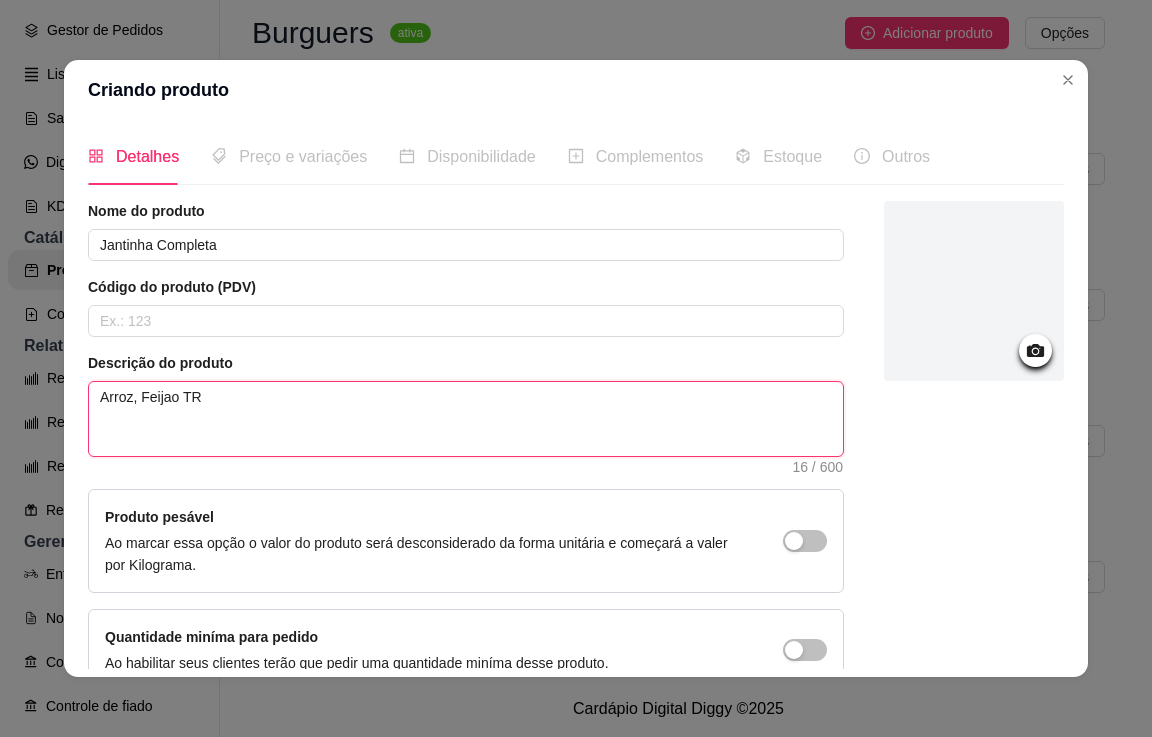 type on "Arroz, Feijao T" 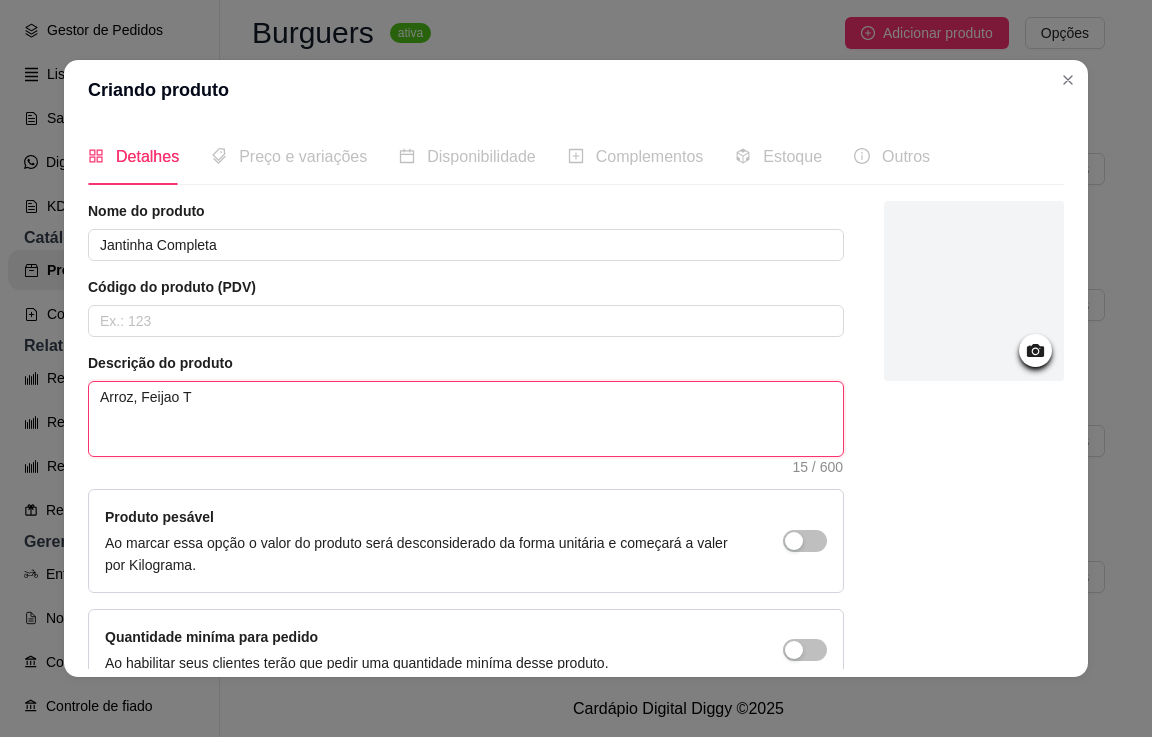 type on "Arroz, Feijao Tr" 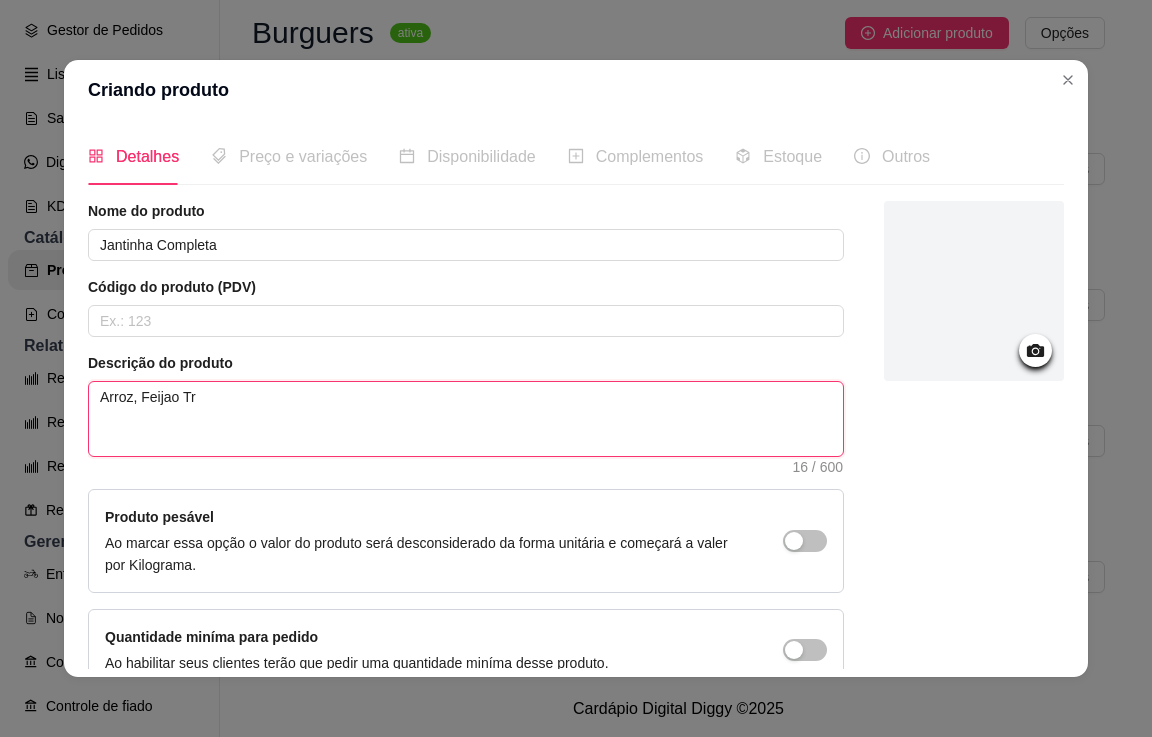 type on "Arroz, Feijao Tro" 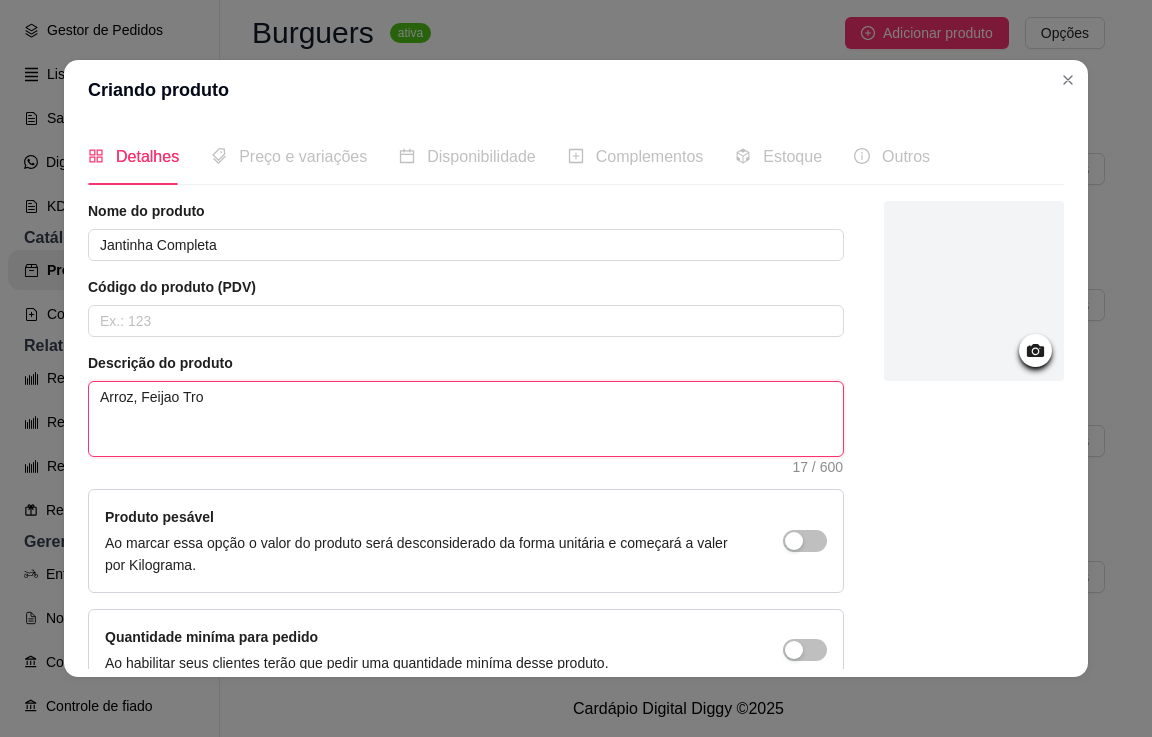 type on "Arroz, Feijao Trop" 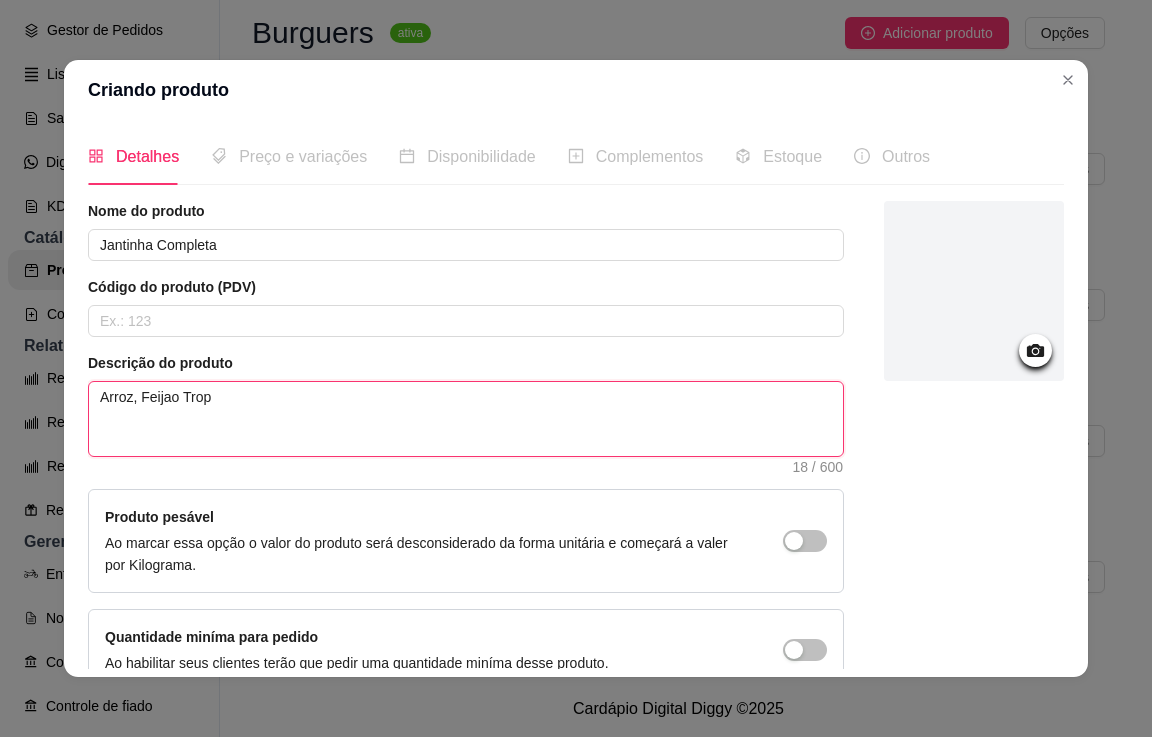 type on "Arroz, Feijao Tropr" 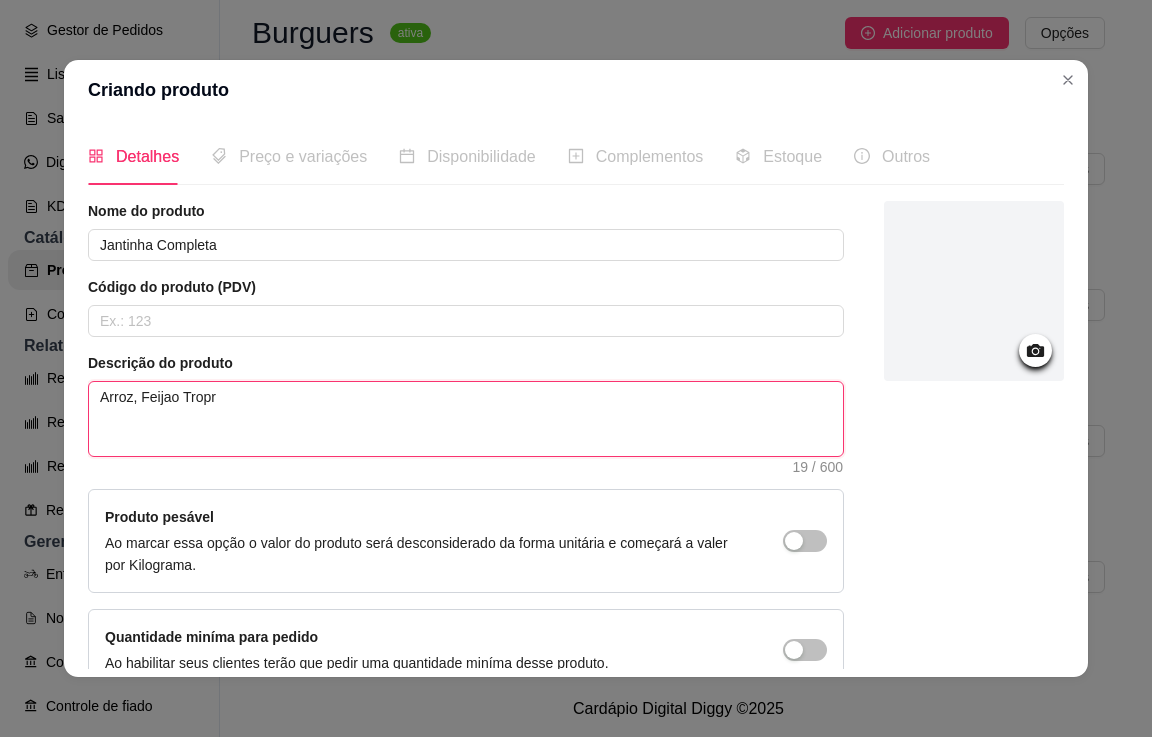 type on "Arroz, Feijao Trop" 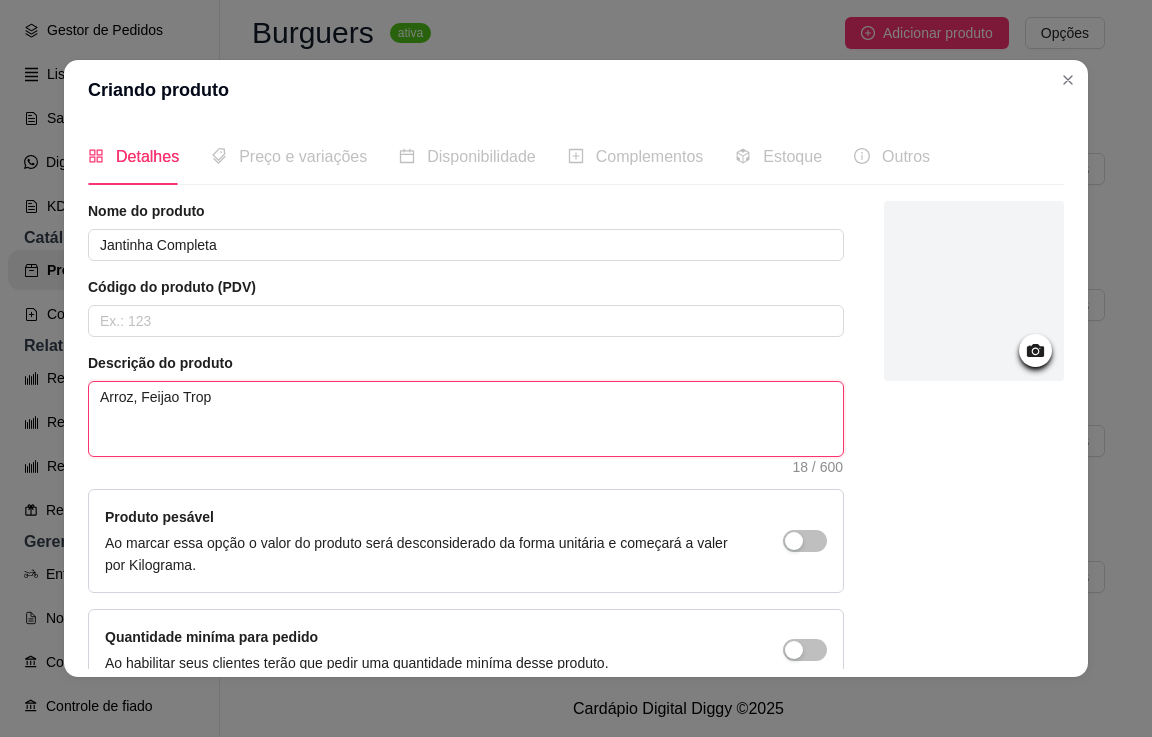 type on "Arroz, Feijao Trope" 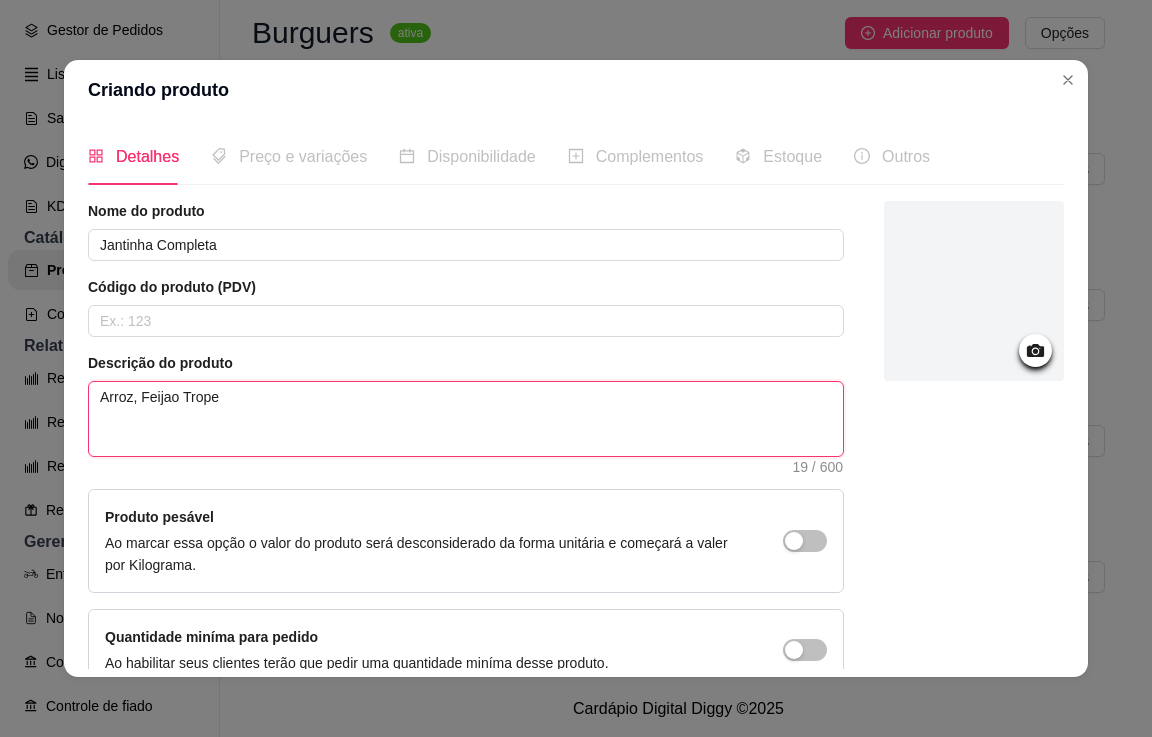 type on "Arroz, Feijao Tropei" 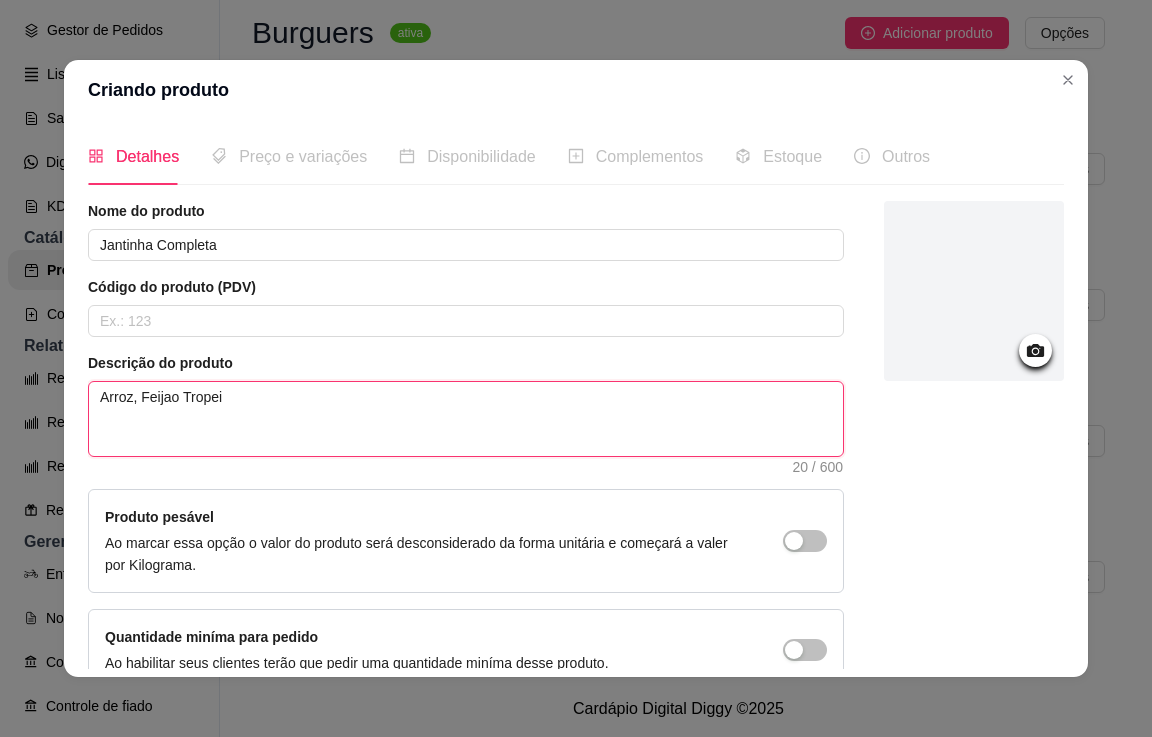 type on "Arroz, Feijao Tropeir" 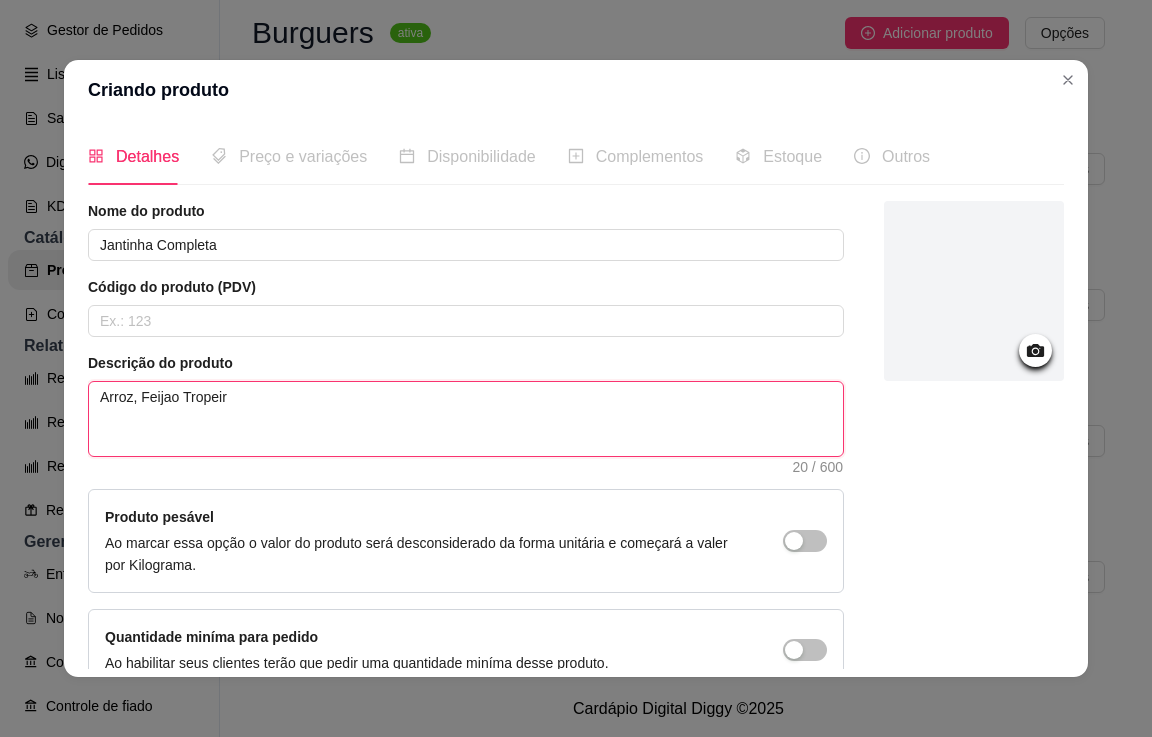 type on "Arroz, Feijao Tropeiro" 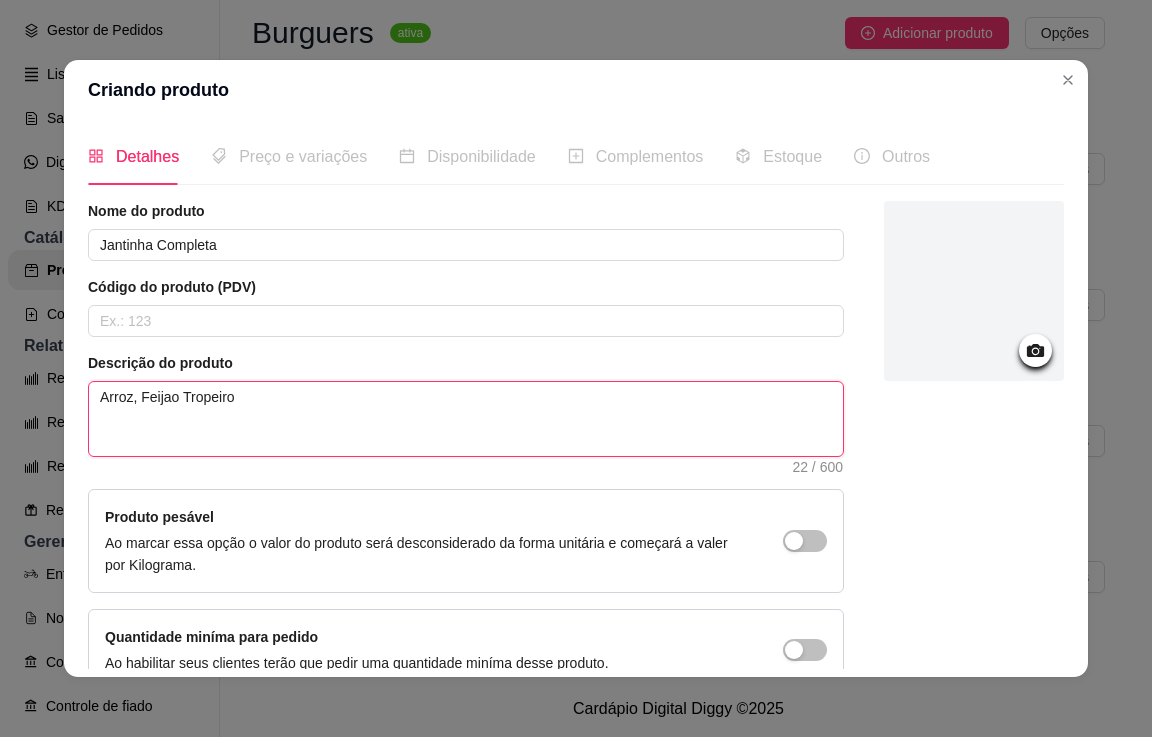 type on "Arroz, Feijao Tropeiro," 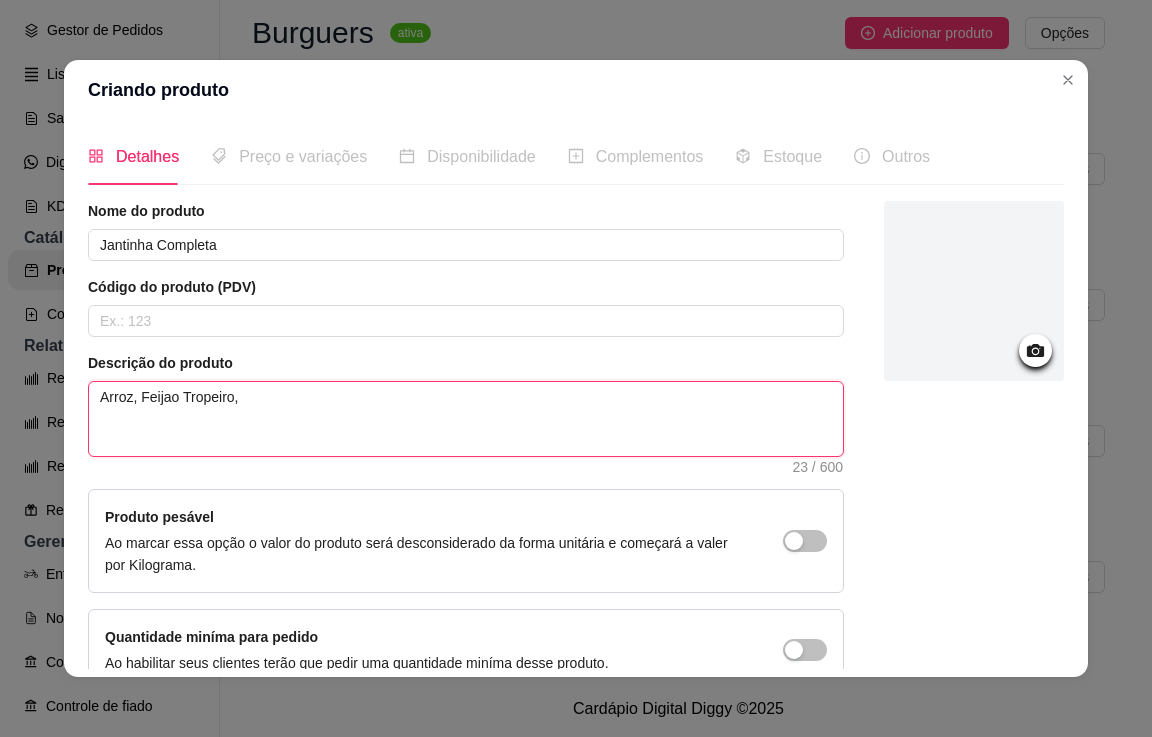 type on "Arroz, Feijao Tropeiro," 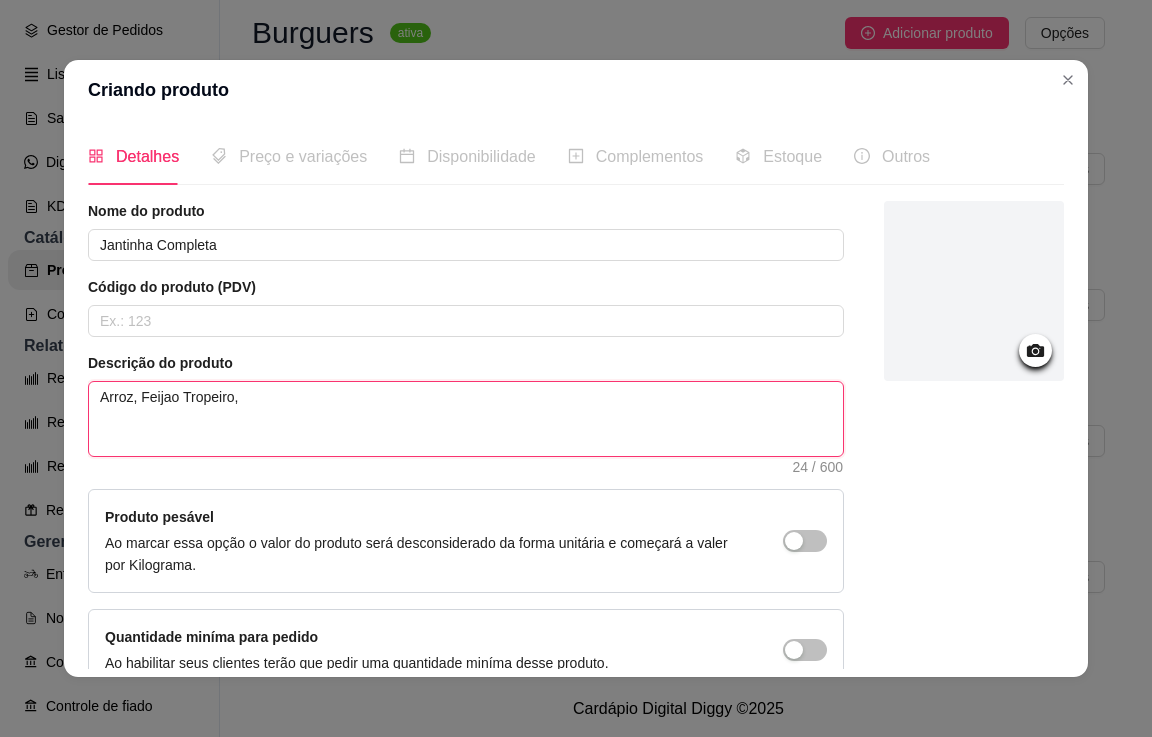 type on "Arroz, Feijao Tropeiro, V" 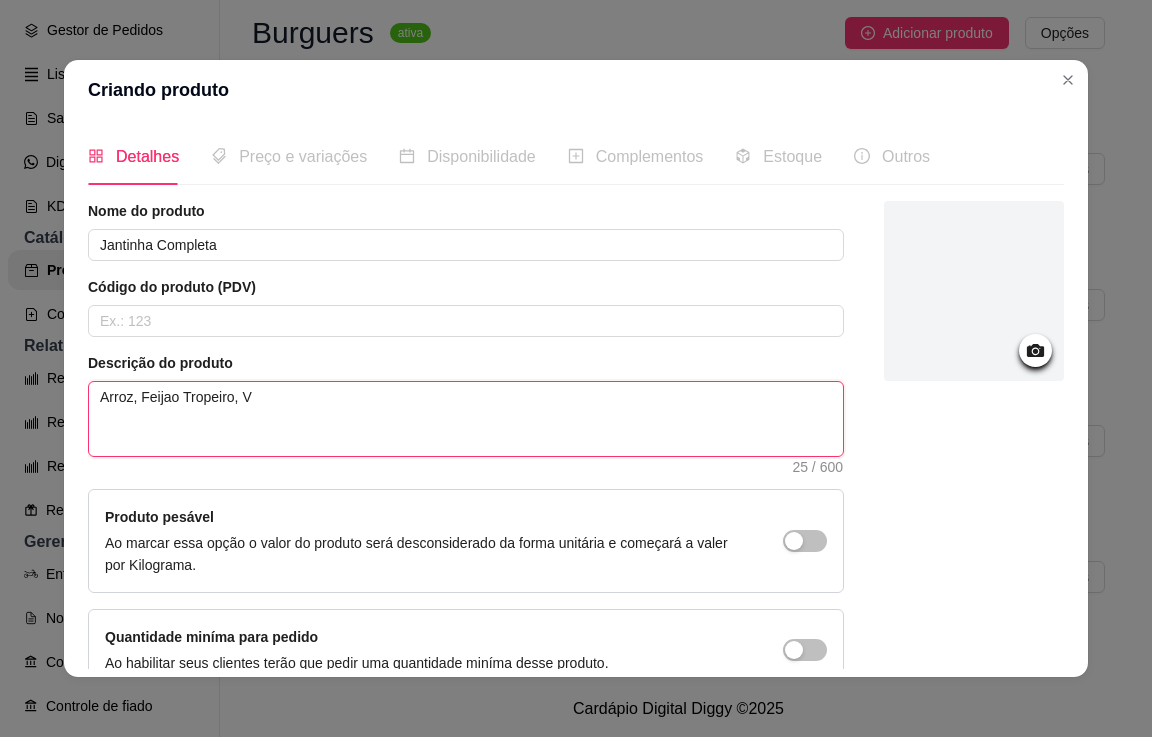 type on "Arroz, Feijao Tropeiro, Vi" 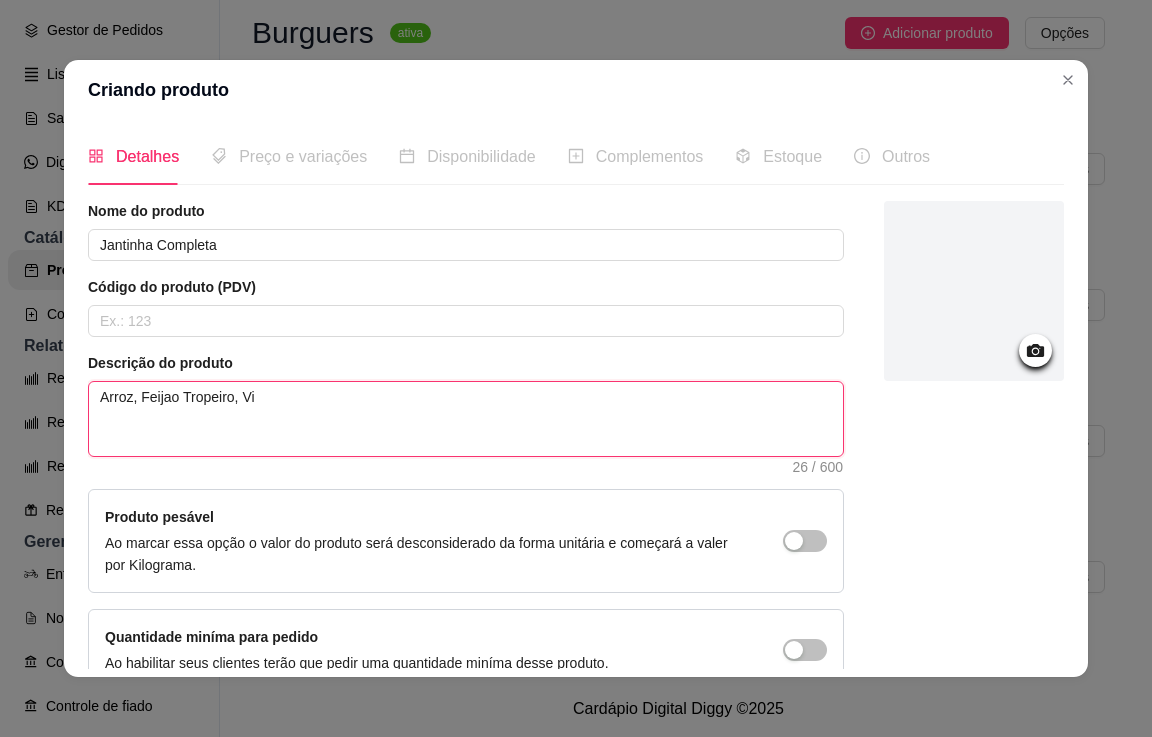 type on "Arroz, Feijao Tropeiro, Vin" 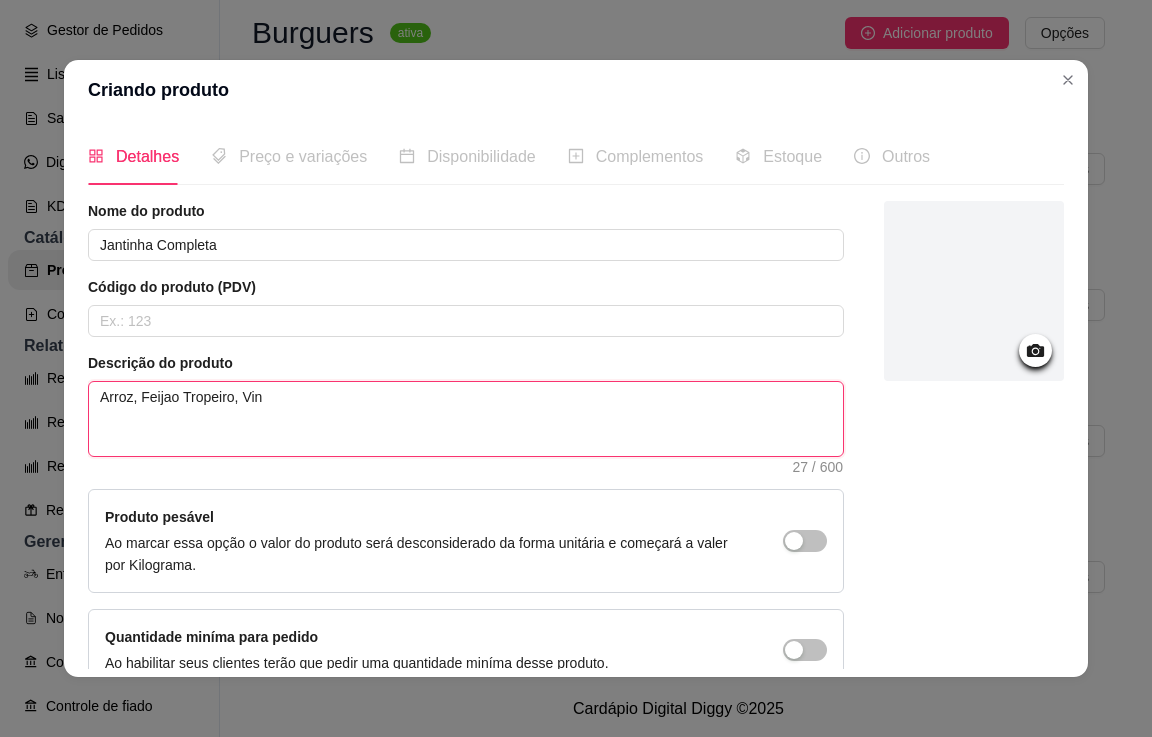 type on "Arroz, Feijao Tropeiro, Vina" 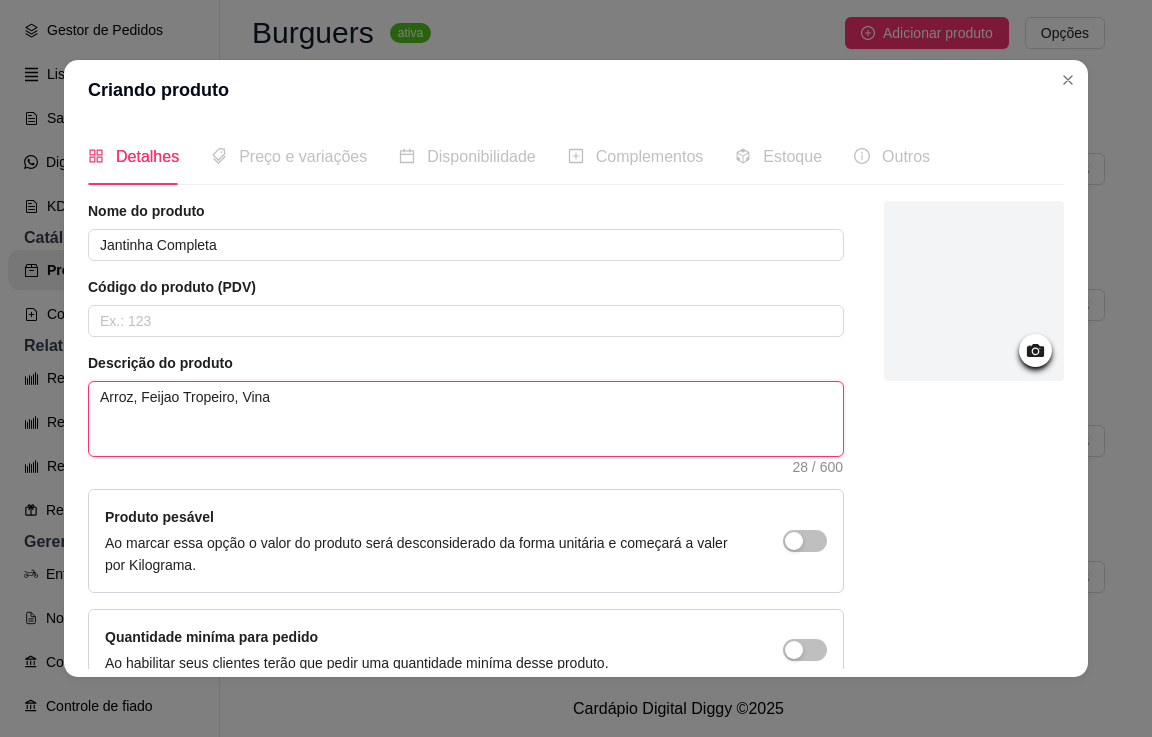 type on "Arroz, Feijao Tropeiro, Vinag" 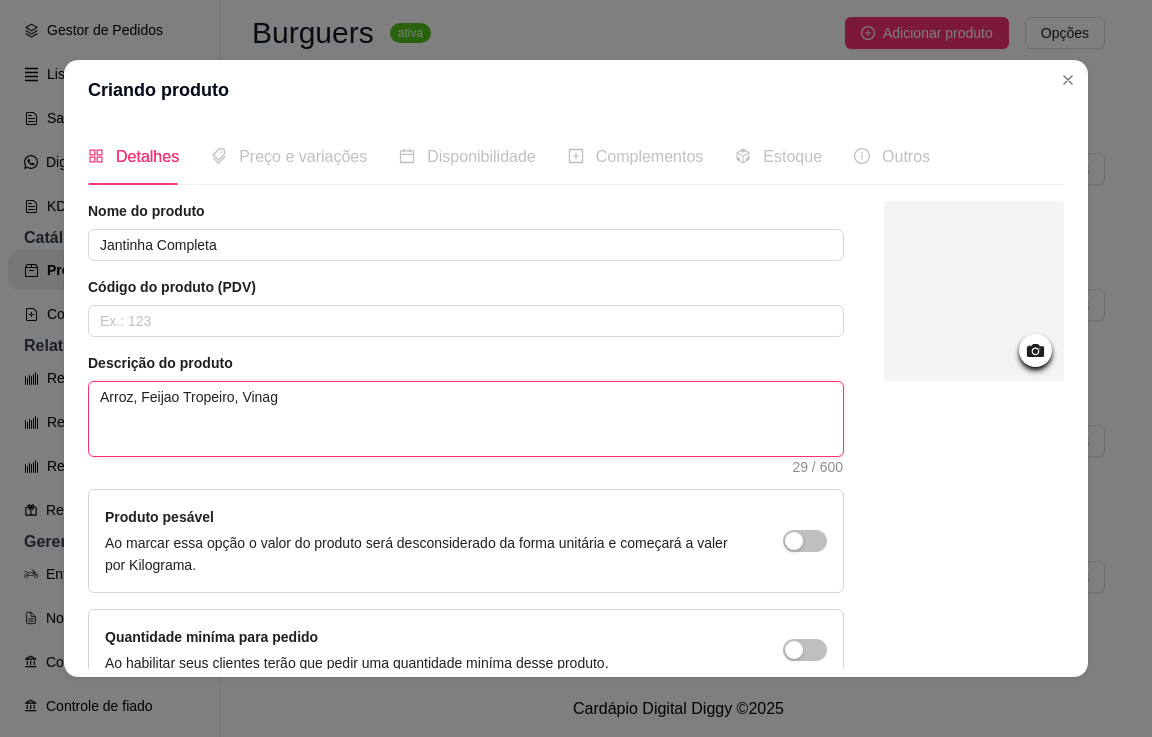 type on "Arroz, Feijao Tropeiro, Vinagr" 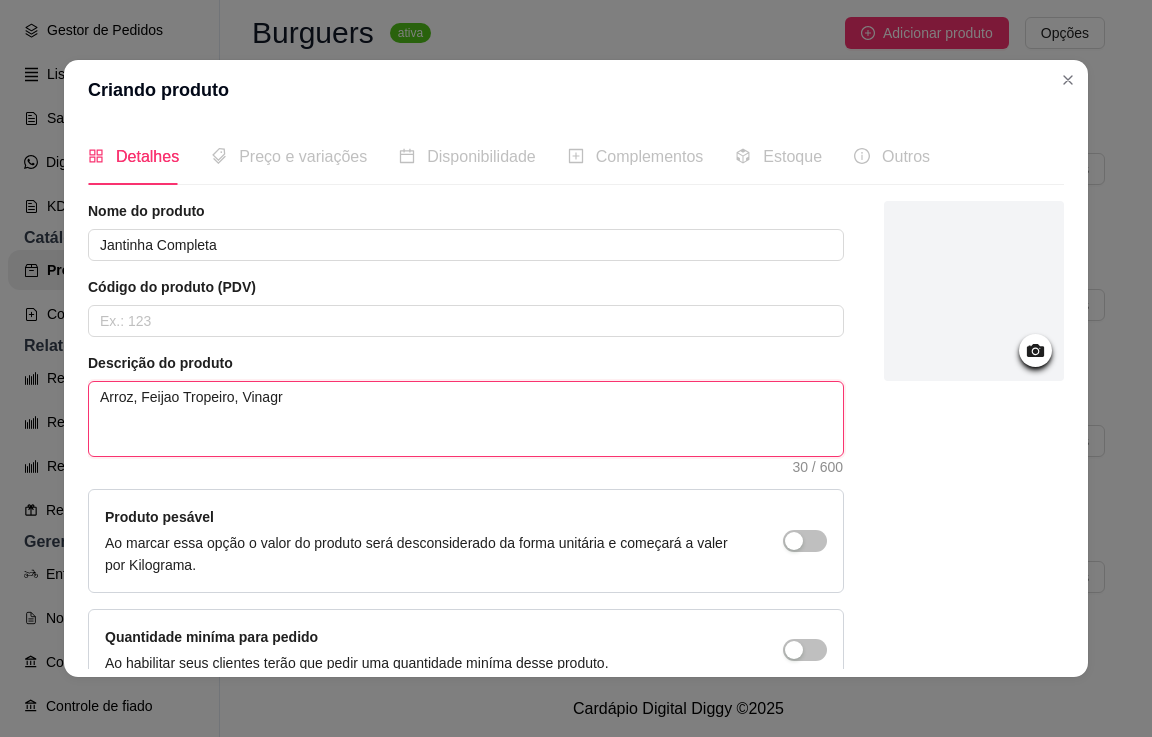 type on "Arroz, Feijao Tropeiro, Vinagre" 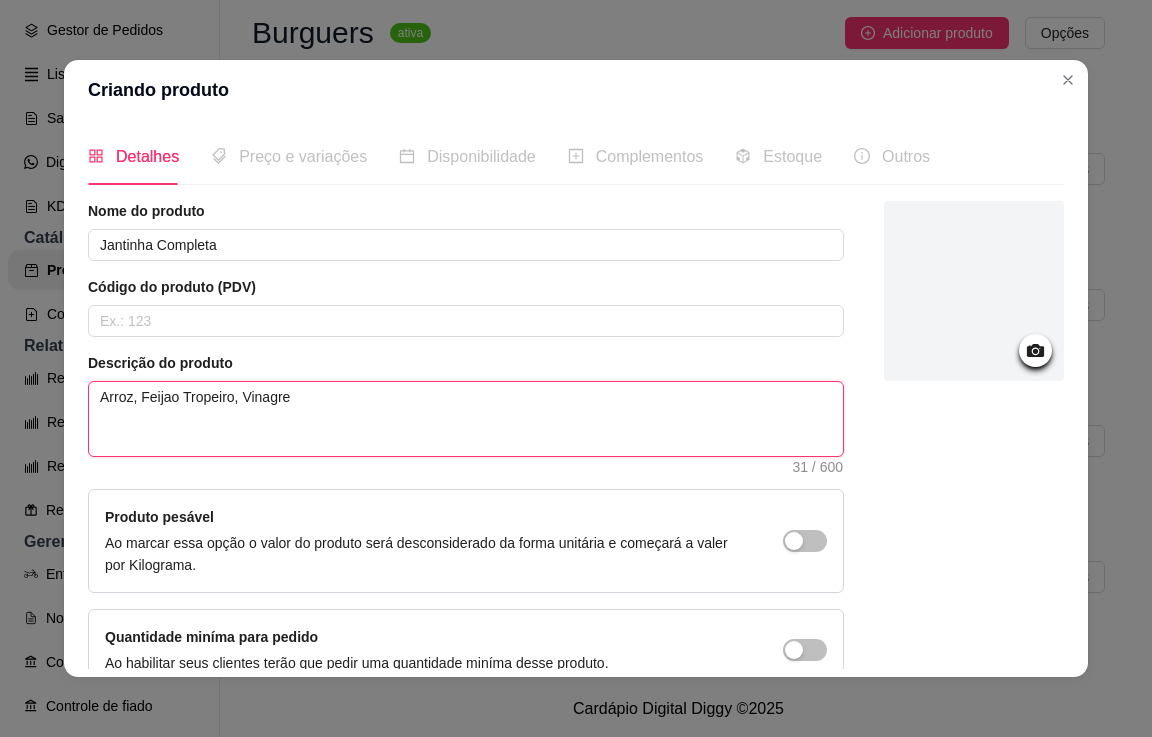 type on "Arroz, Feijao Tropeiro, Vinagret" 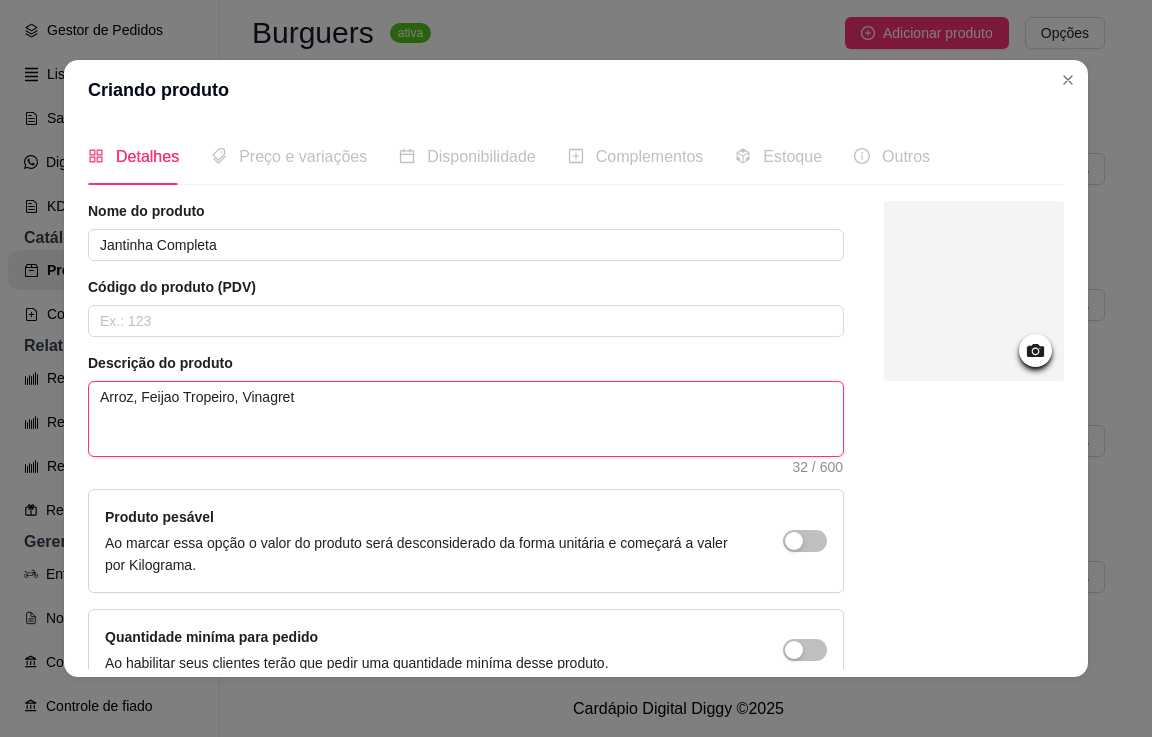 type on "Arroz, Feijao Tropeiro, Vinagrete" 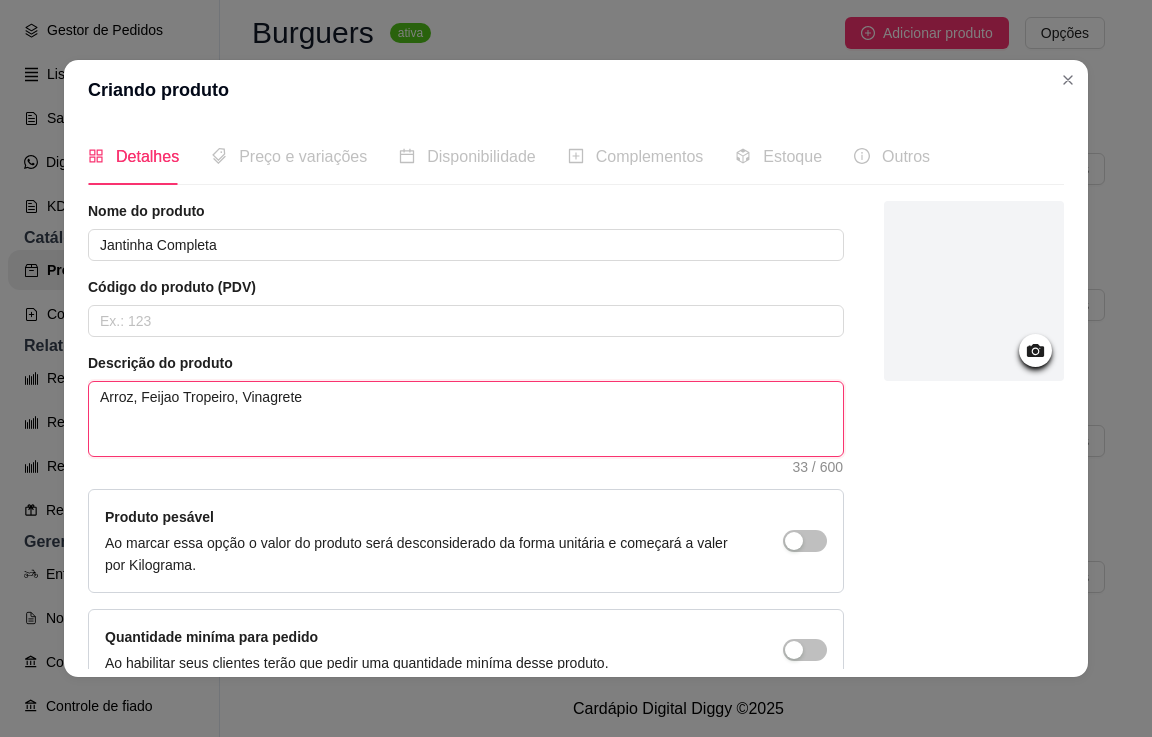 type on "Arroz, Feijao Tropeiro, Vinagrete," 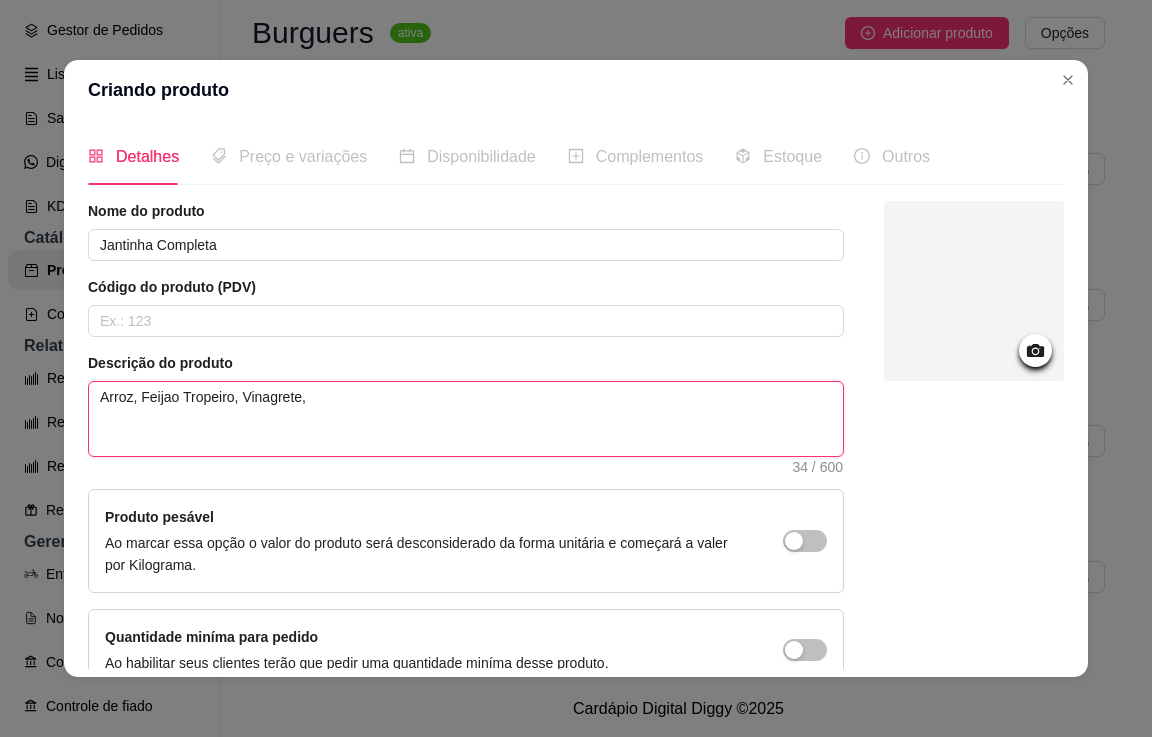 type on "Arroz, Feijao Tropeiro, Vinagrete," 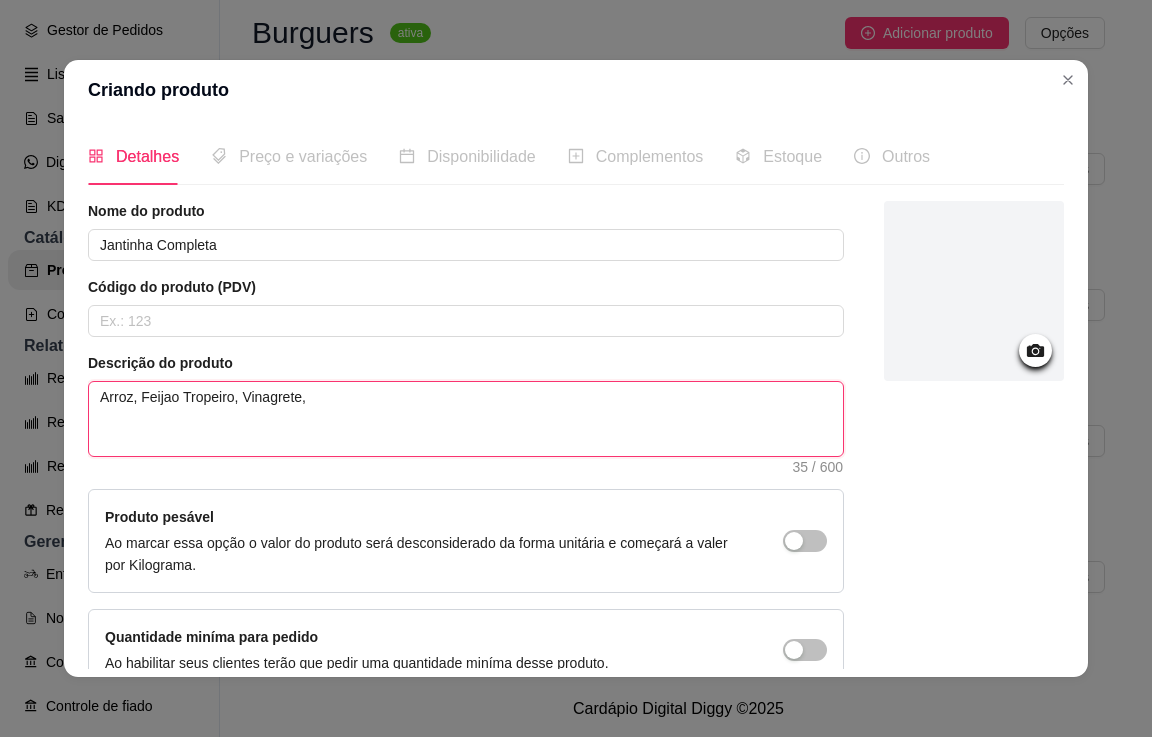 type on "Arroz, Feijao Tropeiro, Vinagrete, M" 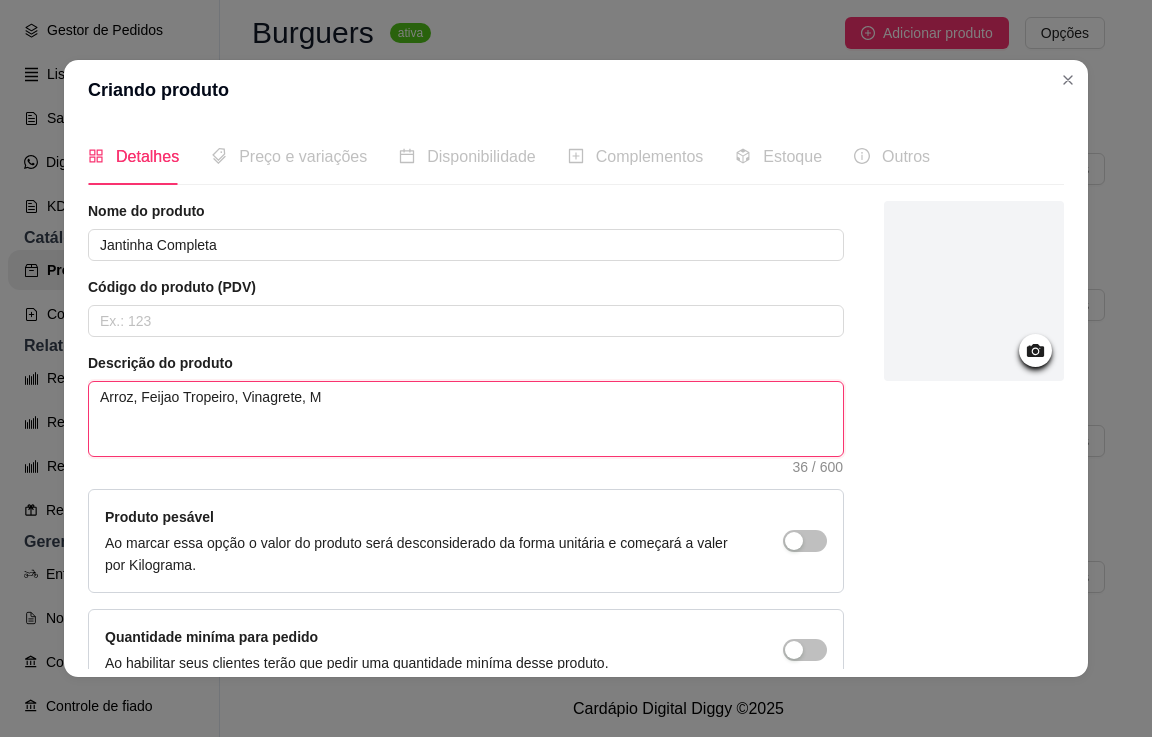 type on "Arroz, Feijao Tropeiro, Vinagrete, Ma" 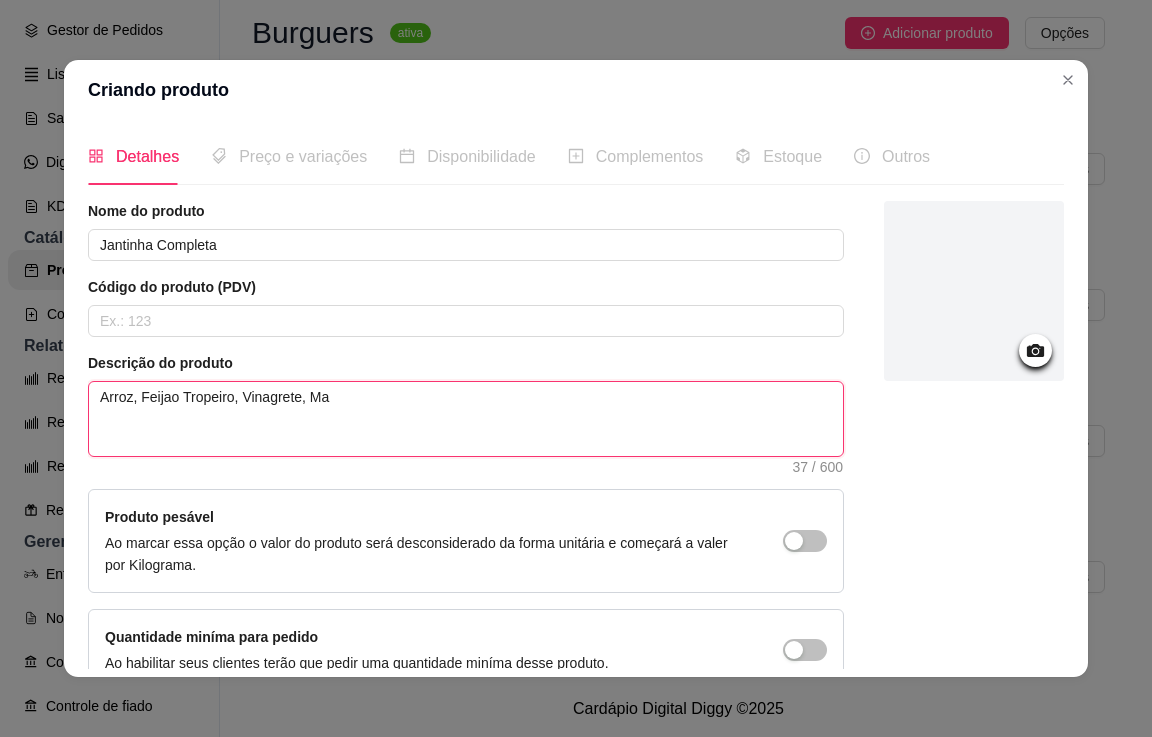 type on "Arroz, Feijao Tropeiro, Vinagrete, Man" 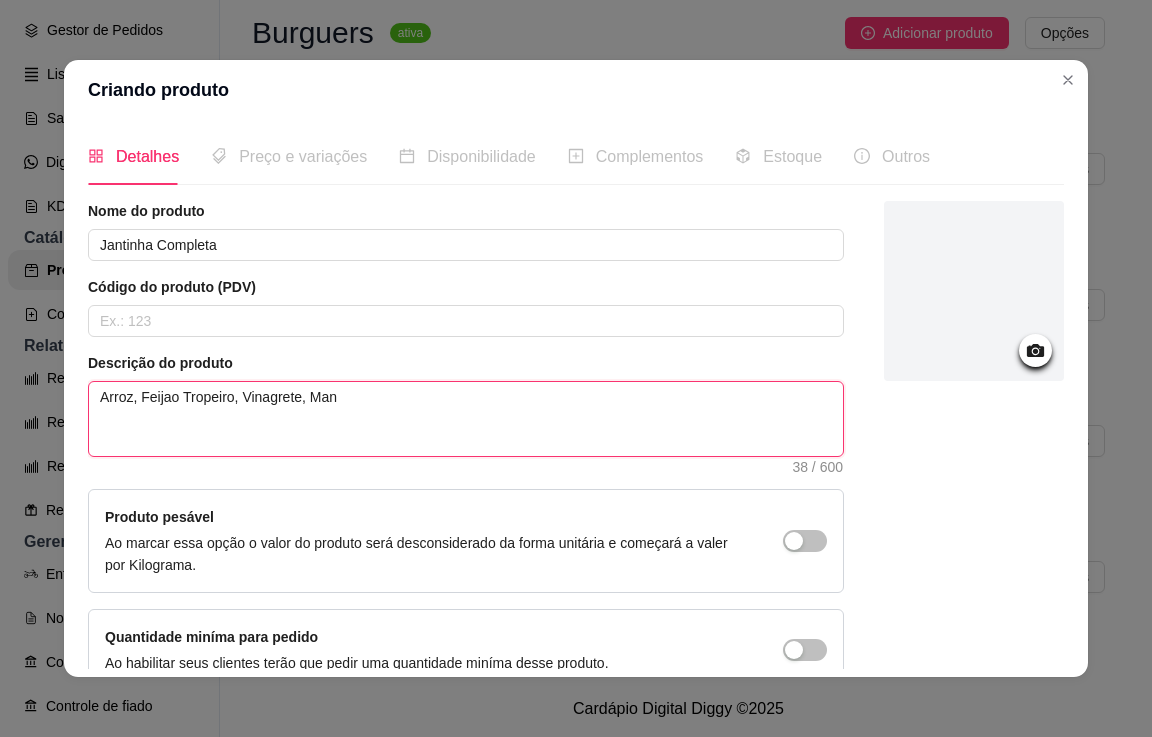 type on "Arroz, Feijao Tropeiro, Vinagrete, Mand" 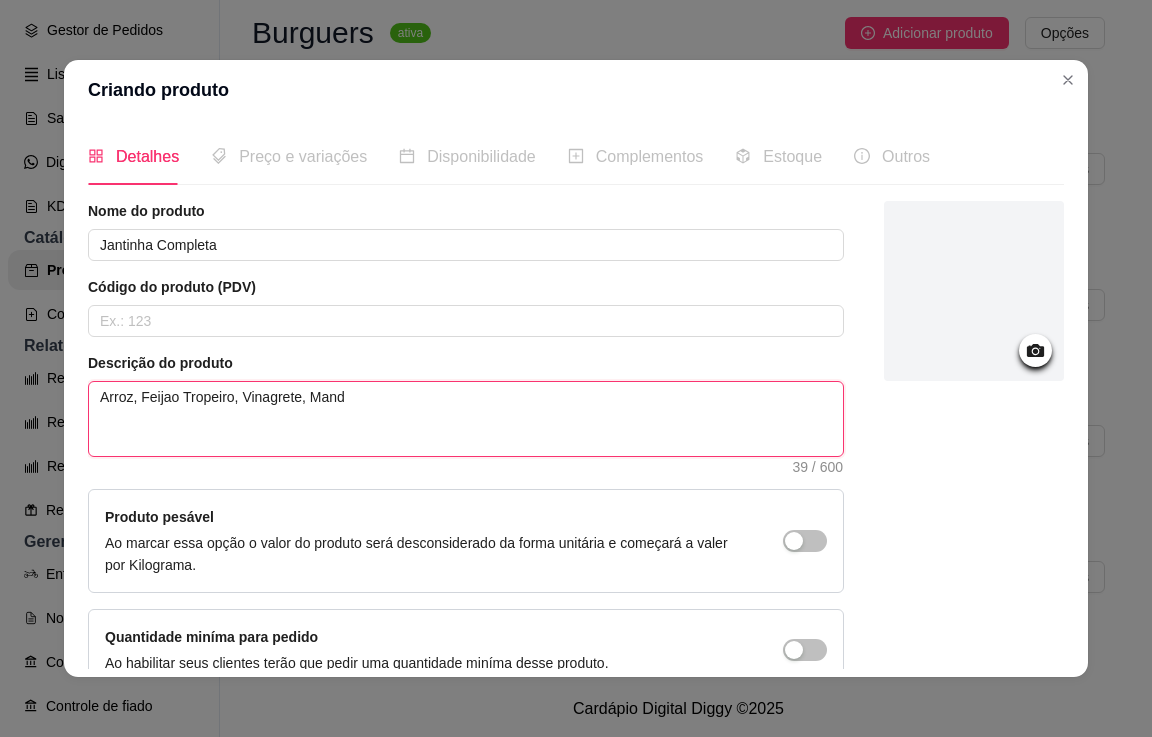 type on "Arroz, Feijao Tropeiro, Vinagrete, Mandi" 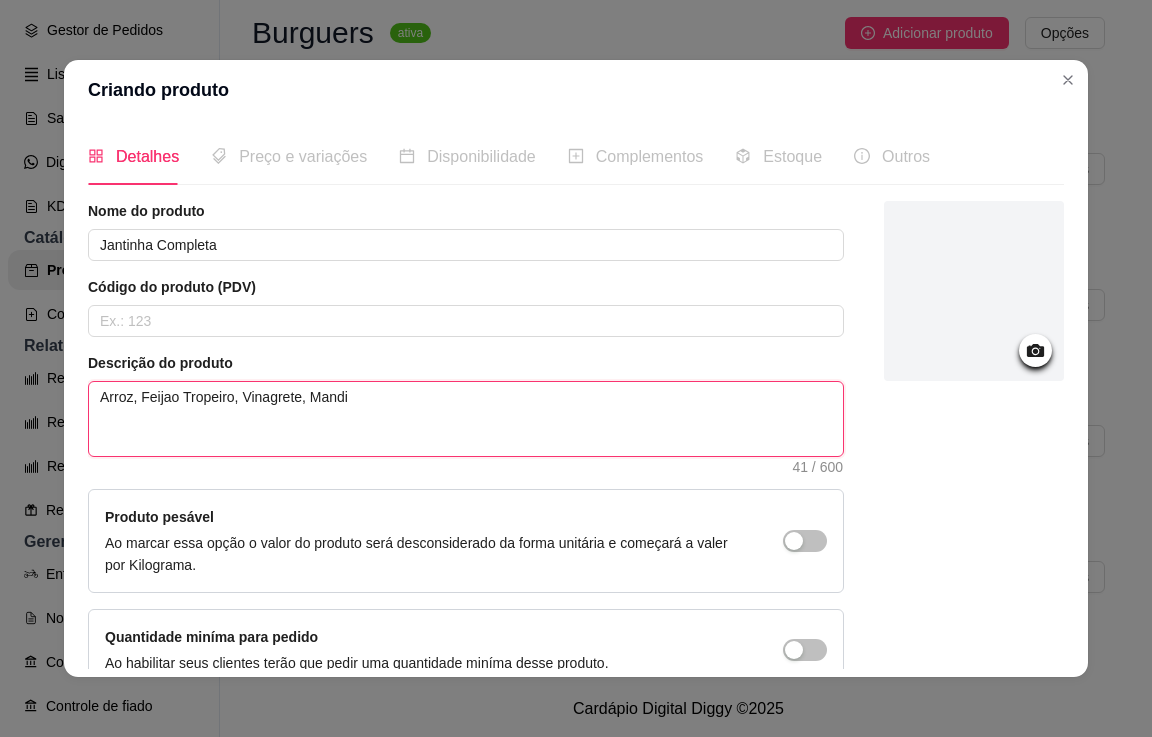 type on "Arroz, Feijao Tropeiro, Vinagrete, Mandio" 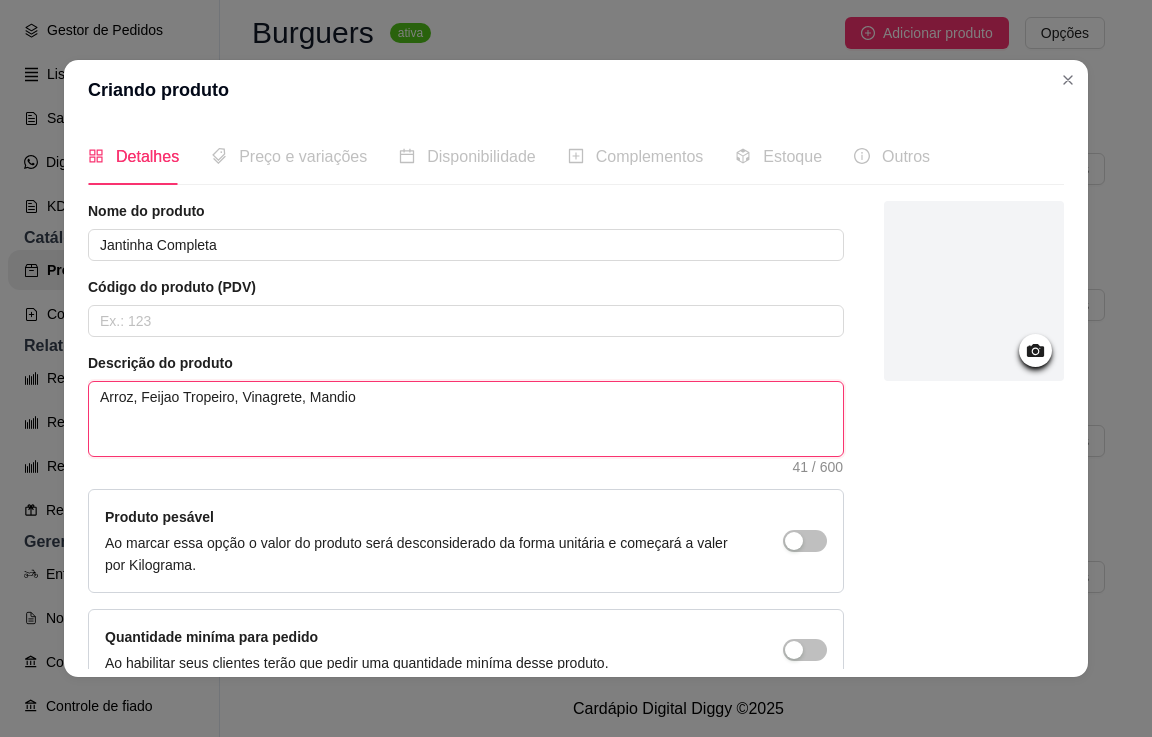 type on "Arroz, Feijao Tropeiro, Vinagrete, Mandioc" 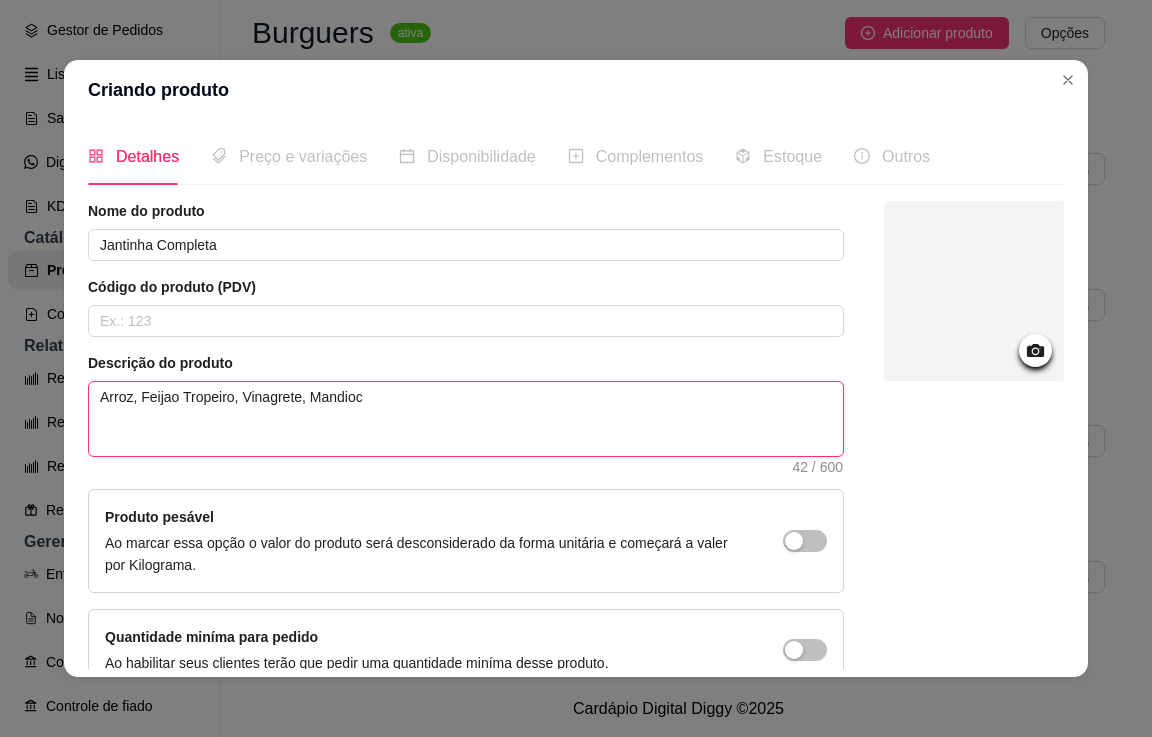 type on "Arroz, Feijao Tropeiro, Vinagrete, Mandioca" 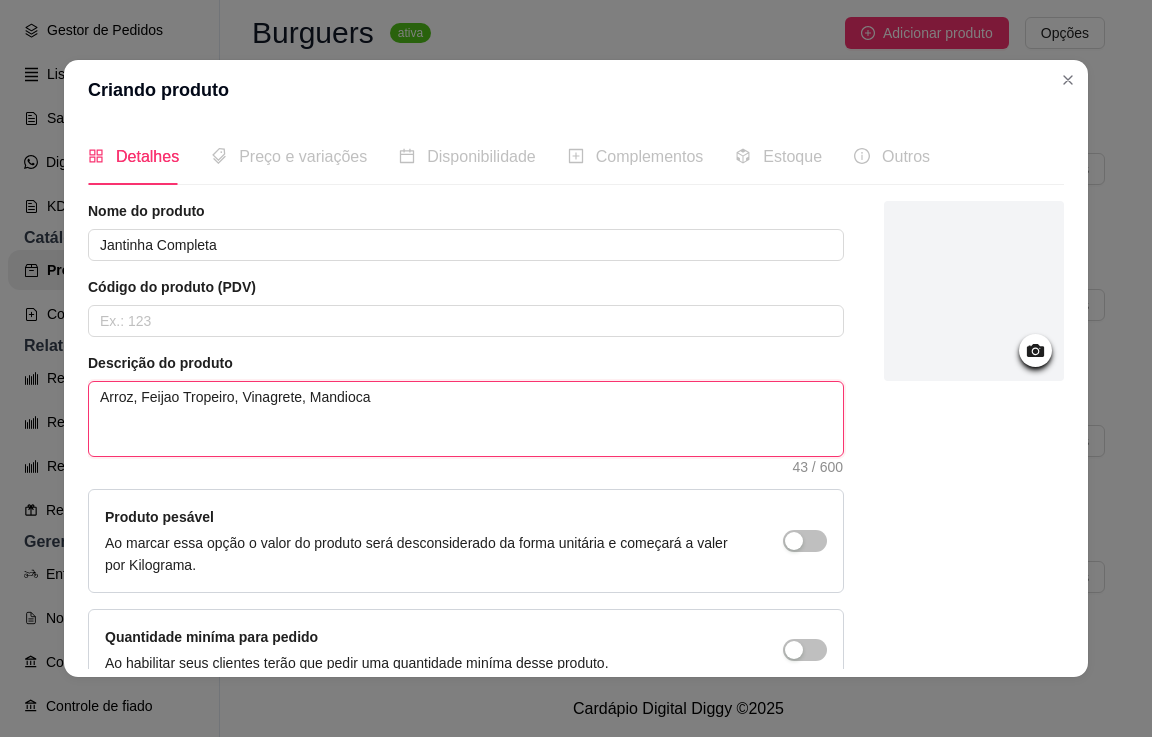 type on "Arroz, Feijao Tropeiro, Vinagrete, Mandioca," 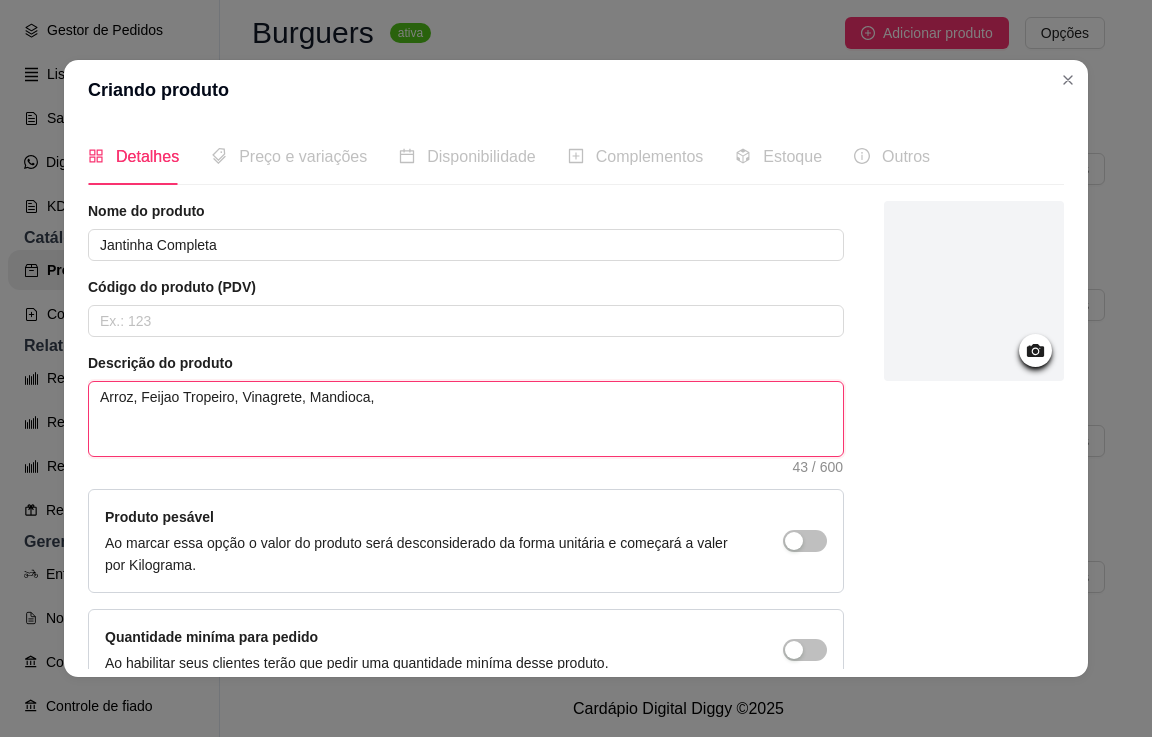 type on "Arroz, Feijao Tropeiro, Vinagrete, Mandioca," 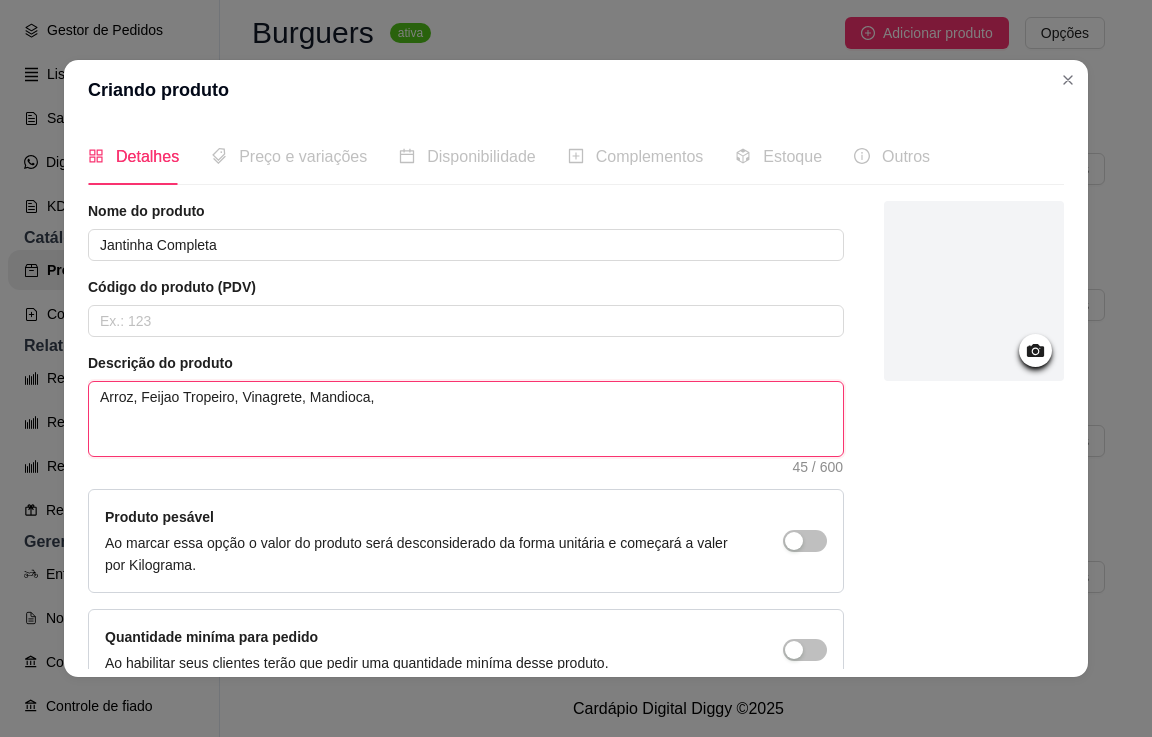 type on "Arroz, Feijao Tropeiro, Vinagrete, Mandioca, e" 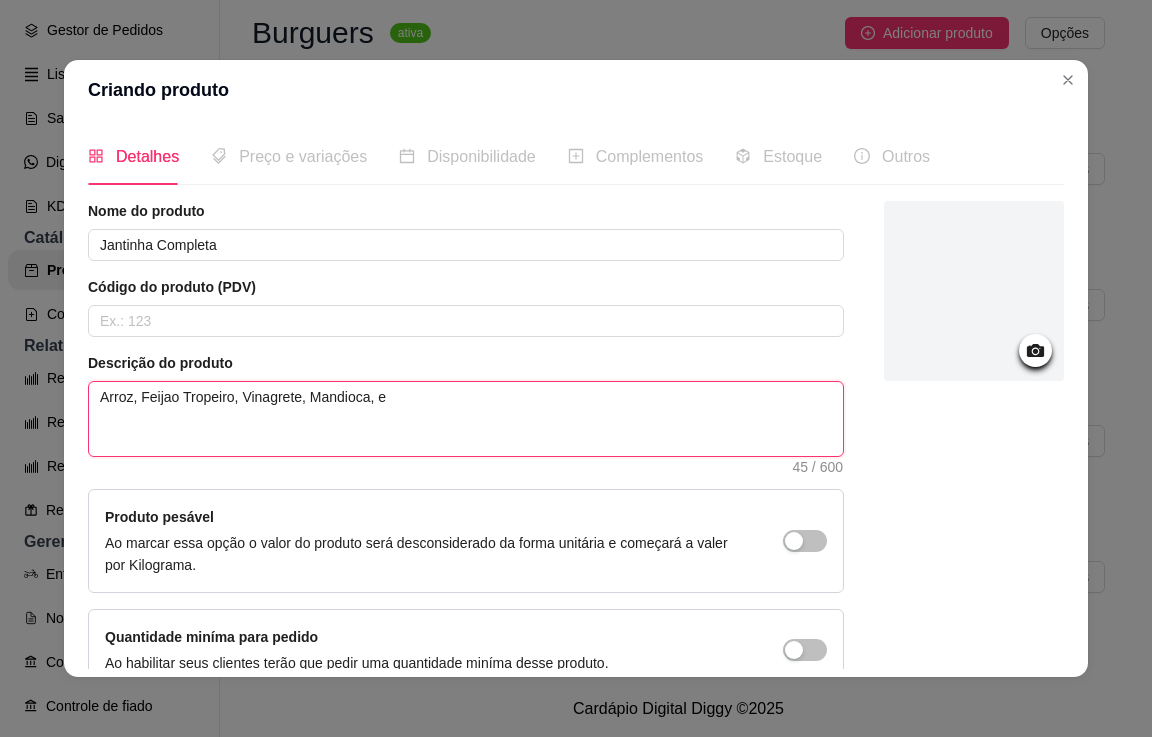 type on "Arroz, Feijao Tropeiro, Vinagrete, Mandioca, es" 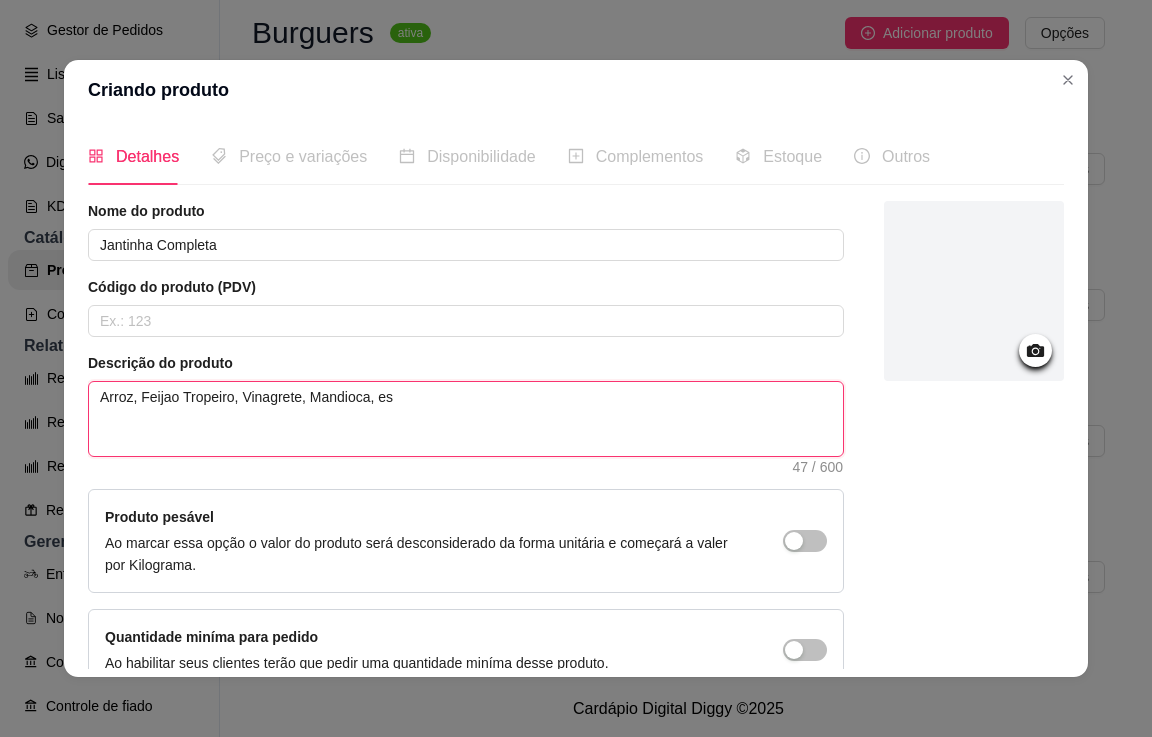 type on "Arroz, Feijao Tropeiro, Vinagrete, Mandioca, esp" 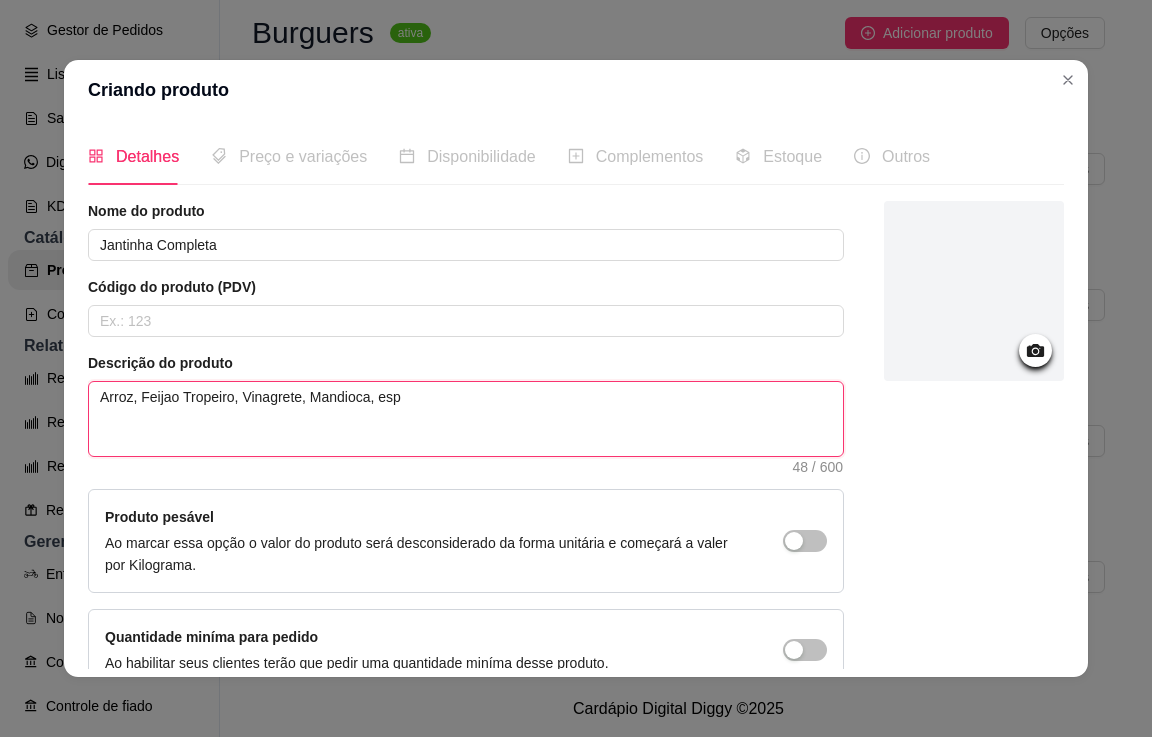 type on "Arroz, Feijao Tropeiro, Vinagrete, Mandioca, espe" 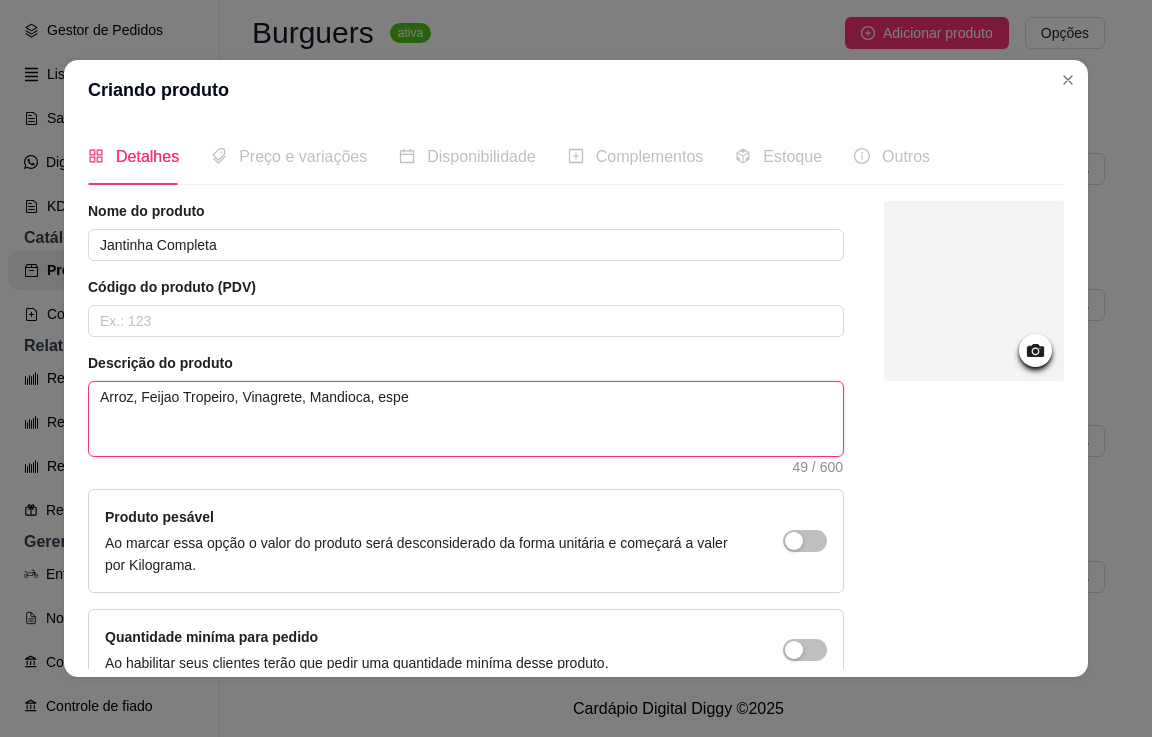 type on "Arroz, Feijao Tropeiro, Vinagrete, Mandioca, espet" 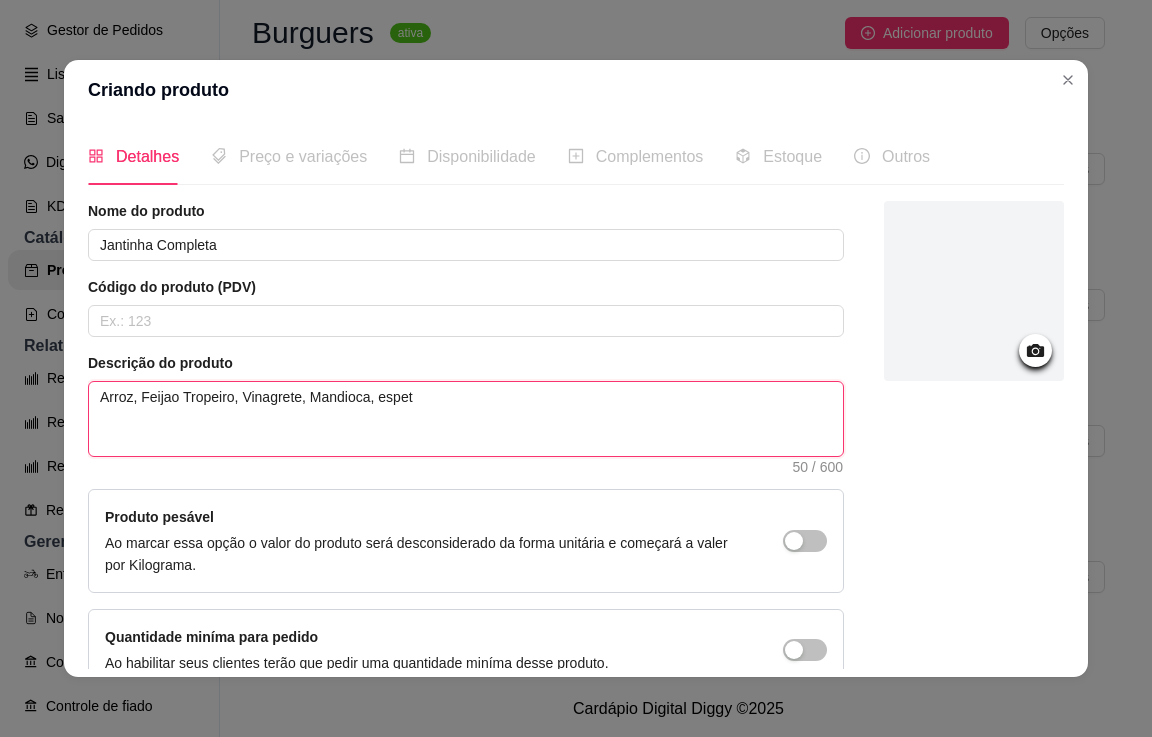 type on "Arroz, Feijao Tropeiro, Vinagrete, Mandioca, espeto" 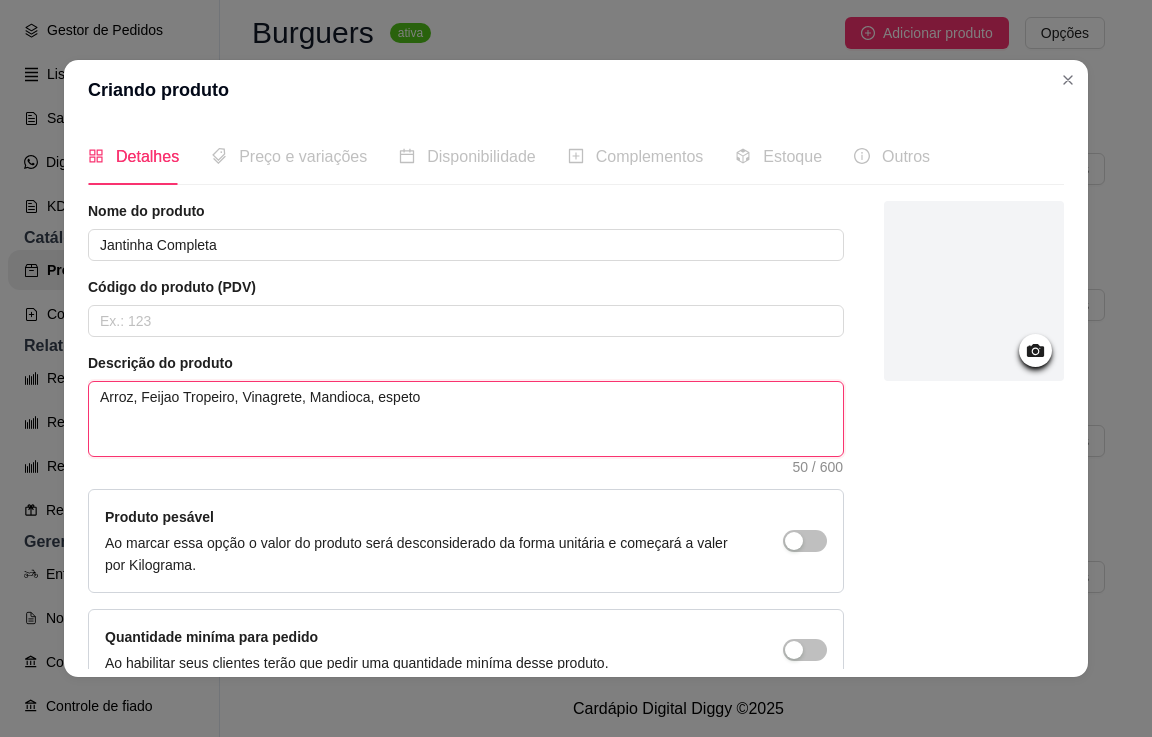 type 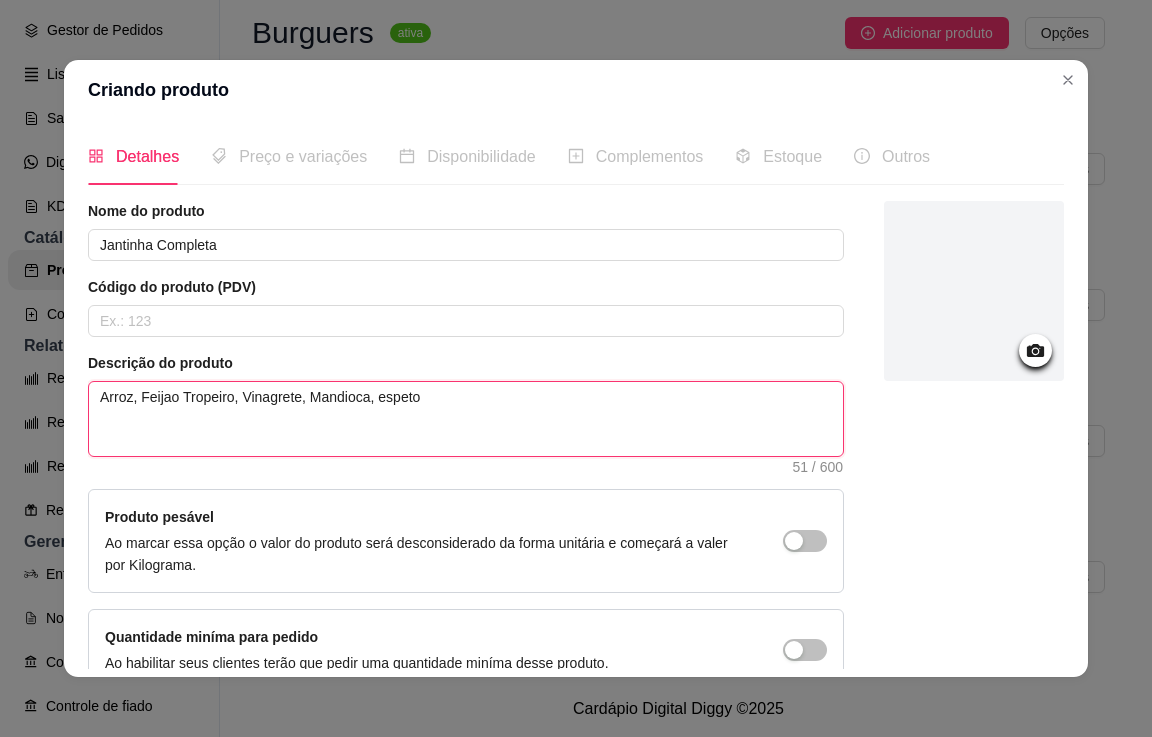 type on "Arroz, Feijao Tropeiro, Vinagrete, Mandioca, espeto" 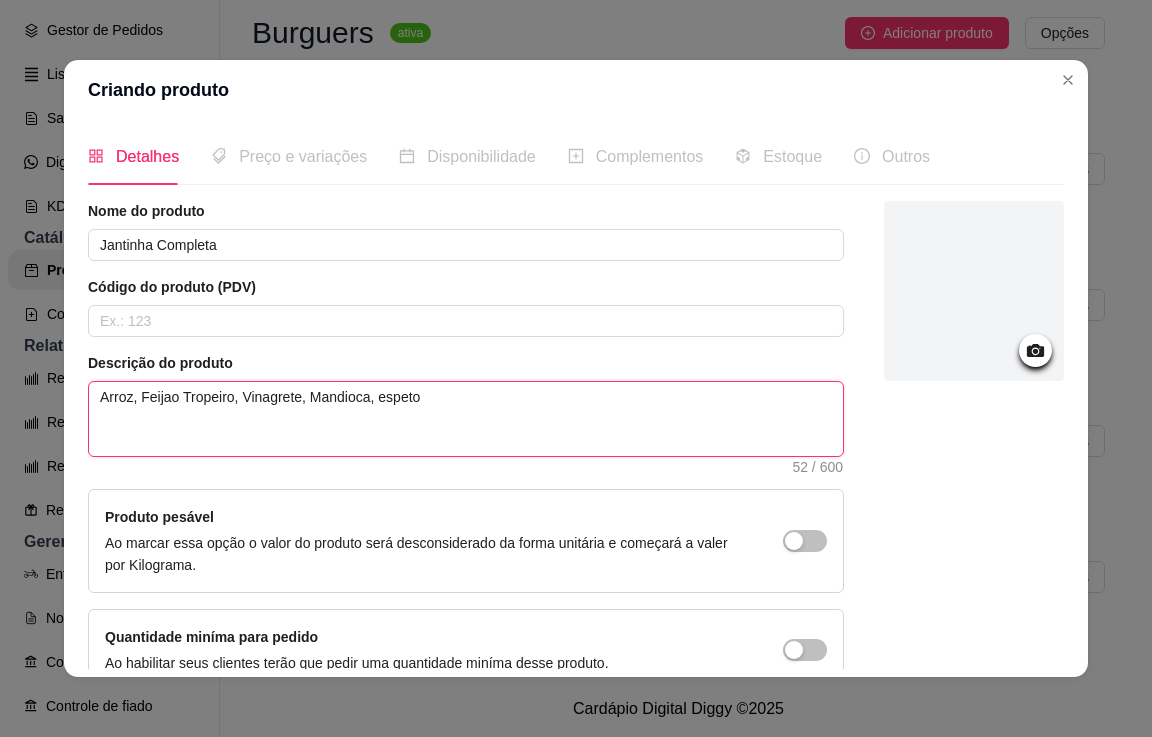 type on "Arroz, Feijao Tropeiro, Vinagrete, Mandioca, espeto" 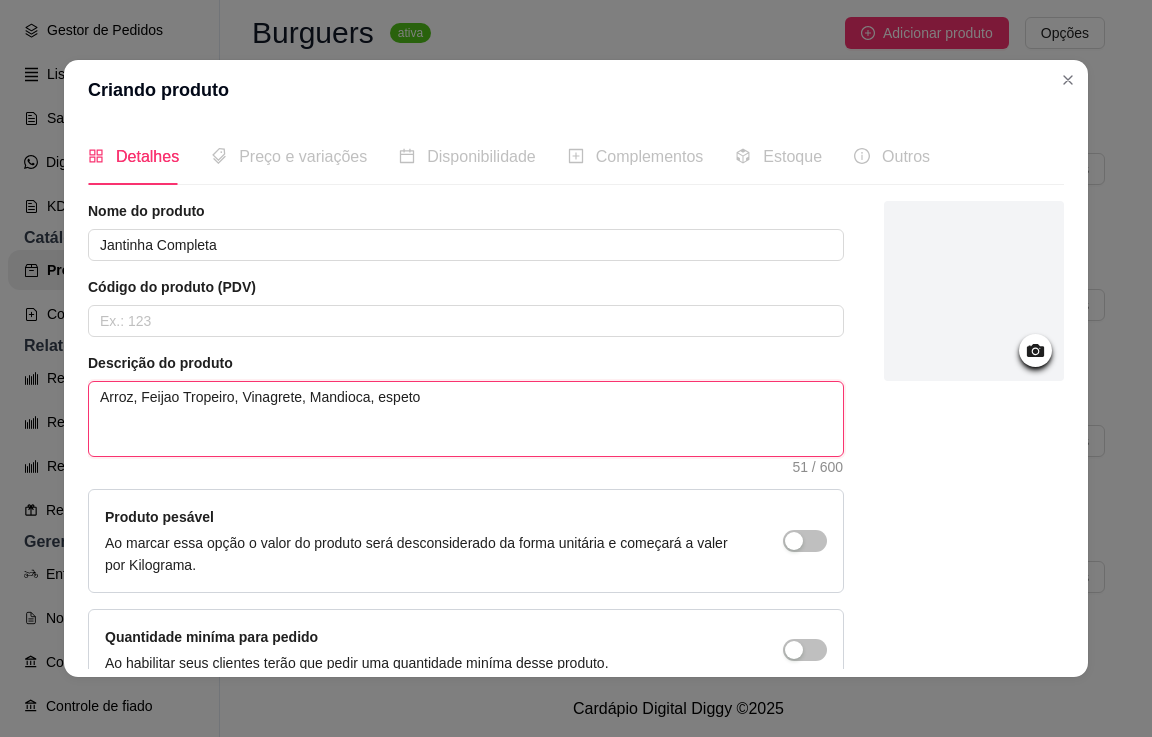 type on "Arroz, Feijao Tropeiro, Vinagrete, Mandioca, espet" 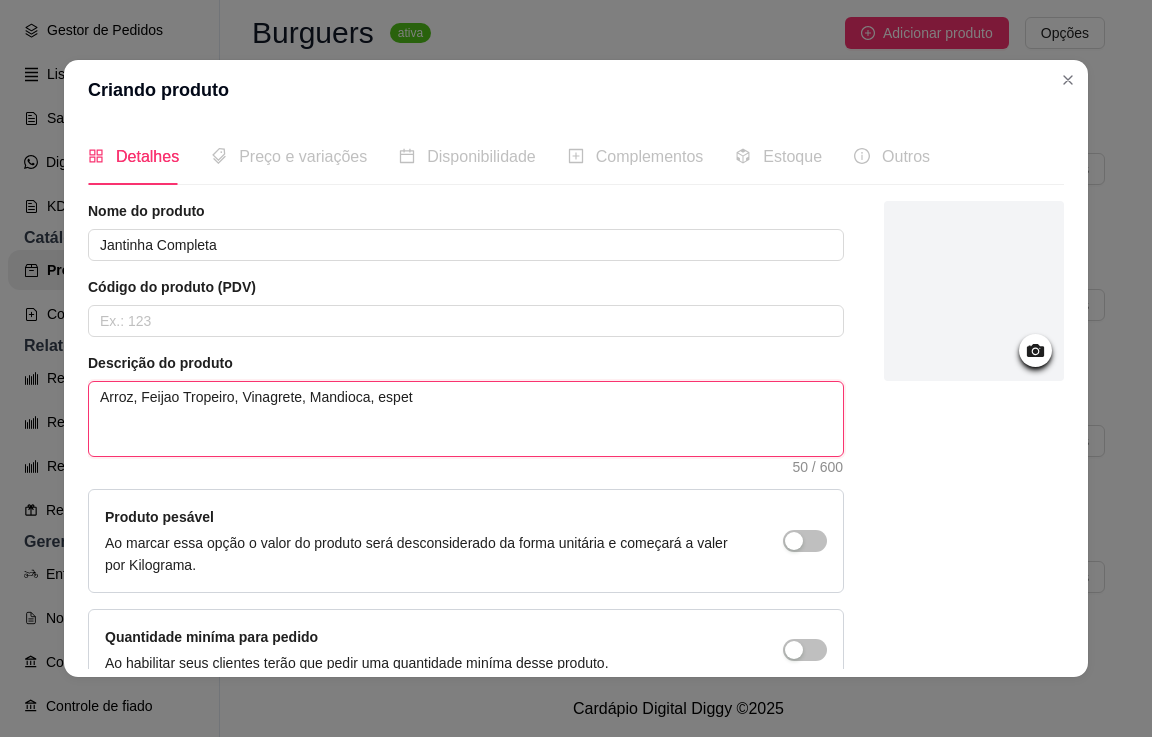 type on "Arroz, Feijao Tropeiro, Vinagrete, Mandioca, espe" 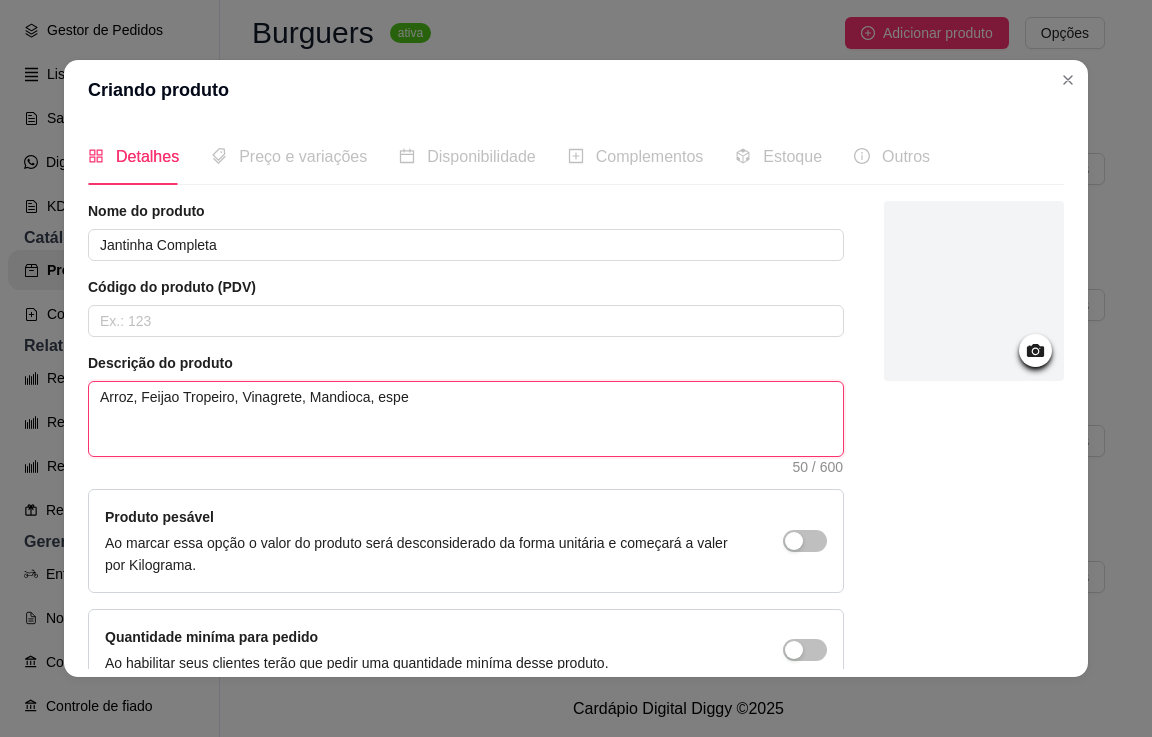 type on "Arroz, Feijao Tropeiro, Vinagrete, Mandioca, esp" 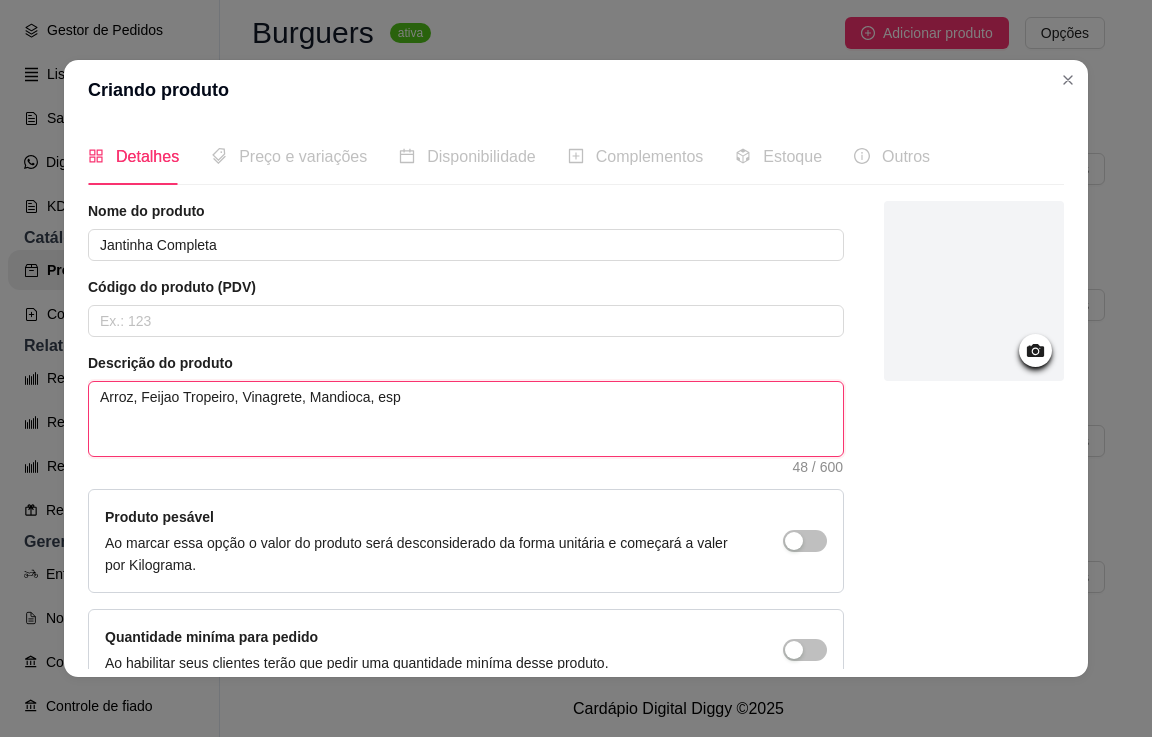 type on "Arroz, Feijao Tropeiro, Vinagrete, Mandioca, es" 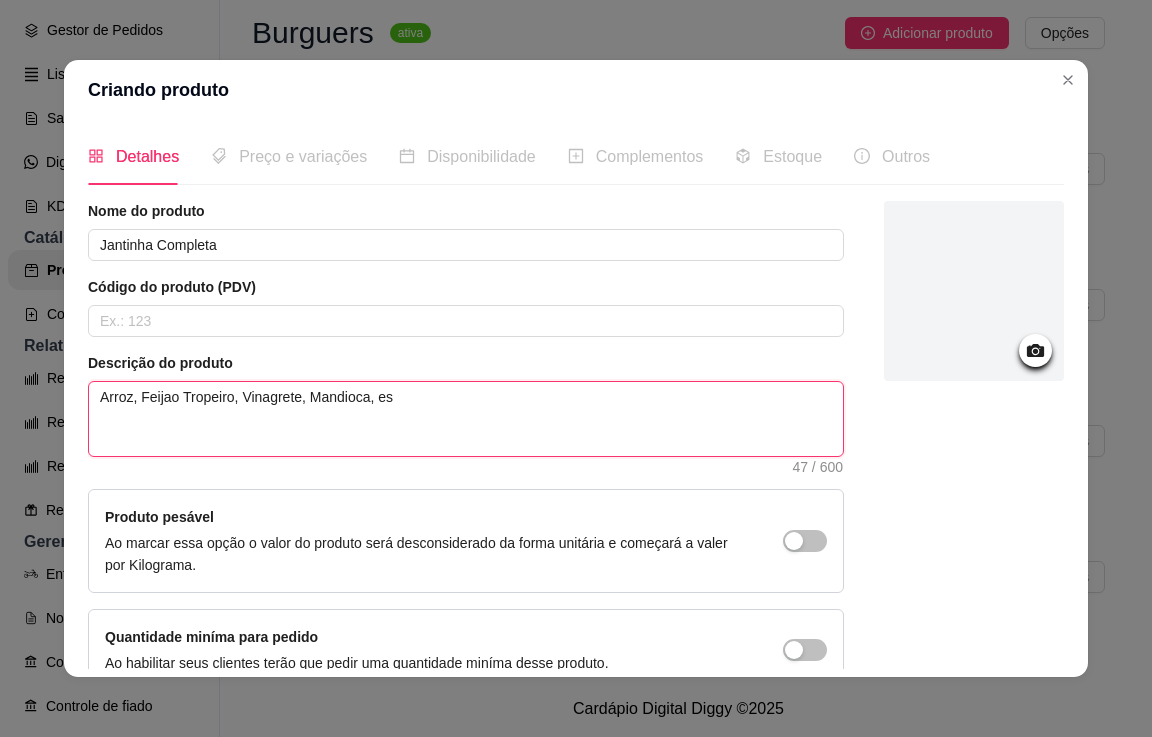 type on "Arroz, Feijao Tropeiro, Vinagrete, Mandioca, e" 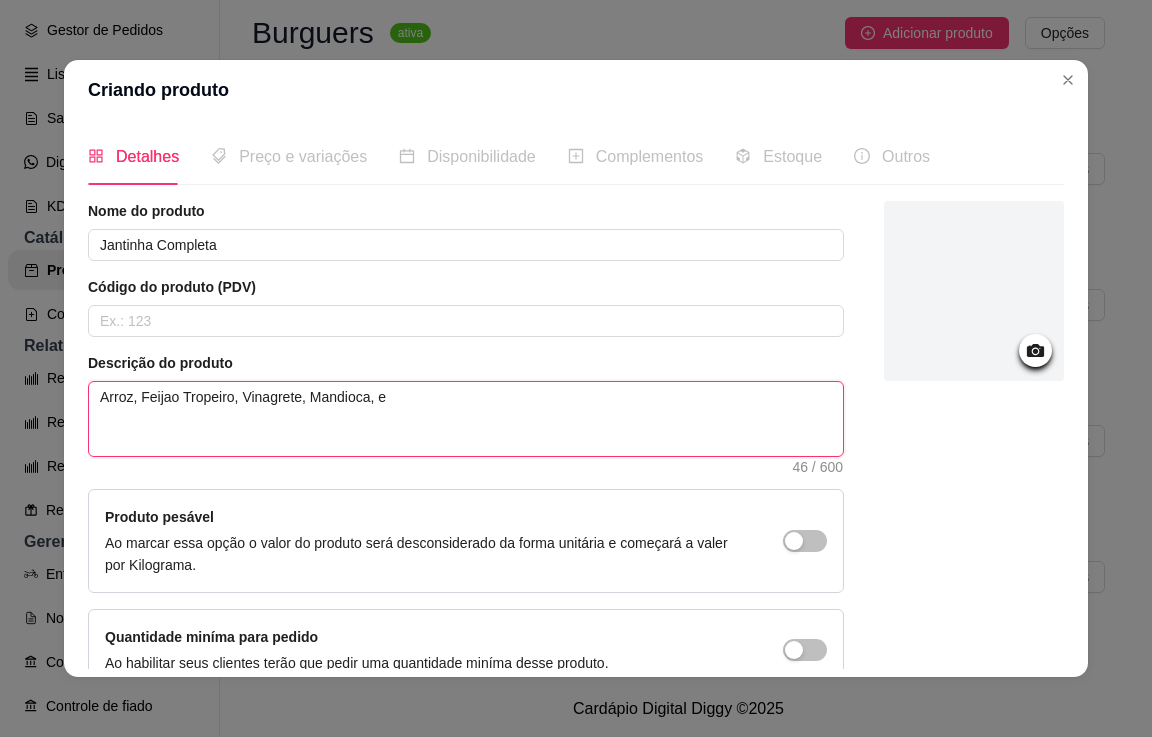 type on "Arroz, Feijao Tropeiro, Vinagrete, Mandioca," 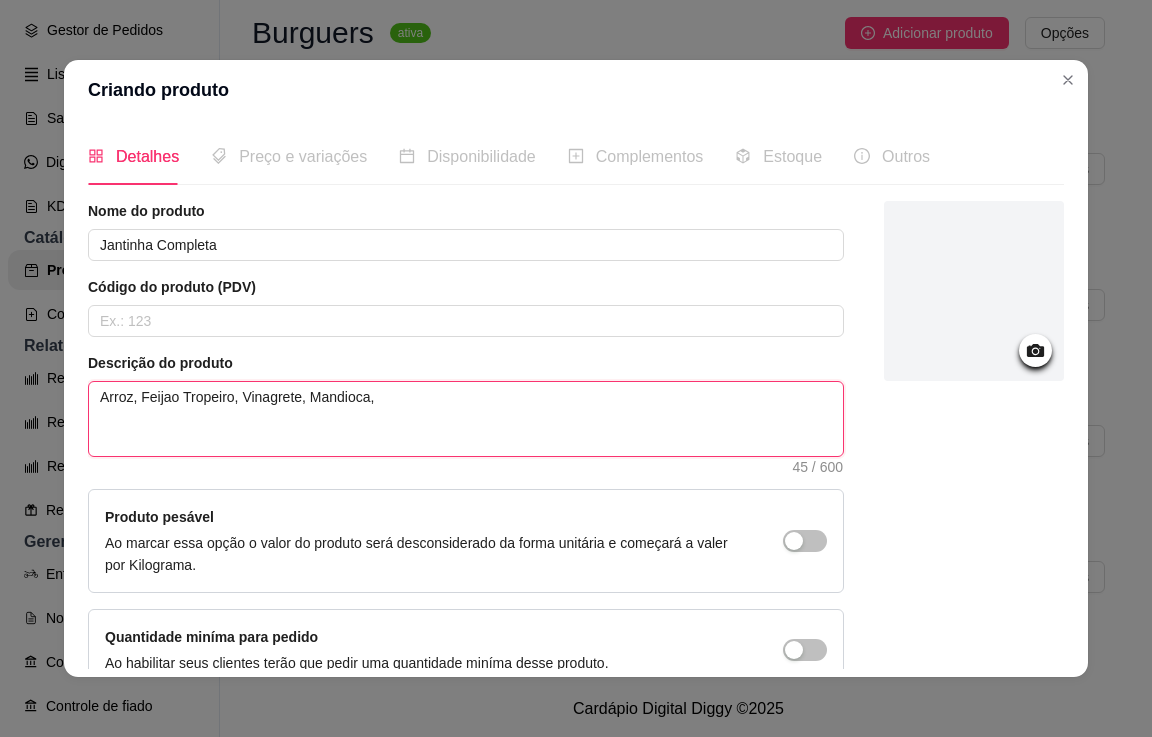 type on "Arroz, Feijao Tropeiro, Vinagrete, Mandioca, E" 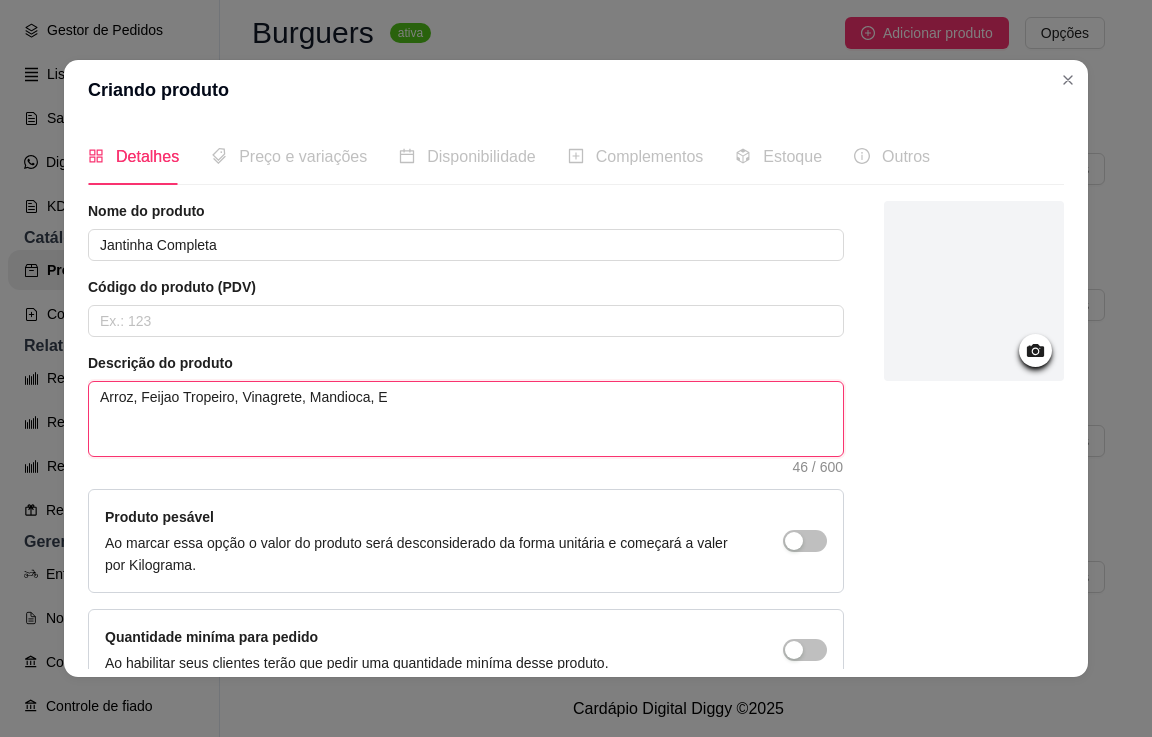 type on "Arroz, Feijao Tropeiro, Vinagrete, Mandioca, Es" 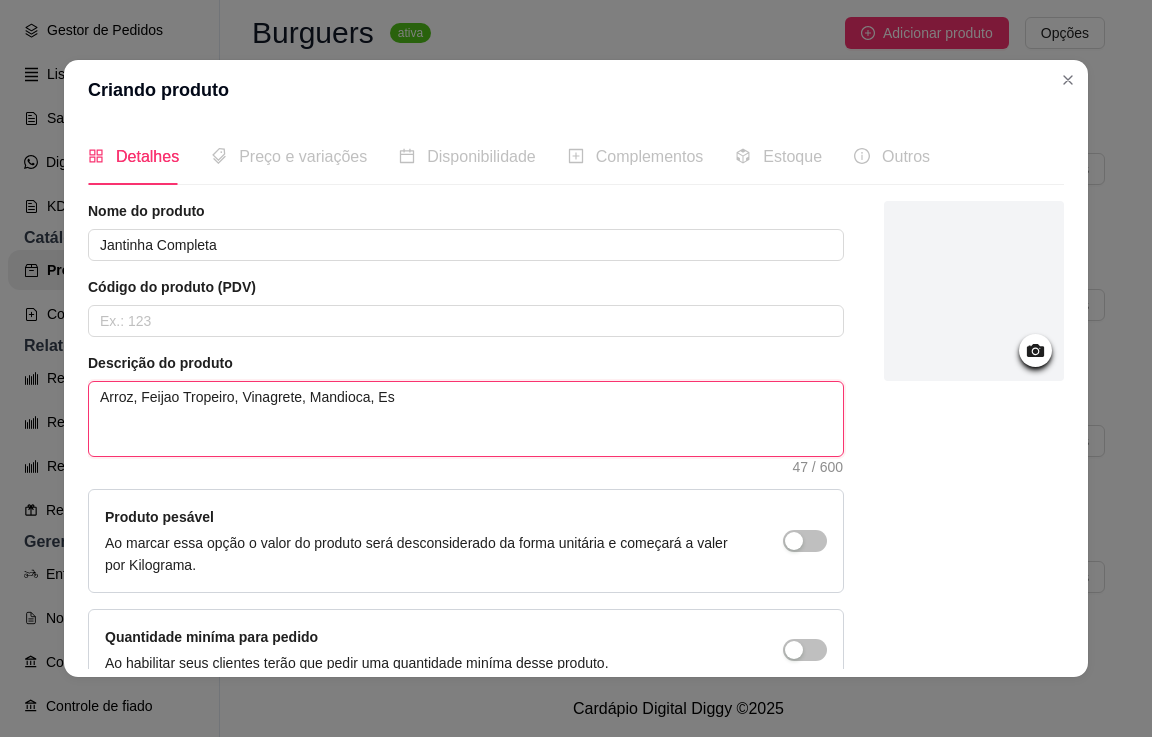type on "Arroz, Feijao Tropeiro, Vinagrete, Mandioca, Esp" 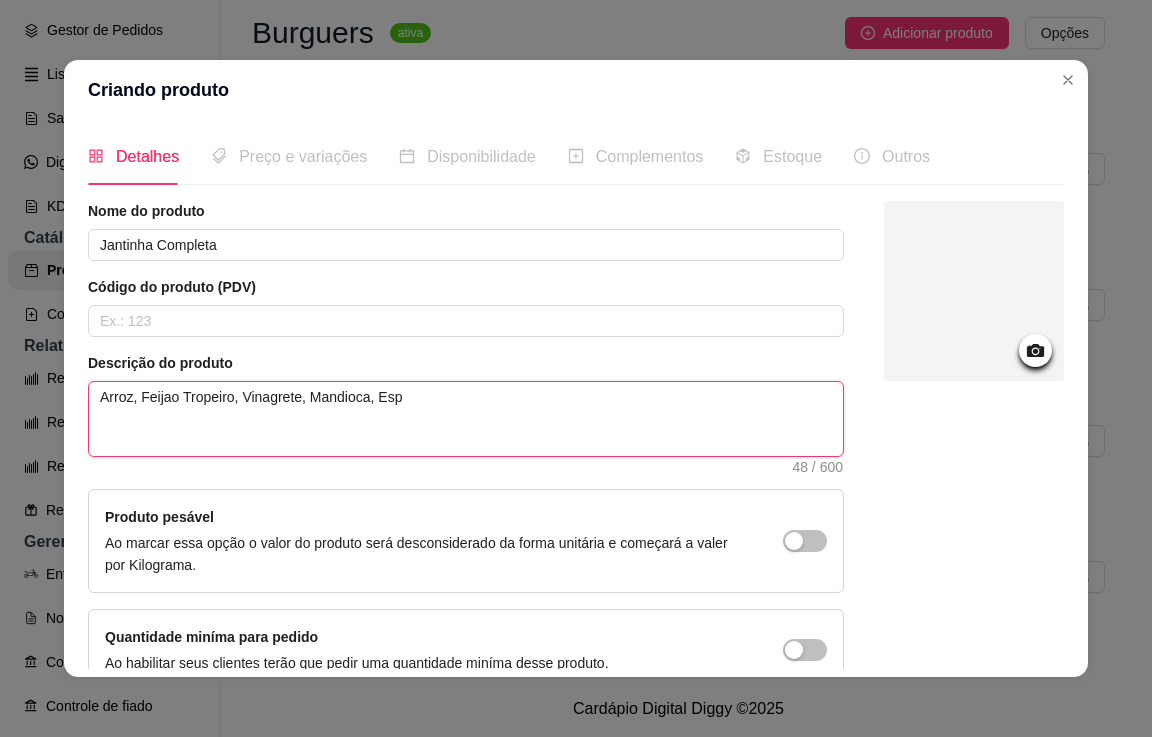 type on "Arroz, Feijao Tropeiro, Vinagrete, Mandioca, Espe" 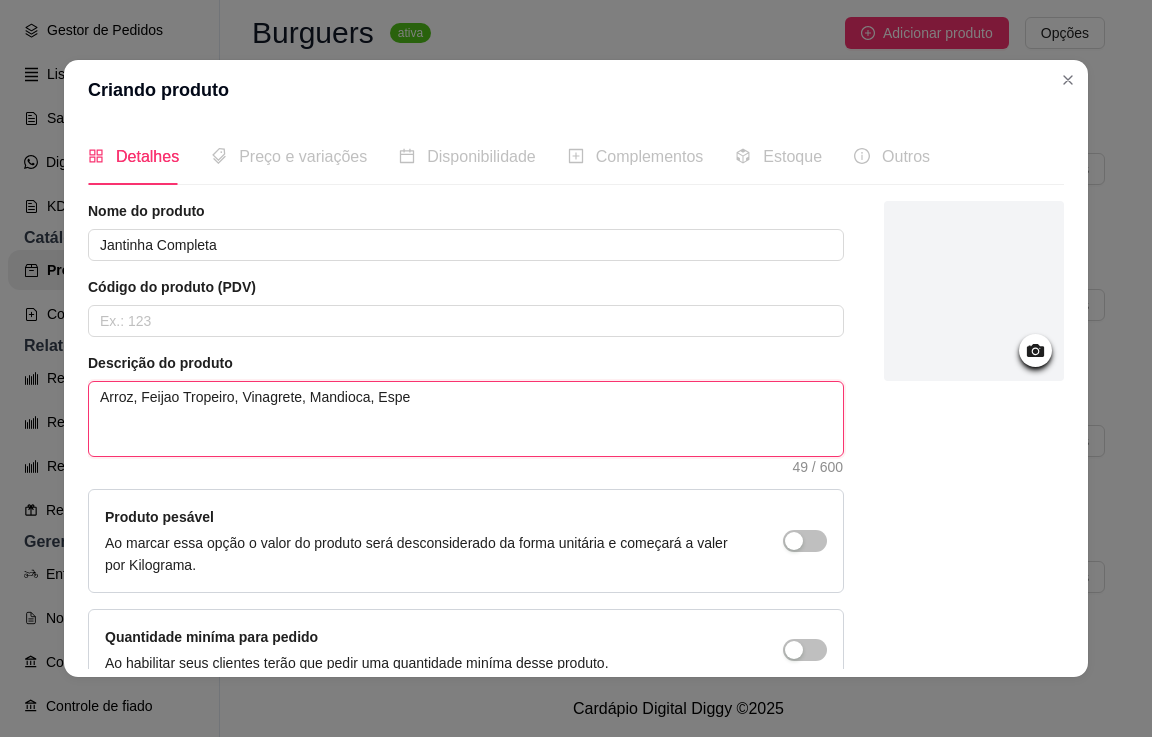 type on "Arroz, Feijao Tropeiro, Vinagrete, Mandioca, Espet" 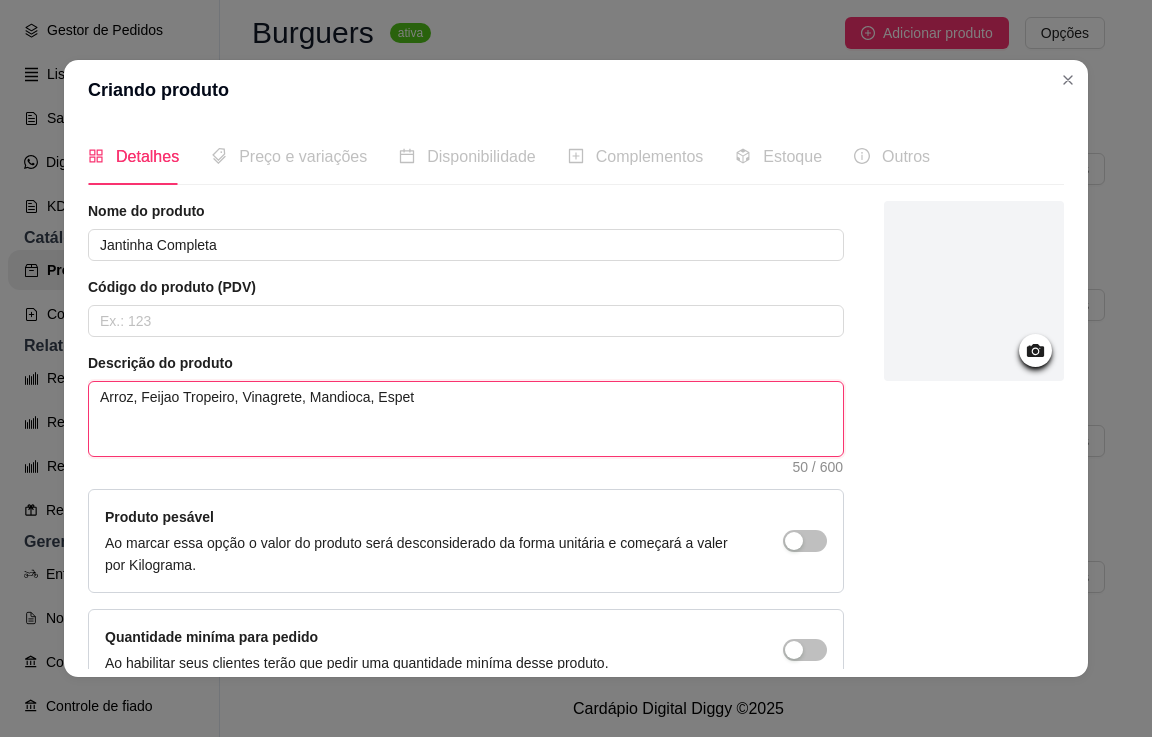 type on "Arroz, Feijao Tropeiro, Vinagrete, Mandioca, Espeto" 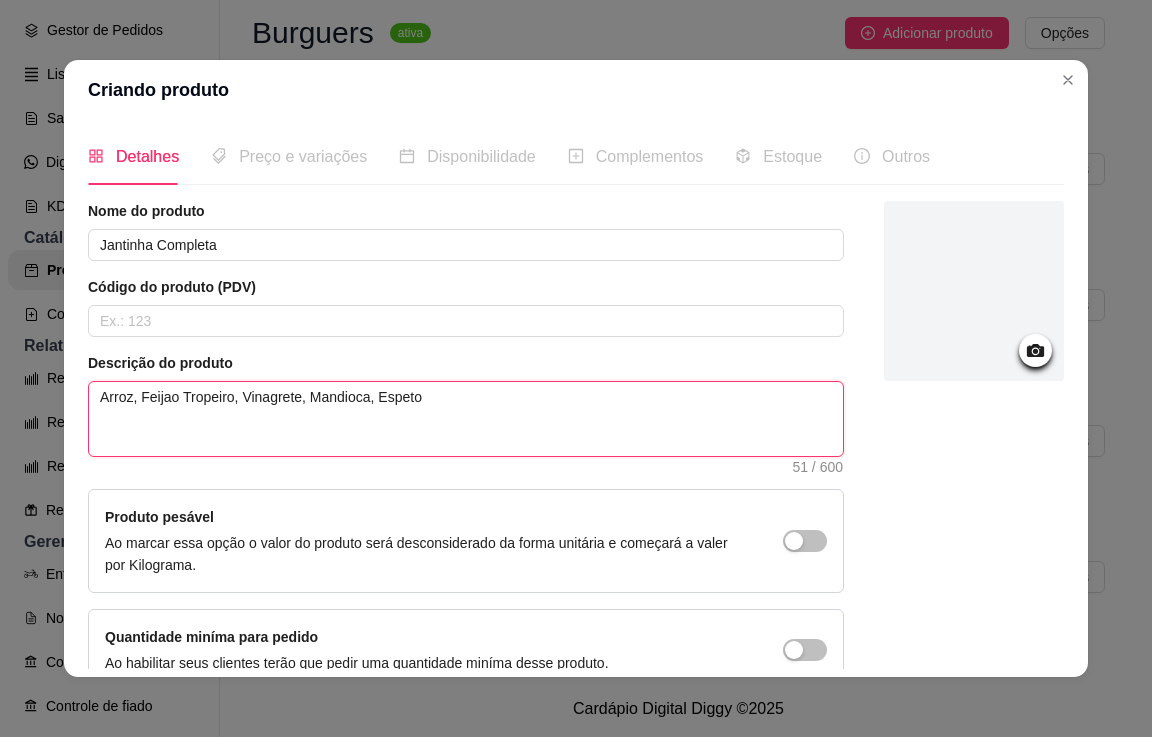 type on "Arroz, Feijao Tropeiro, Vinagrete, Mandioca, Espeto" 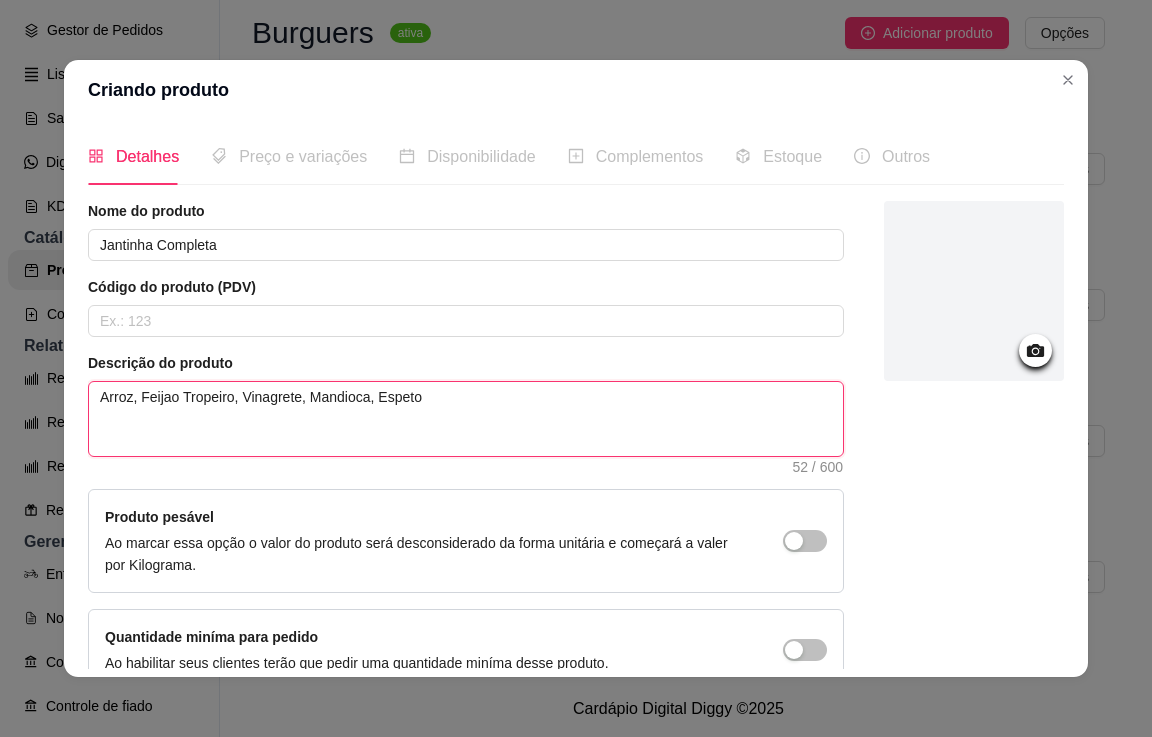 type on "Arroz, Feijao Tropeiro, Vinagrete, Mandioca, Espeto D" 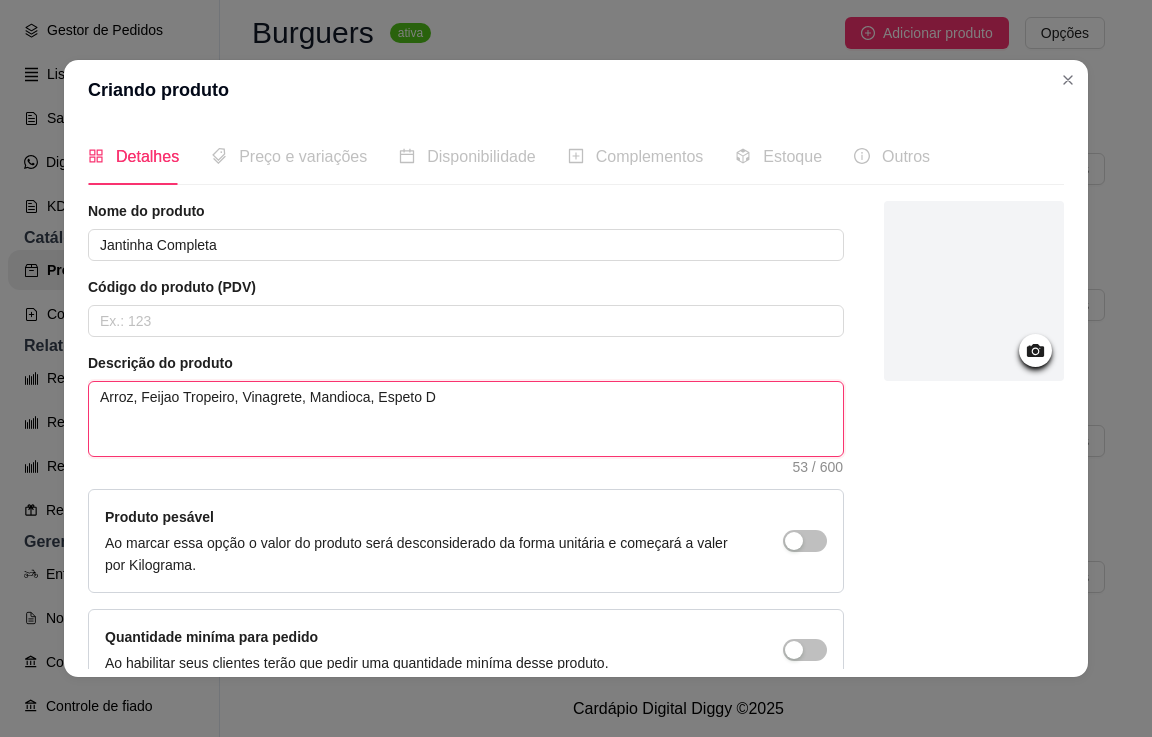 type on "Arroz, Feijao Tropeiro, Vinagrete, Mandioca, Espeto Da" 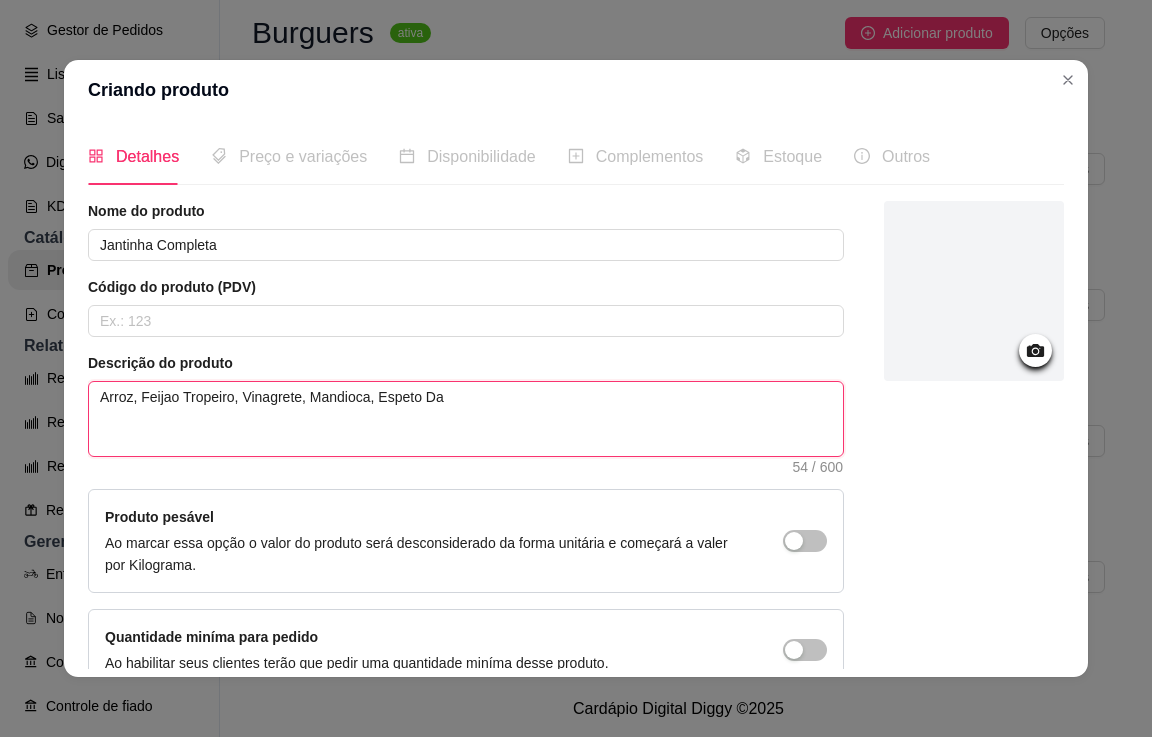 type on "Arroz, Feijao Tropeiro, Vinagrete, Mandioca, Espeto Da" 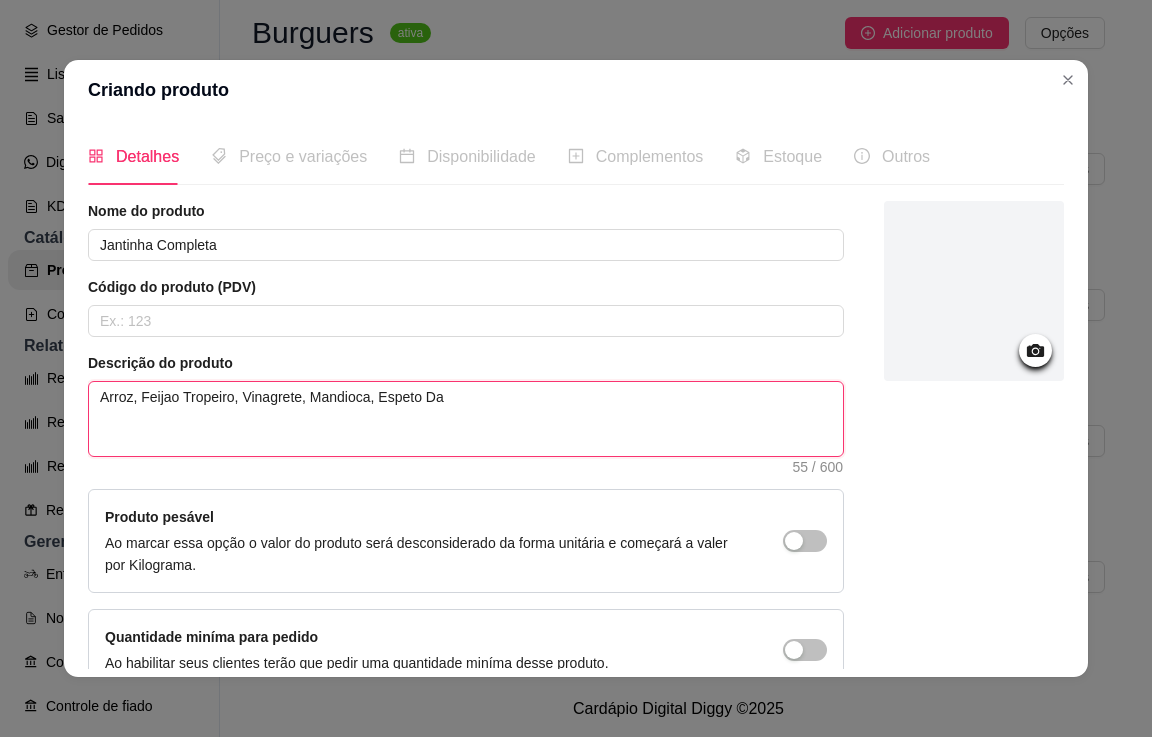 type on "Arroz, Feijao Tropeiro, Vinagrete, Mandioca, Espeto Da S" 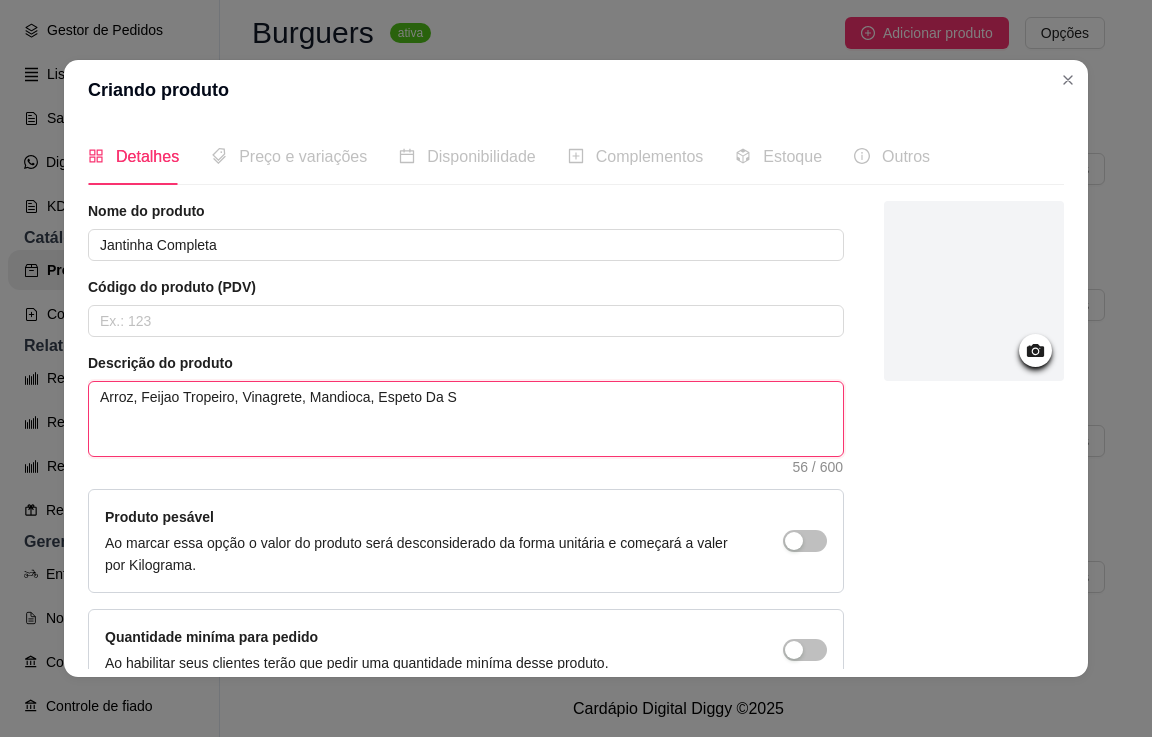 type on "Arroz, Feijao Tropeiro, Vinagrete, Mandioca, Espeto Da Su" 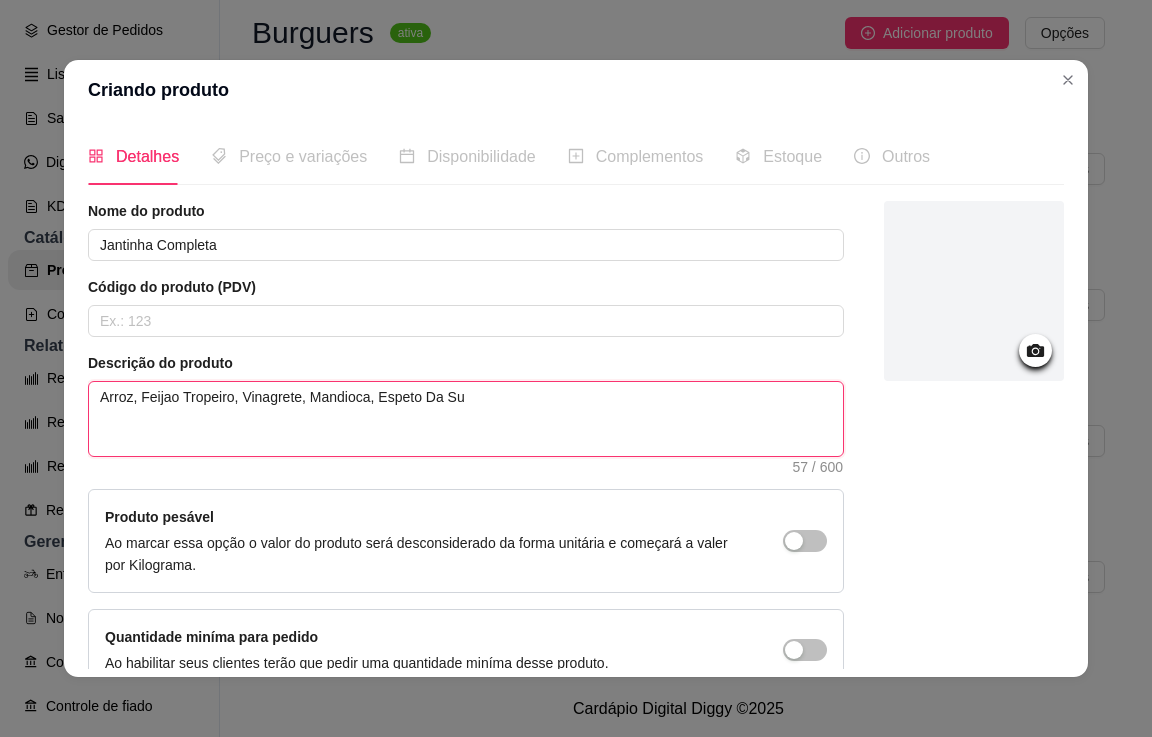 type on "Arroz, Feijao Tropeiro, Vinagrete, Mandioca, Espeto Da Sua" 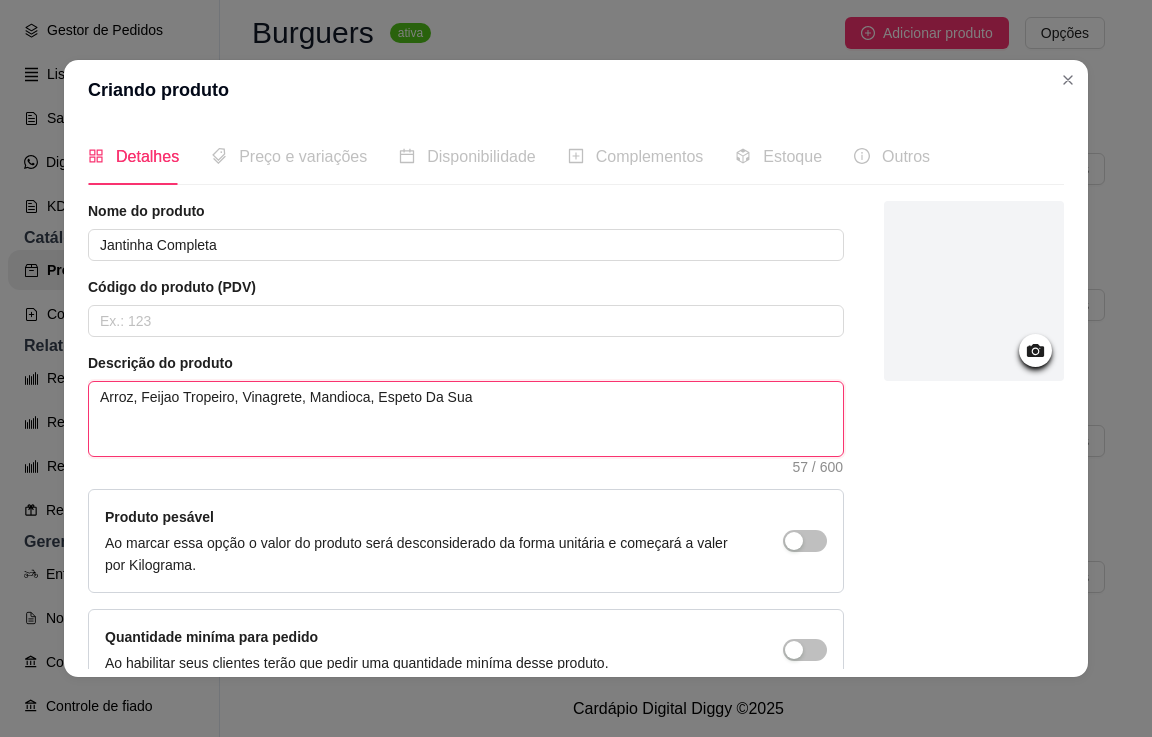 type on "Arroz, Feijao Tropeiro, Vinagrete, Mandioca, Espeto Da Sua" 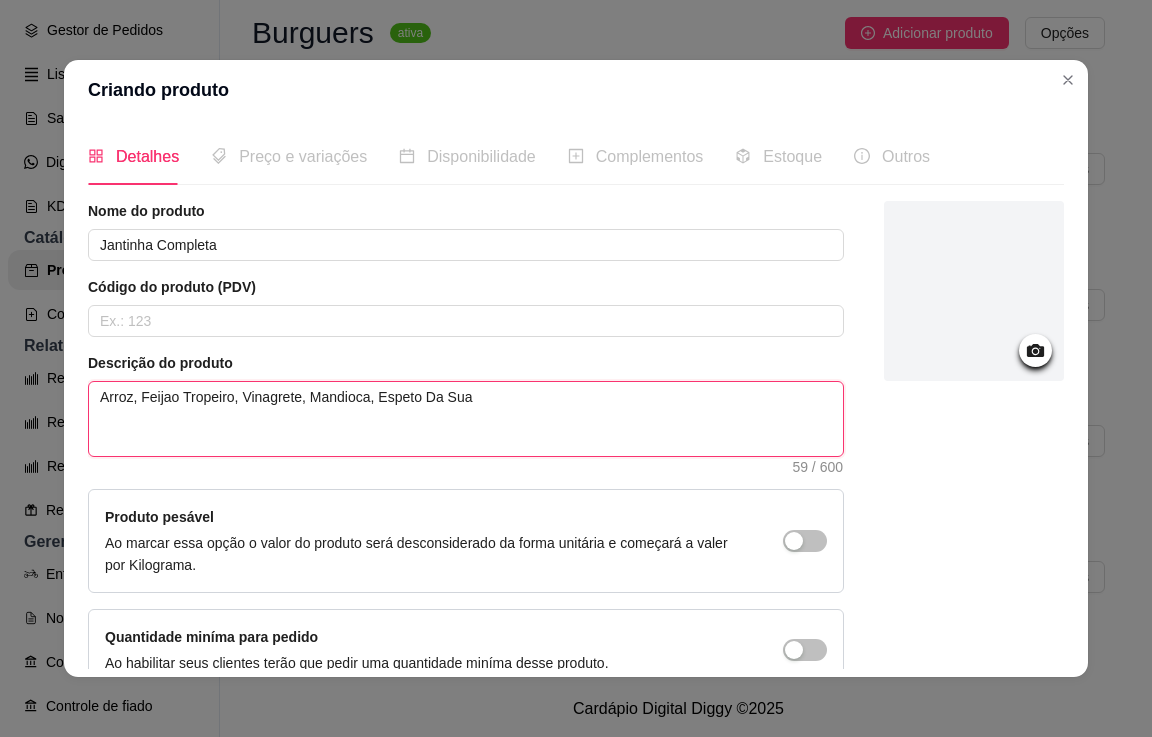 type on "Arroz, Feijao Tropeiro, Vinagrete, Mandioca, Espeto Da Sua E" 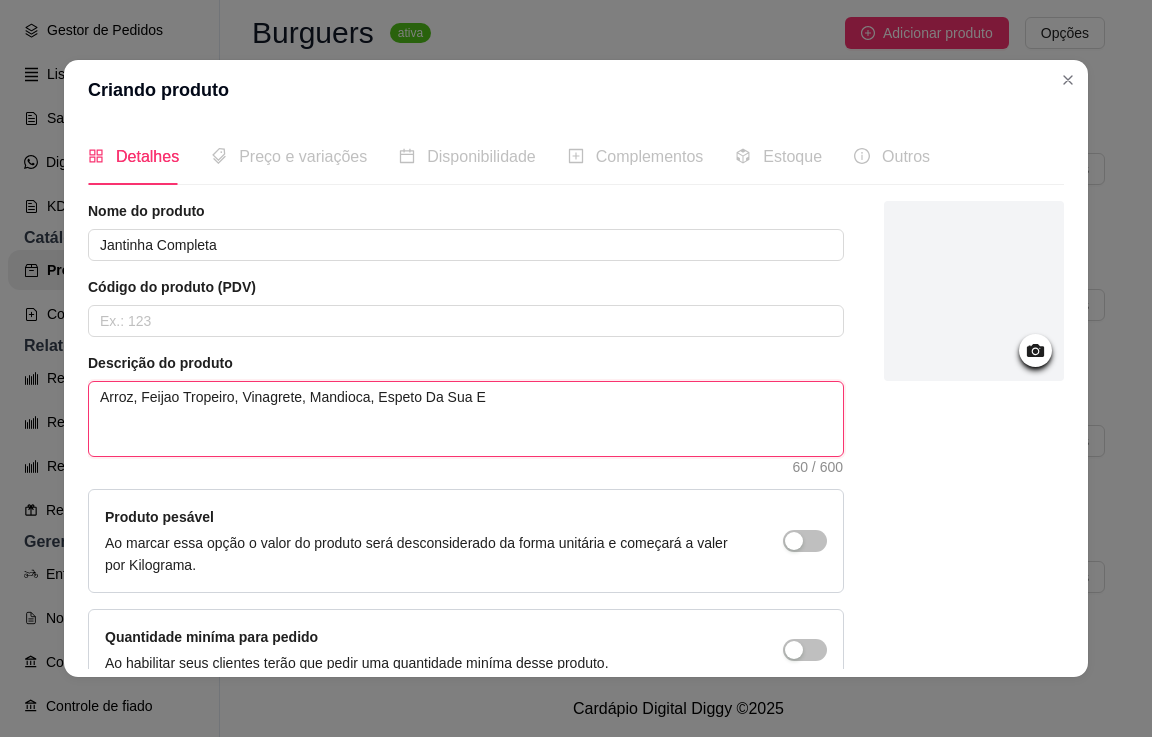 type on "Arroz, Feijao Tropeiro, Vinagrete, Mandioca, Espeto Da Sua Es" 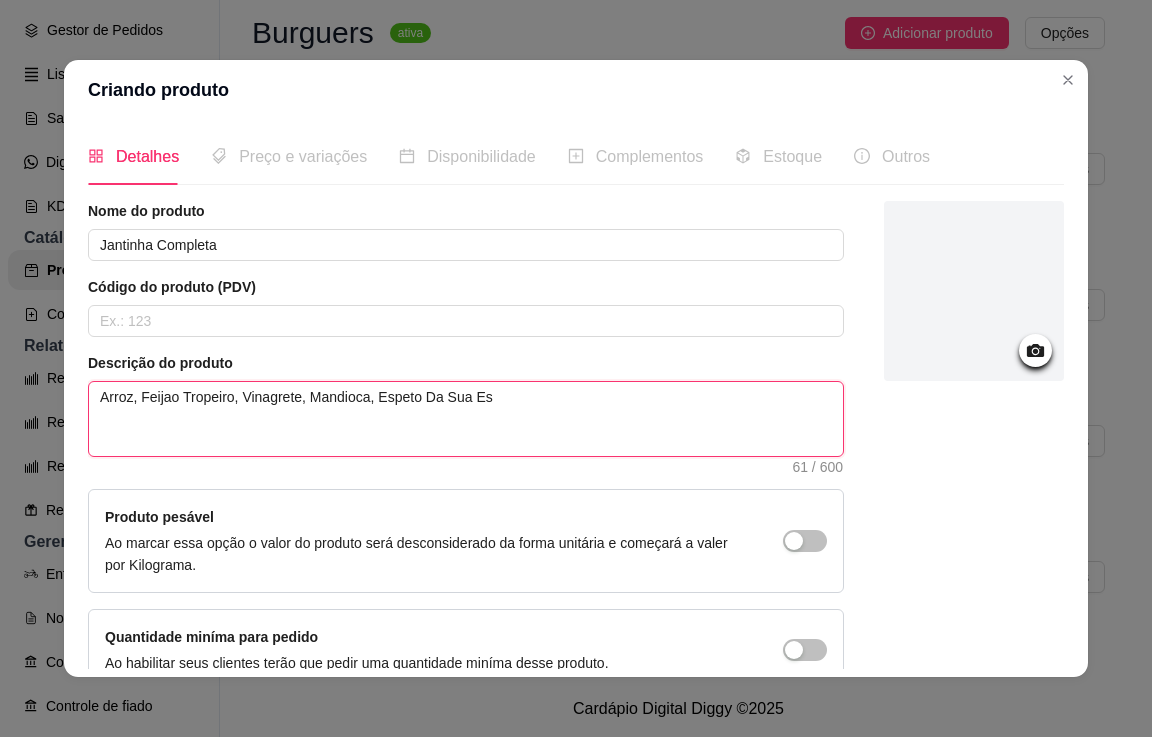 type on "Arroz, Feijao Tropeiro, Vinagrete, Mandioca, Espeto Da Sua Esc" 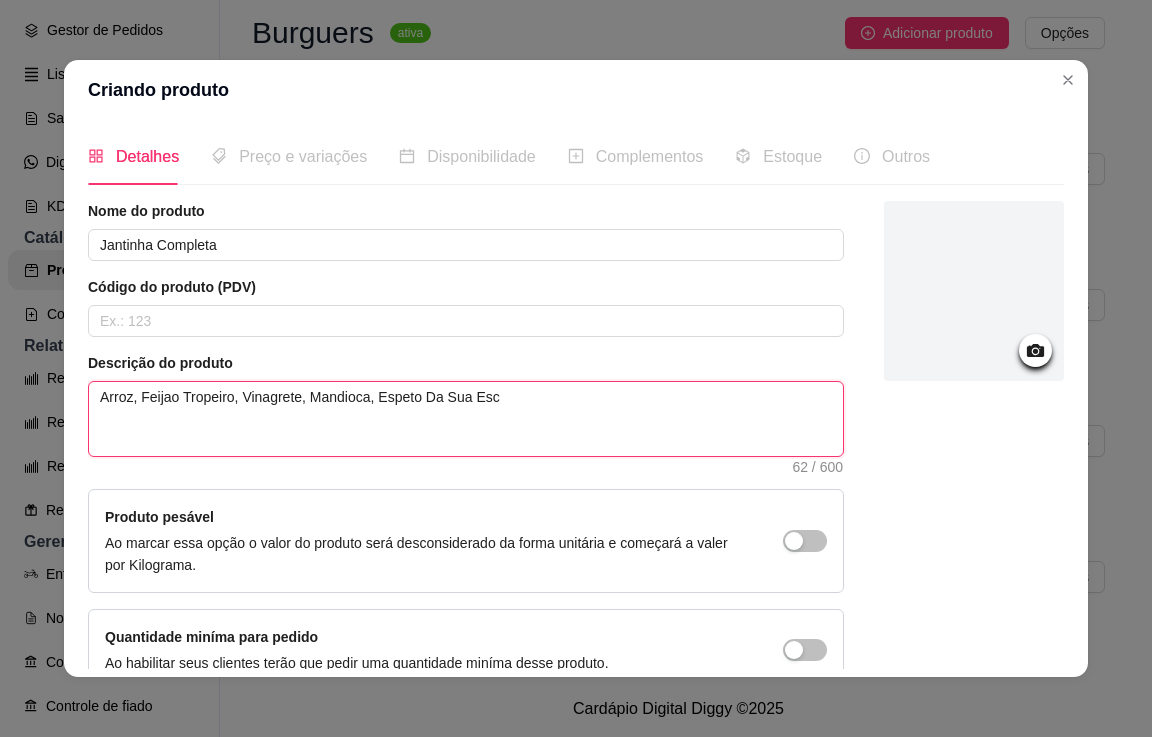 type on "Arroz, Feijao Tropeiro, Vinagrete, Mandioca, Espeto Da Sua Esco" 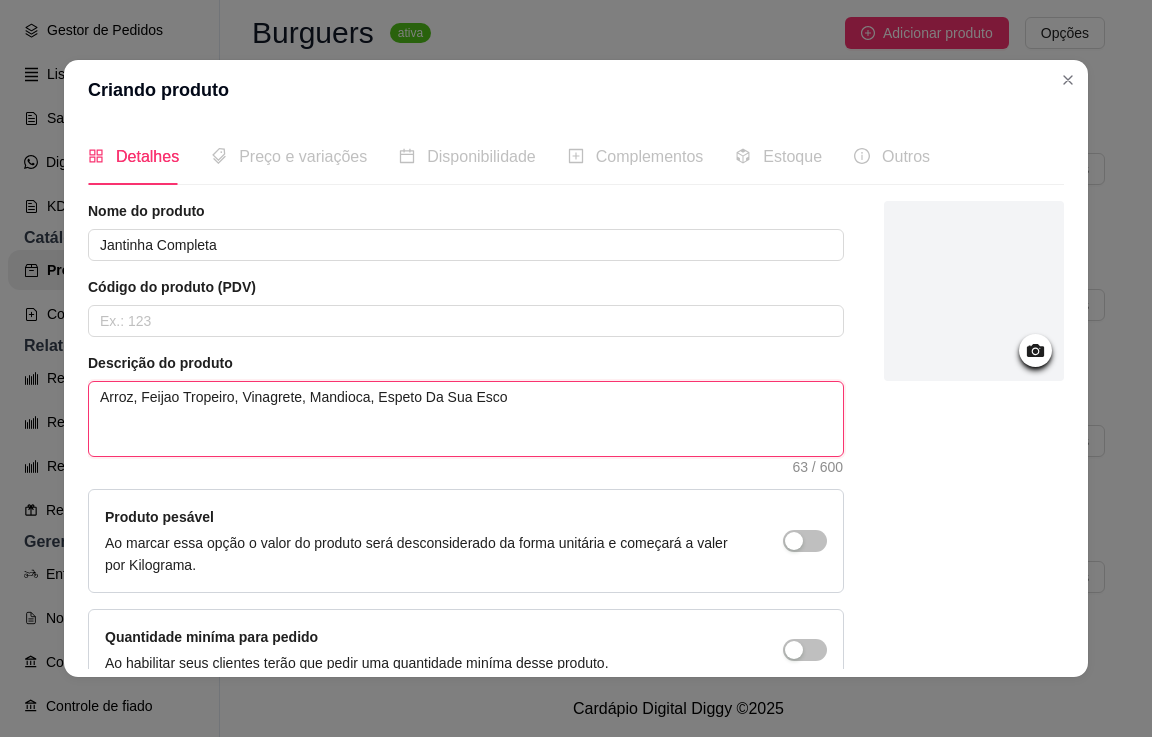 type on "Arroz, Feijao Tropeiro, Vinagrete, Mandioca, Espeto Da Sua Escol" 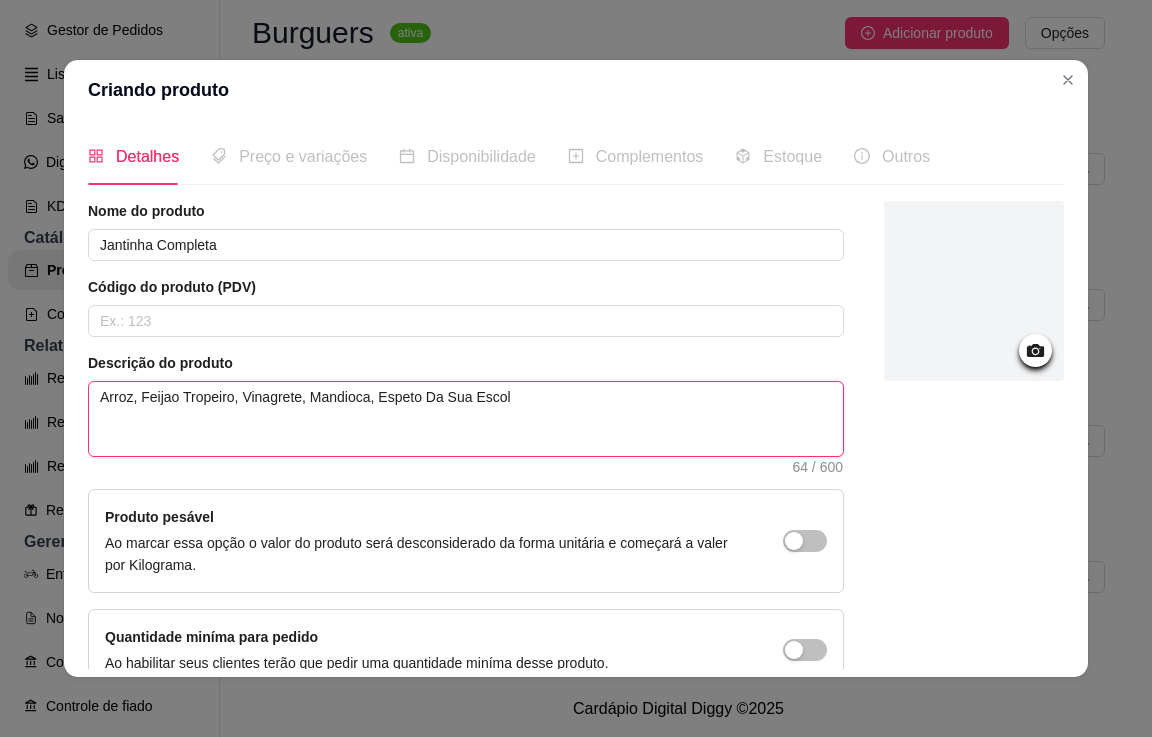 type on "Arroz, Feijao Tropeiro, Vinagrete, Mandioca, Espeto Da Sua Escolh" 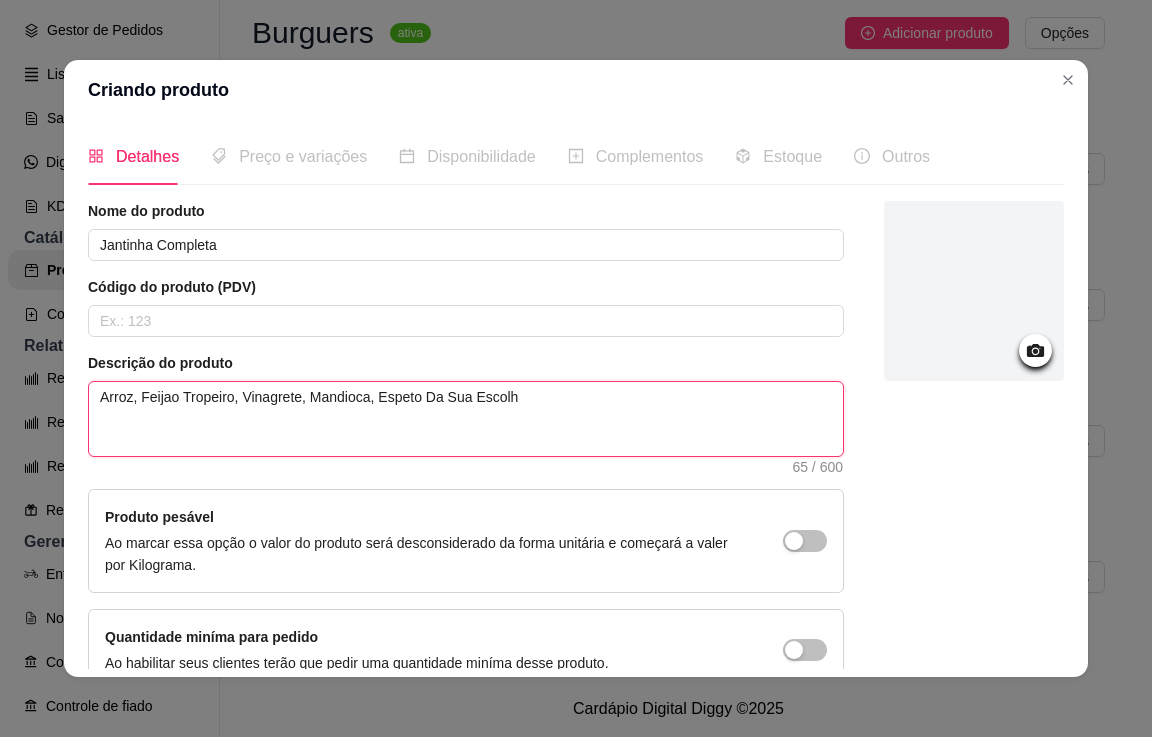 type on "Arroz, Feijao Tropeiro, Vinagrete, Mandioca, Espeto Da Sua Escolha" 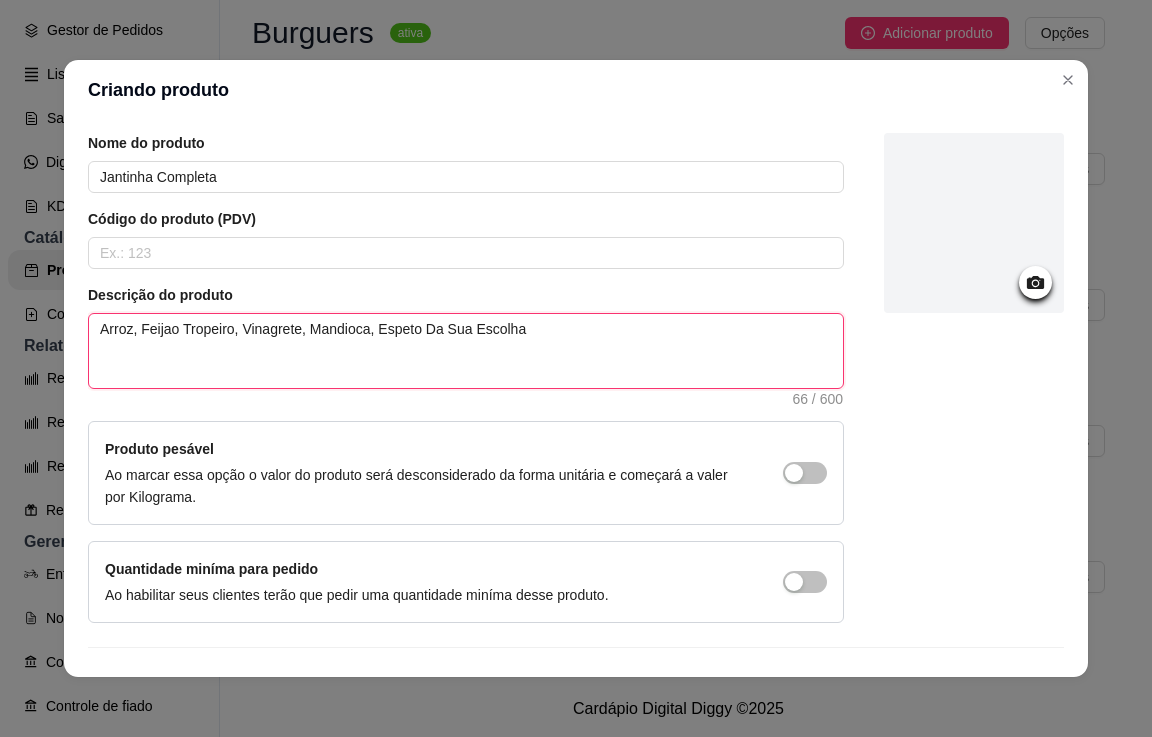 scroll, scrollTop: 111, scrollLeft: 0, axis: vertical 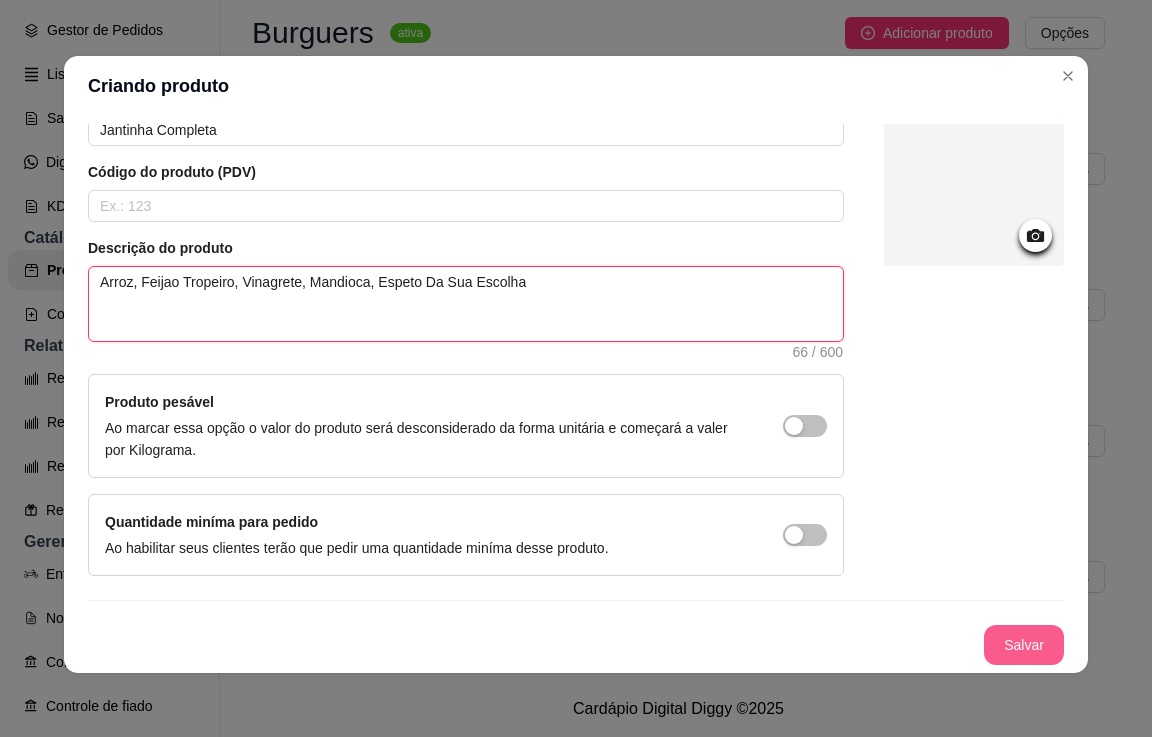 type on "Arroz, Feijao Tropeiro, Vinagrete, Mandioca, Espeto Da Sua Escolha" 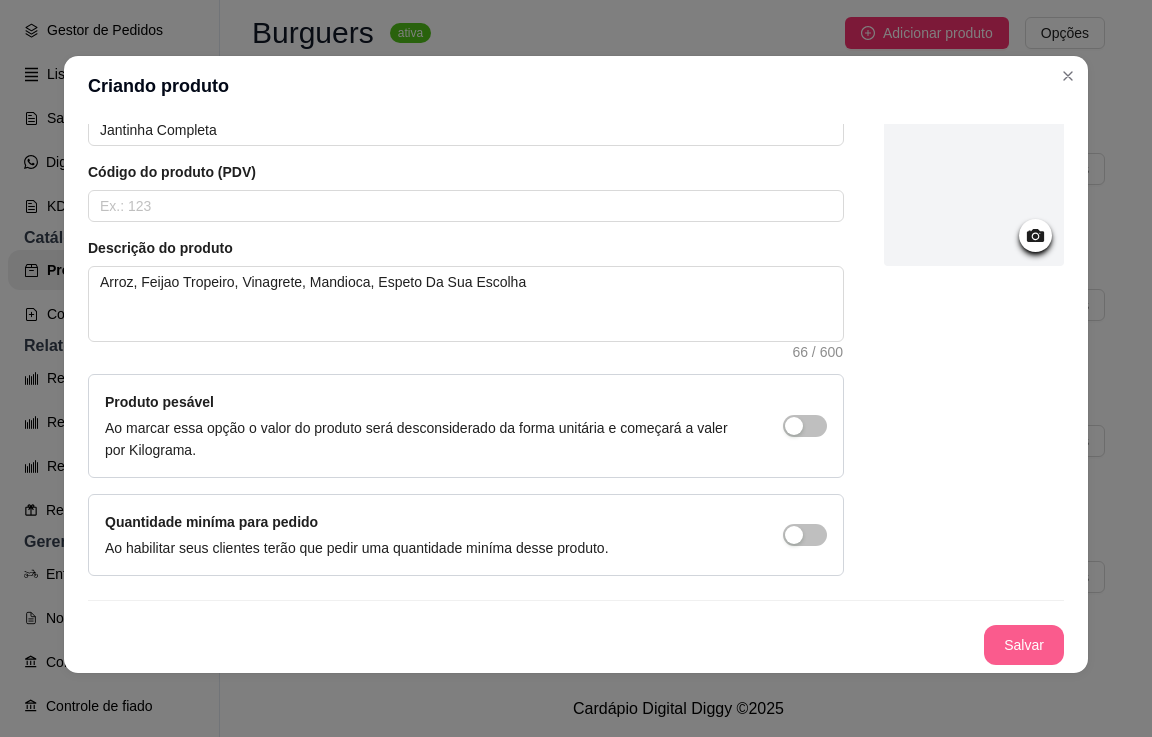 click on "Salvar" at bounding box center [1024, 645] 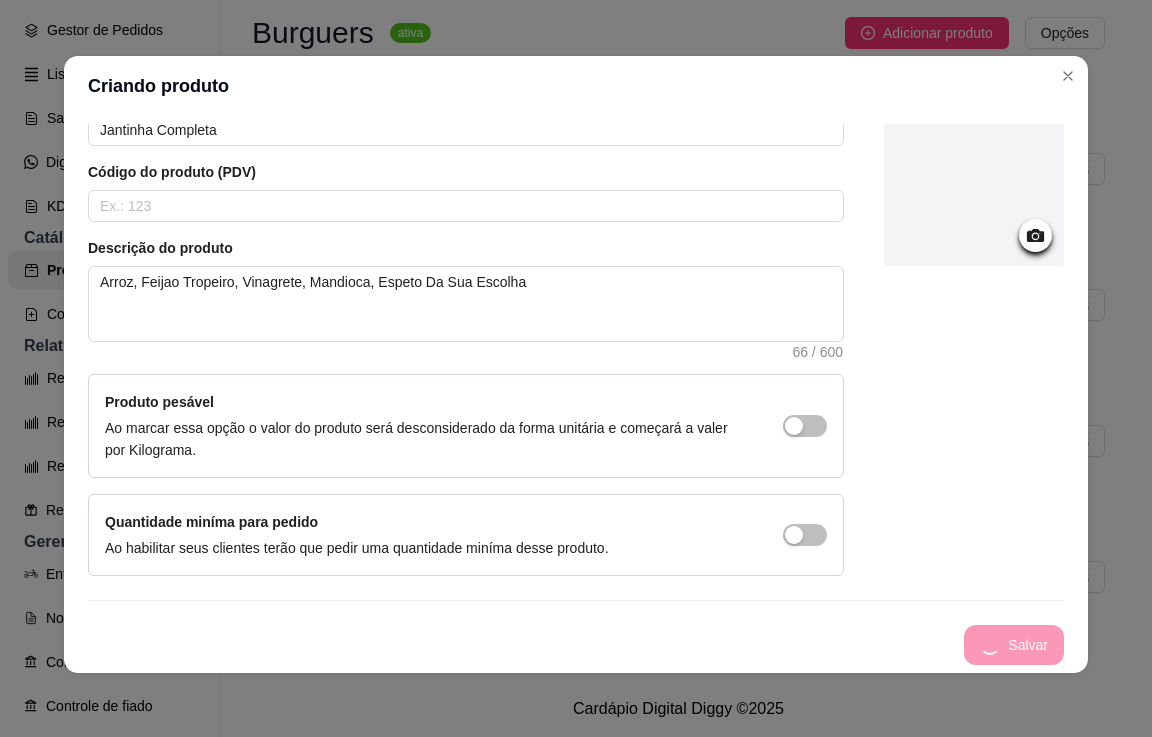 type 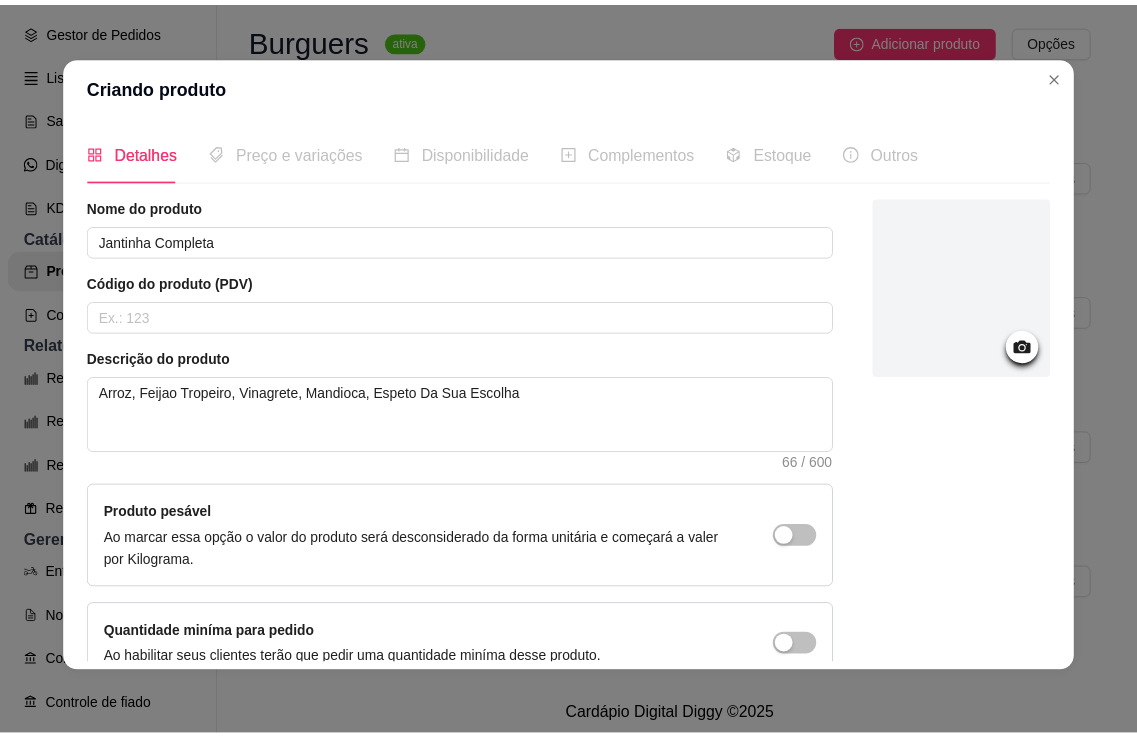 scroll, scrollTop: 0, scrollLeft: 0, axis: both 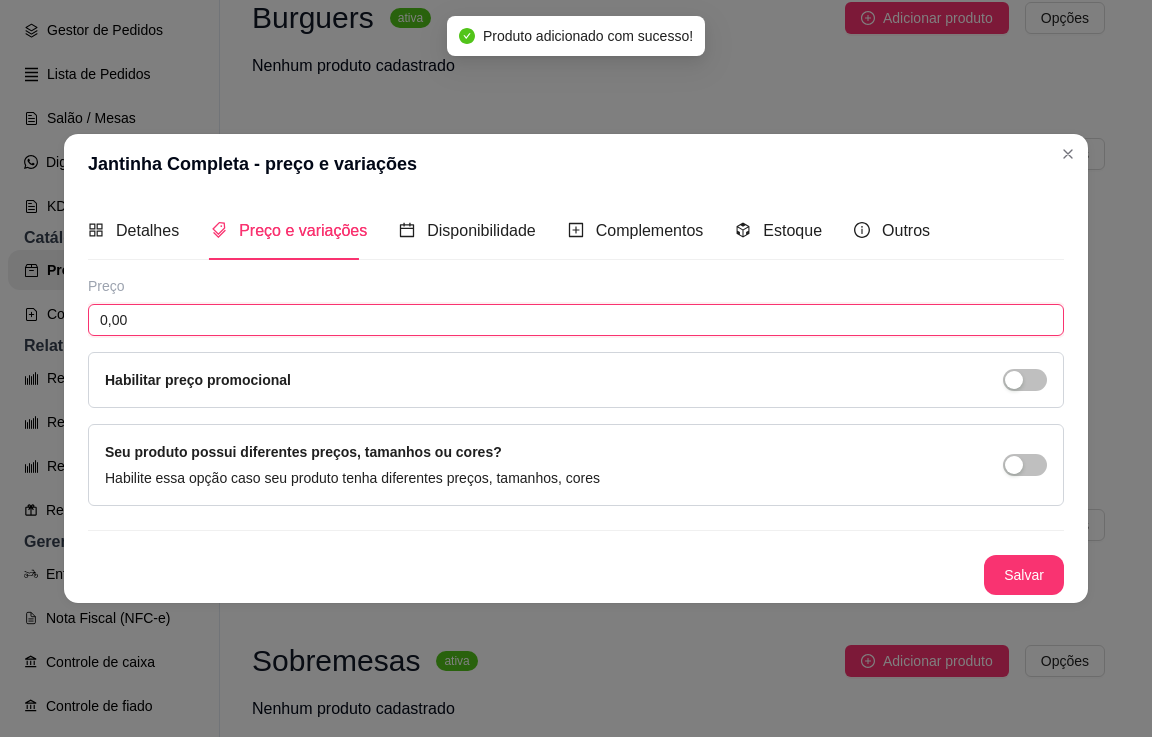 click on "0,00" at bounding box center [576, 320] 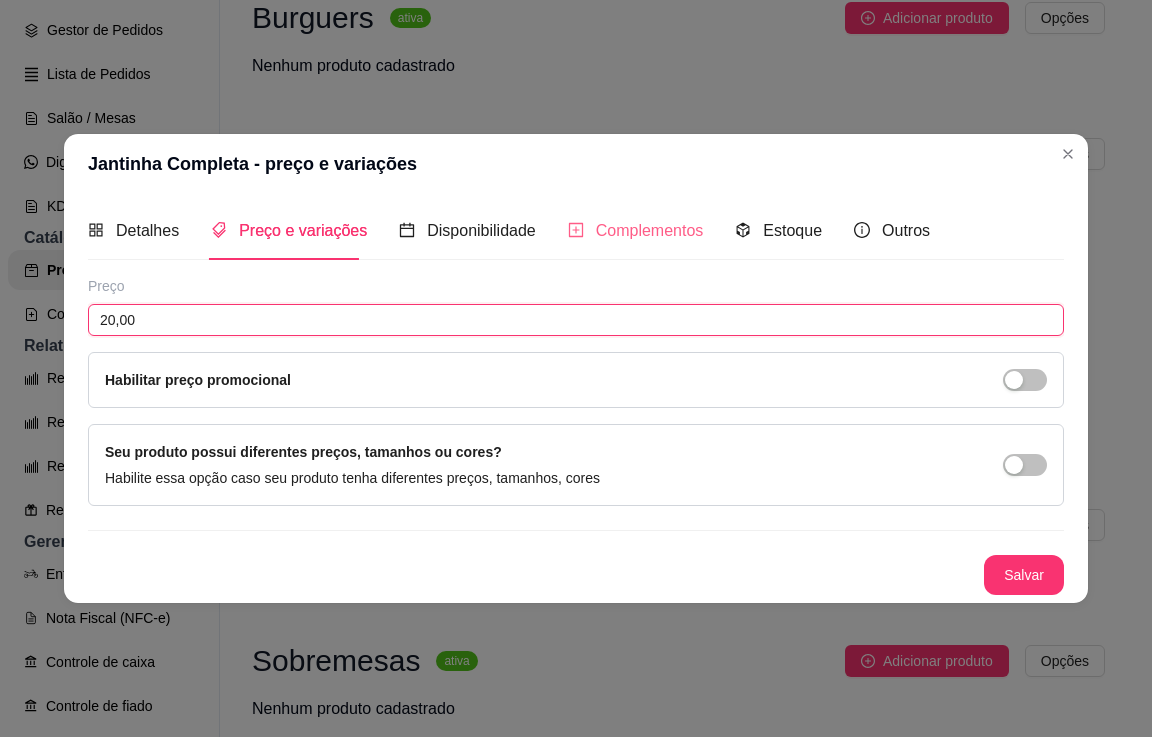type on "20,00" 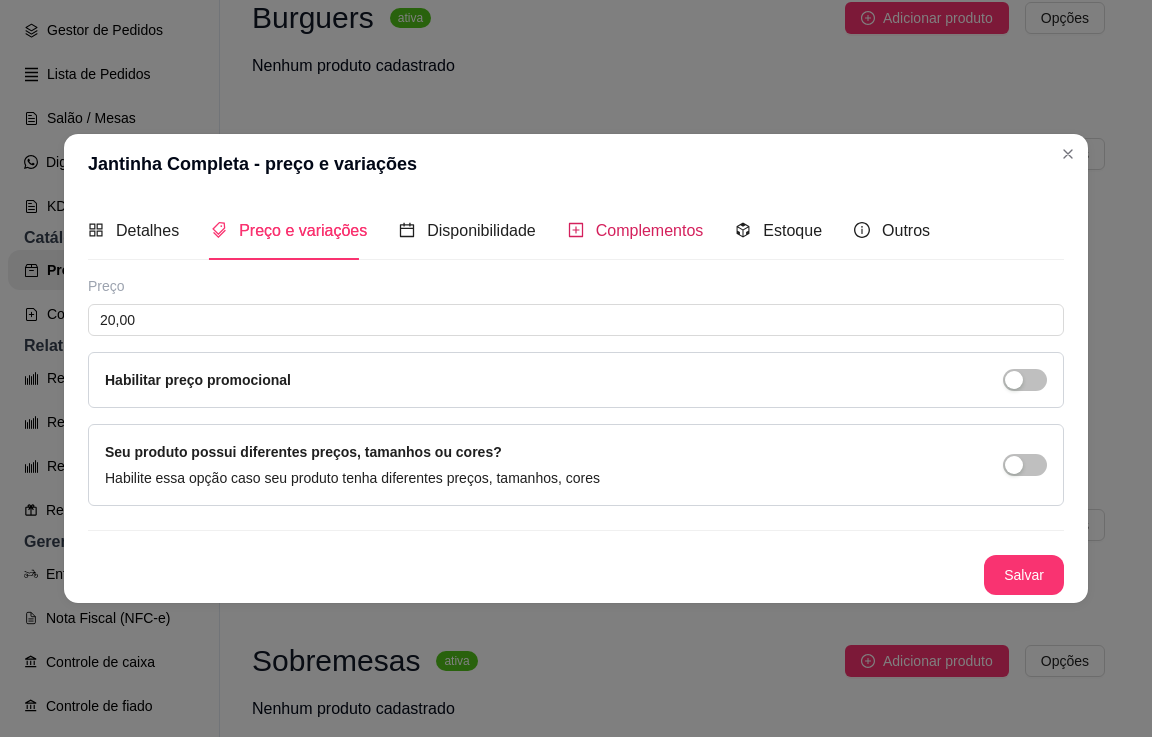 click on "Complementos" at bounding box center (650, 230) 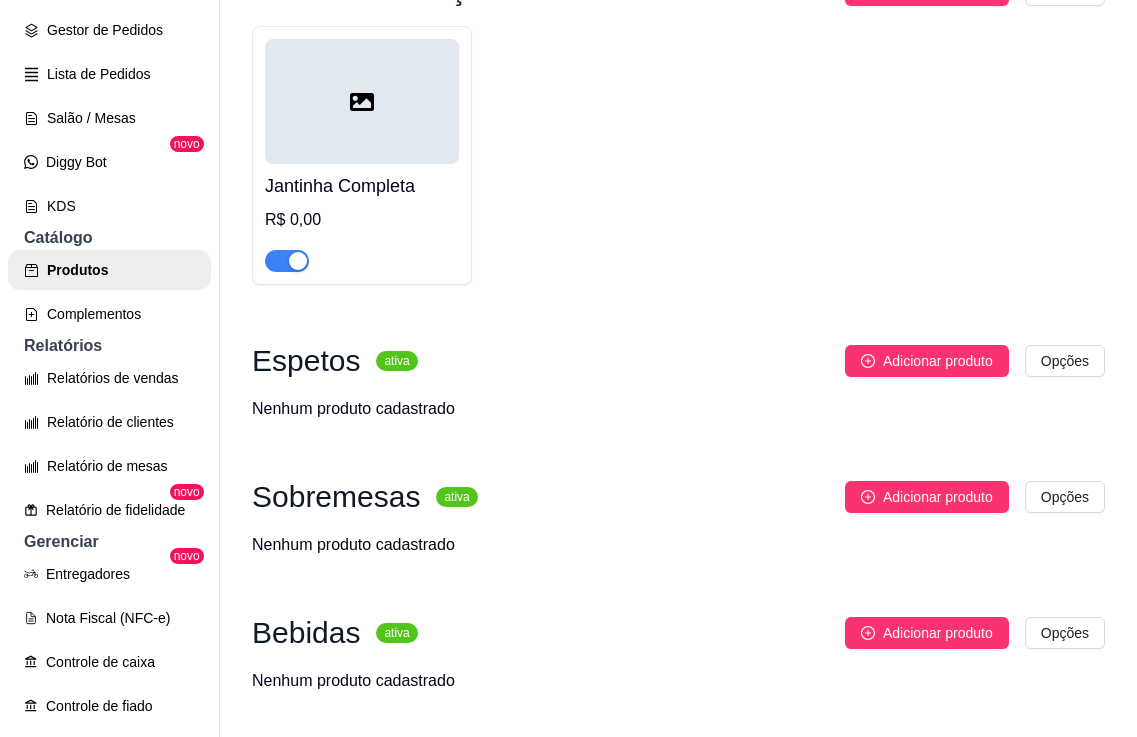 scroll, scrollTop: 434, scrollLeft: 0, axis: vertical 